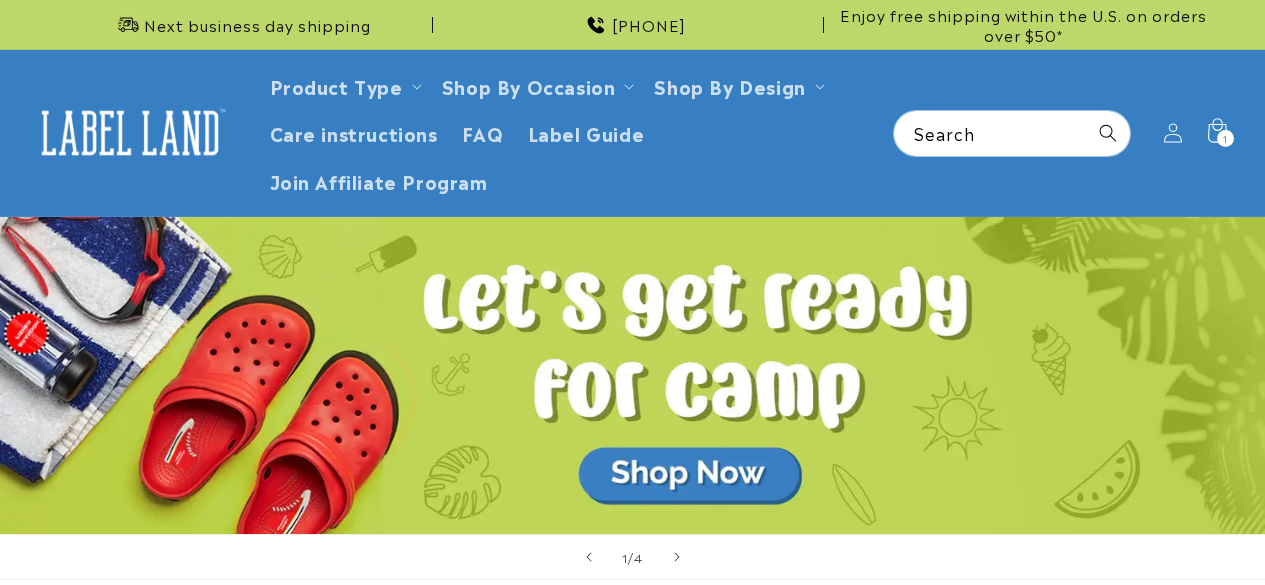 scroll, scrollTop: 0, scrollLeft: 0, axis: both 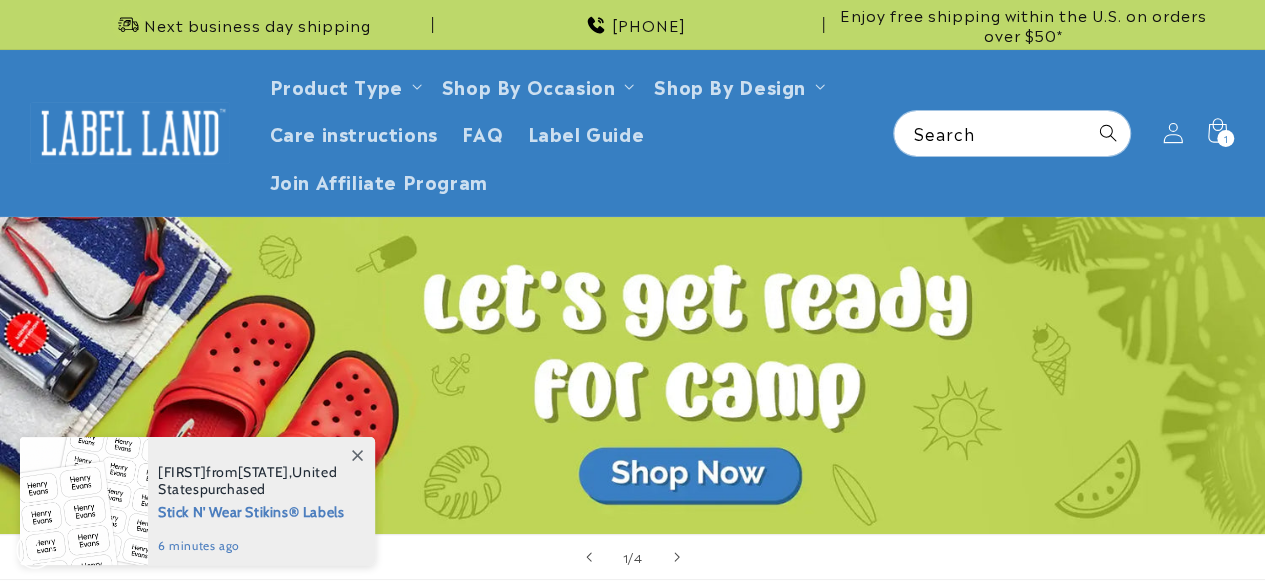 click at bounding box center [1173, 133] 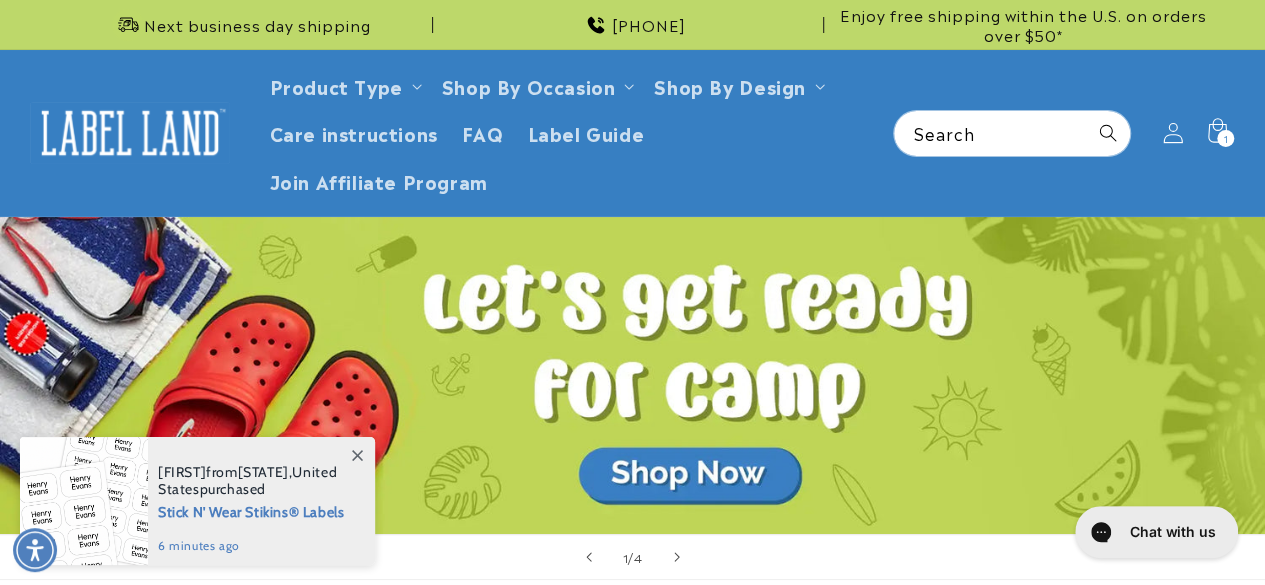 scroll, scrollTop: 0, scrollLeft: 0, axis: both 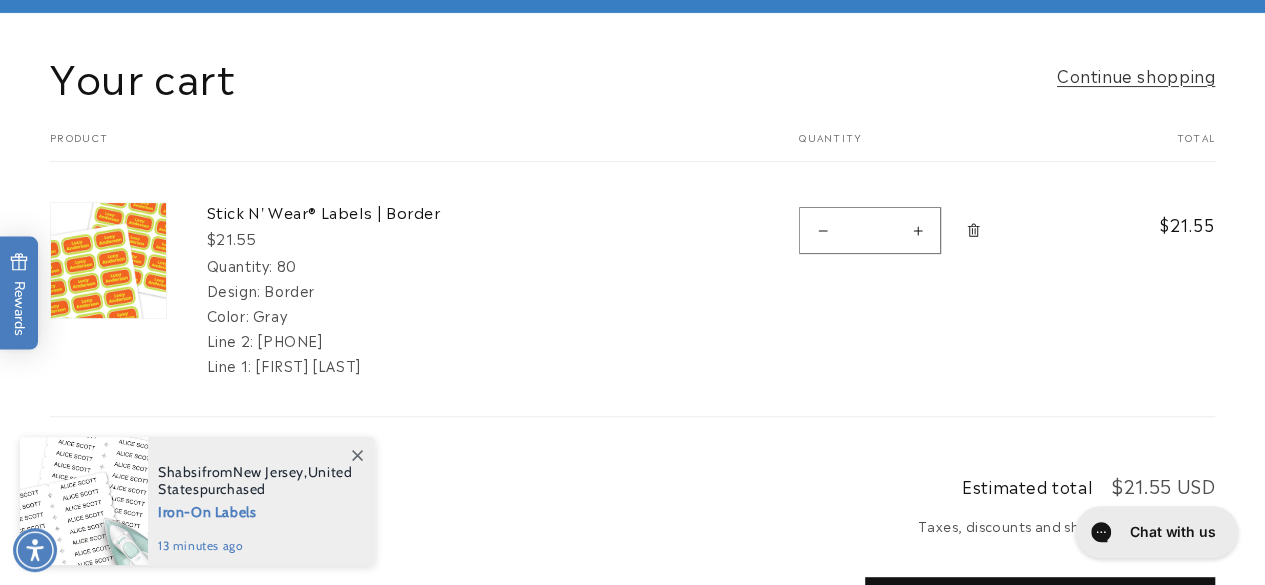 click 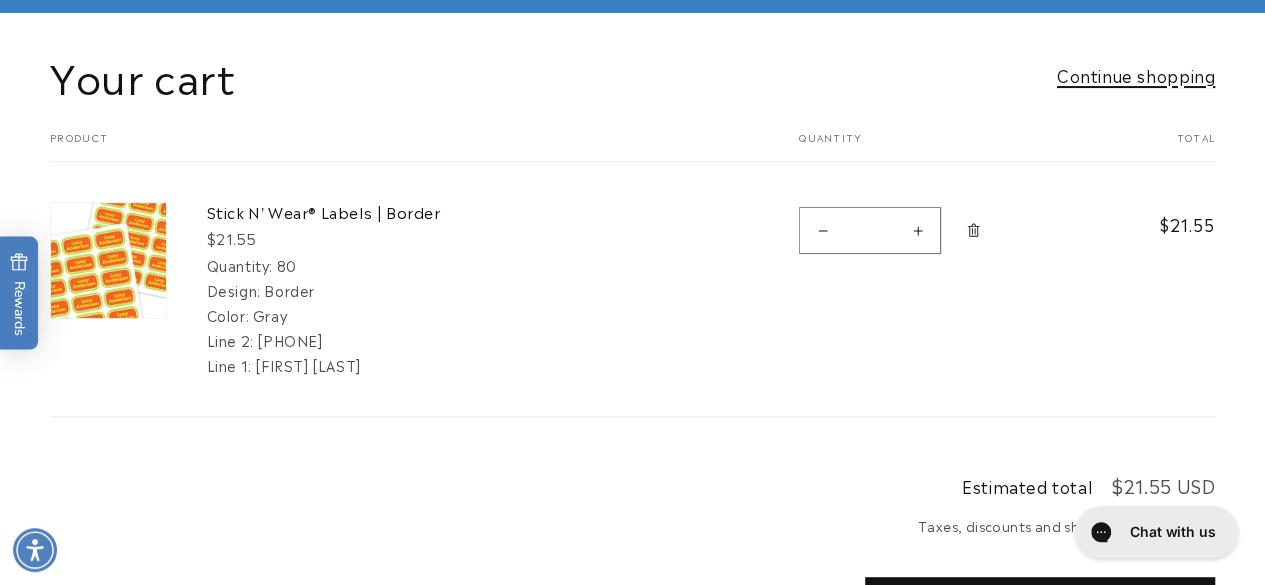 click on "Continue shopping" at bounding box center (1136, 75) 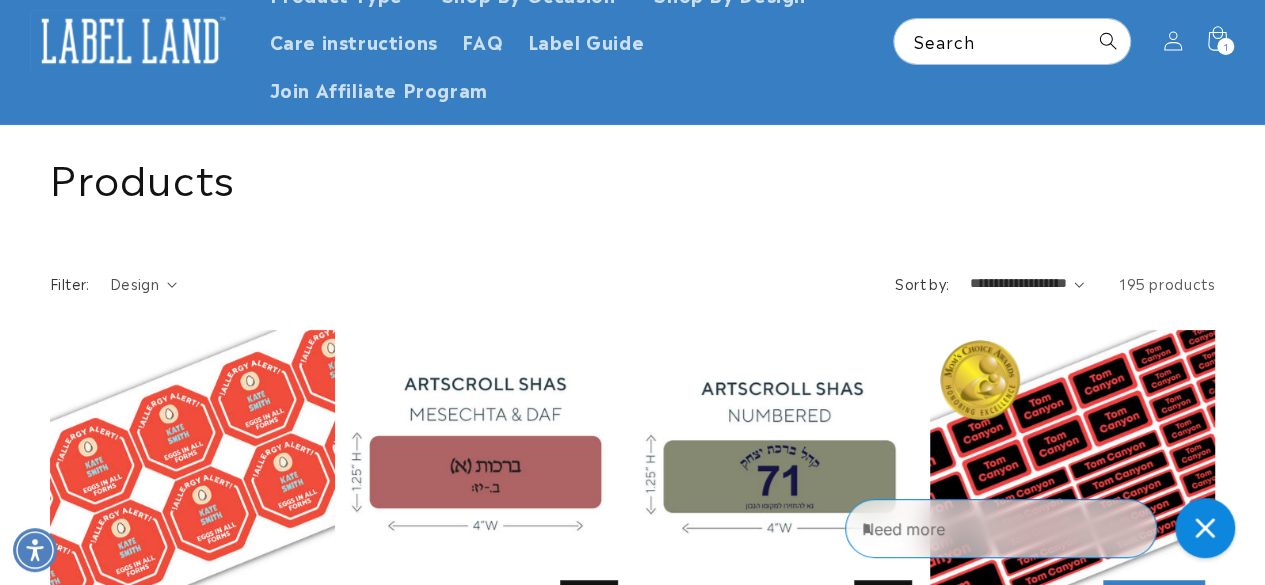scroll, scrollTop: 117, scrollLeft: 0, axis: vertical 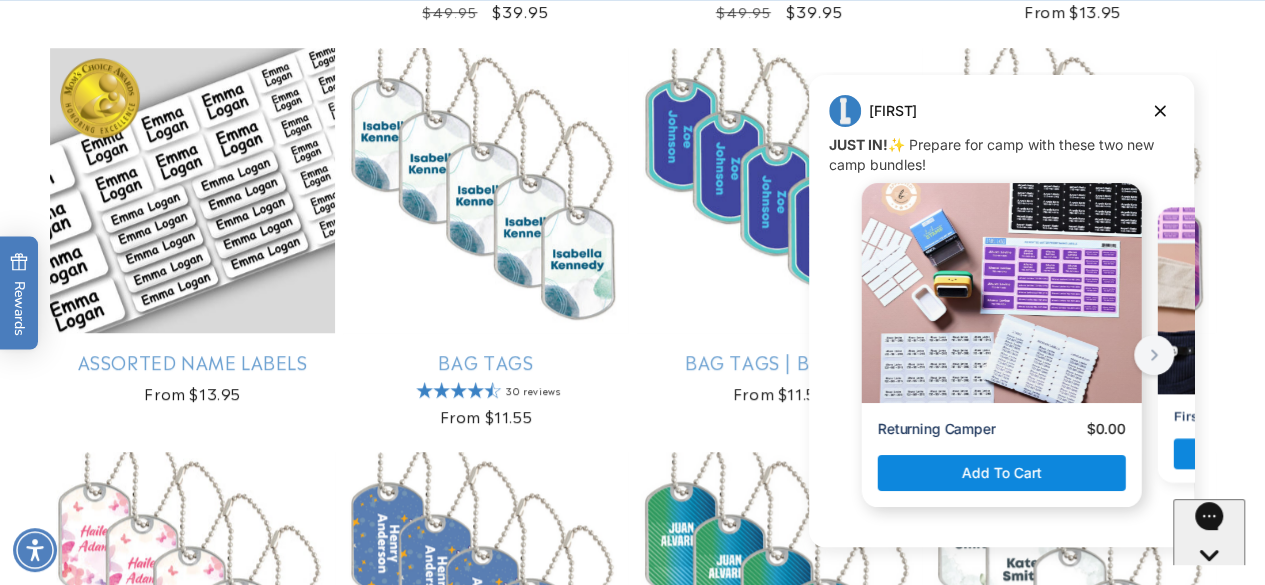 click at bounding box center [1002, 293] 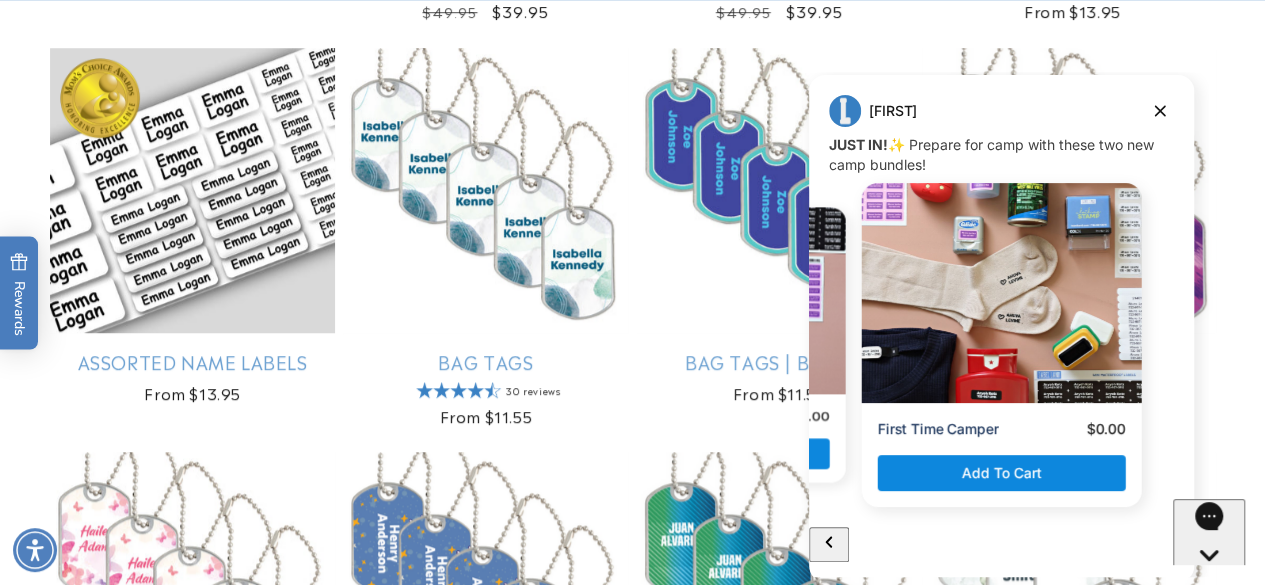 click on "Bag Tags | Brush" at bounding box center [1072, 361] 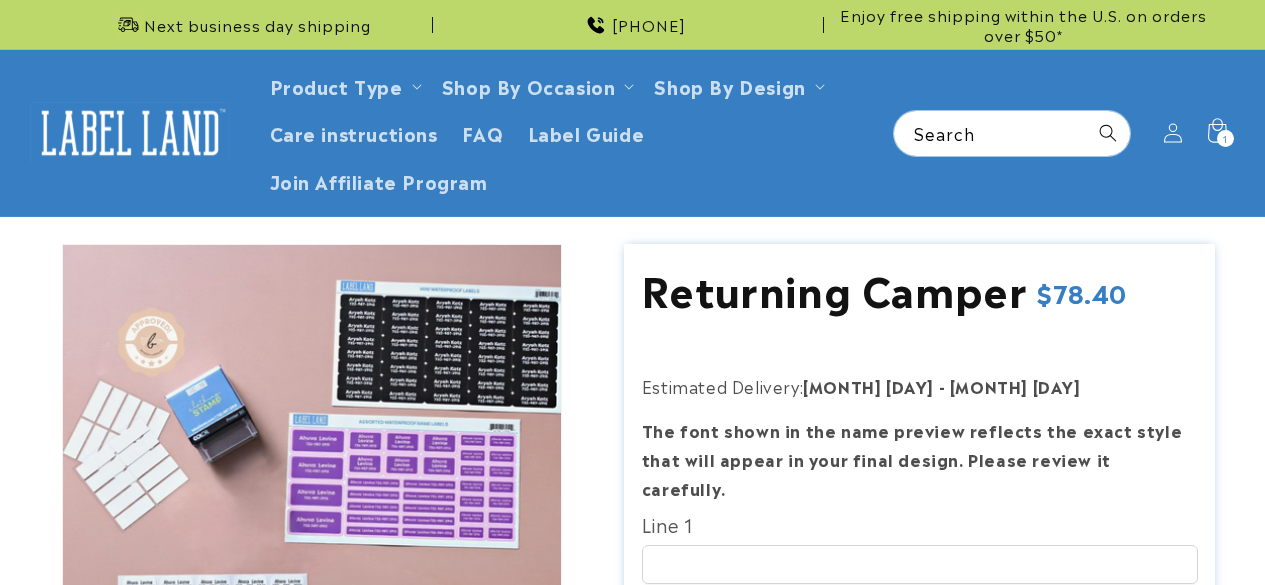 scroll, scrollTop: 0, scrollLeft: 0, axis: both 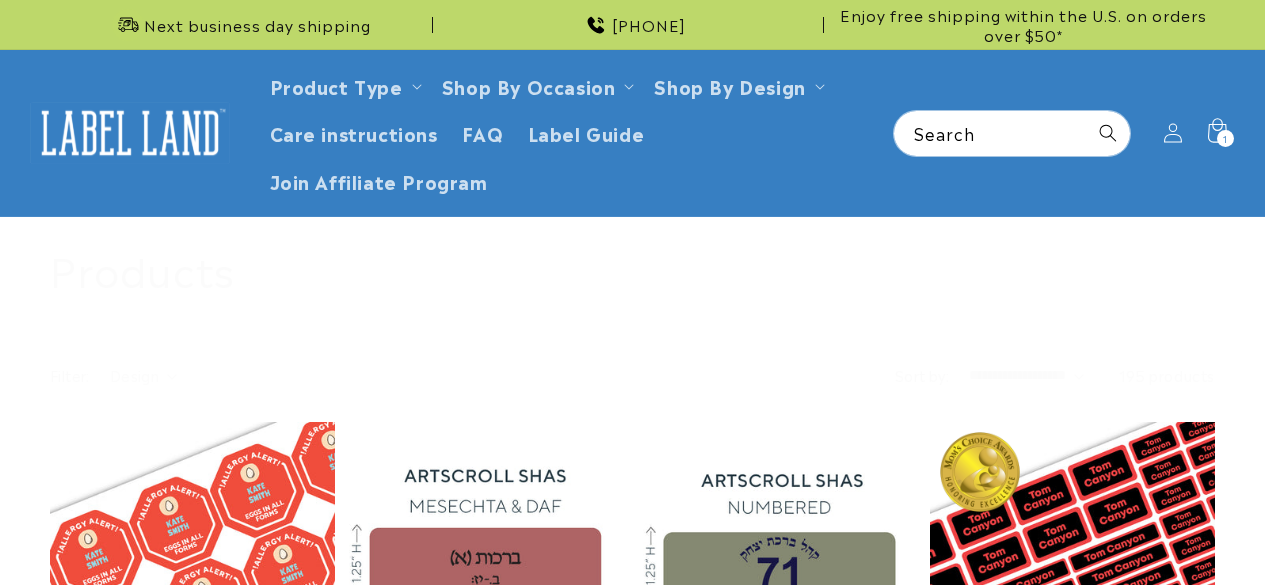 click on "Assorted Name Labels" at bounding box center [192, 1141] 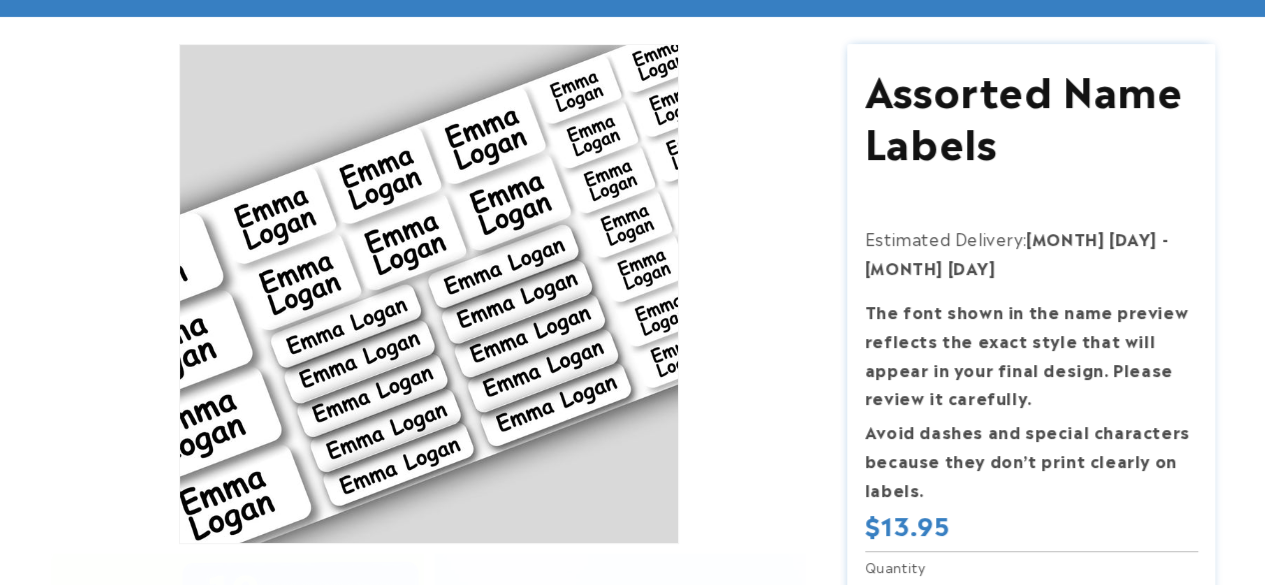 scroll, scrollTop: 0, scrollLeft: 0, axis: both 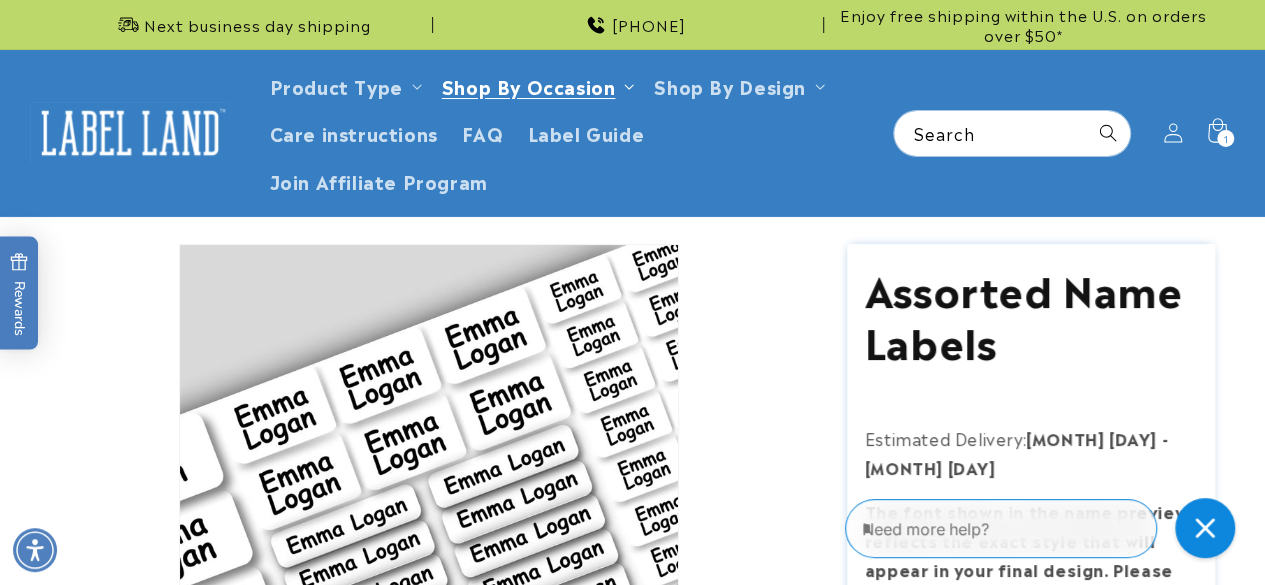 click on "Shop By Occasion" at bounding box center (529, 85) 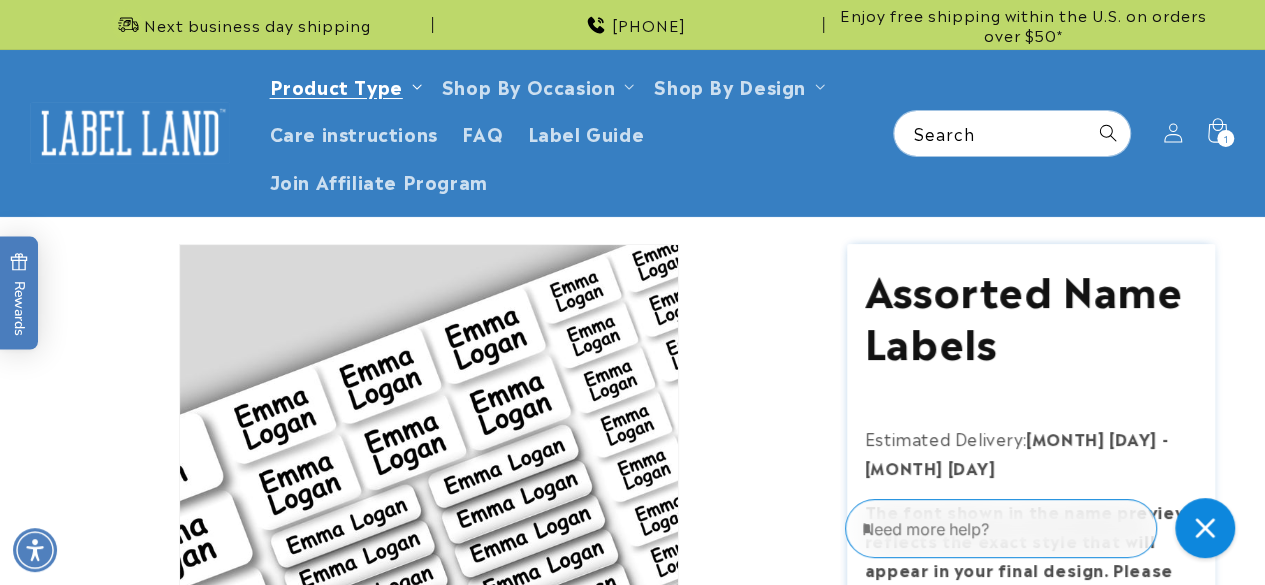 click on "Product Type" at bounding box center [336, 85] 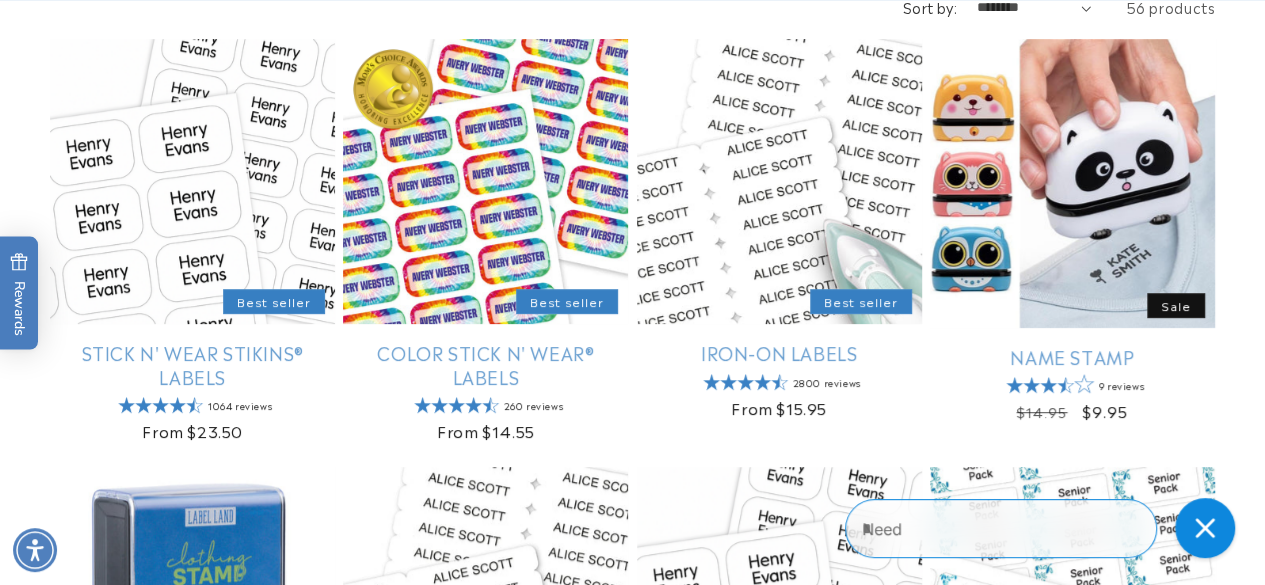 scroll, scrollTop: 0, scrollLeft: 0, axis: both 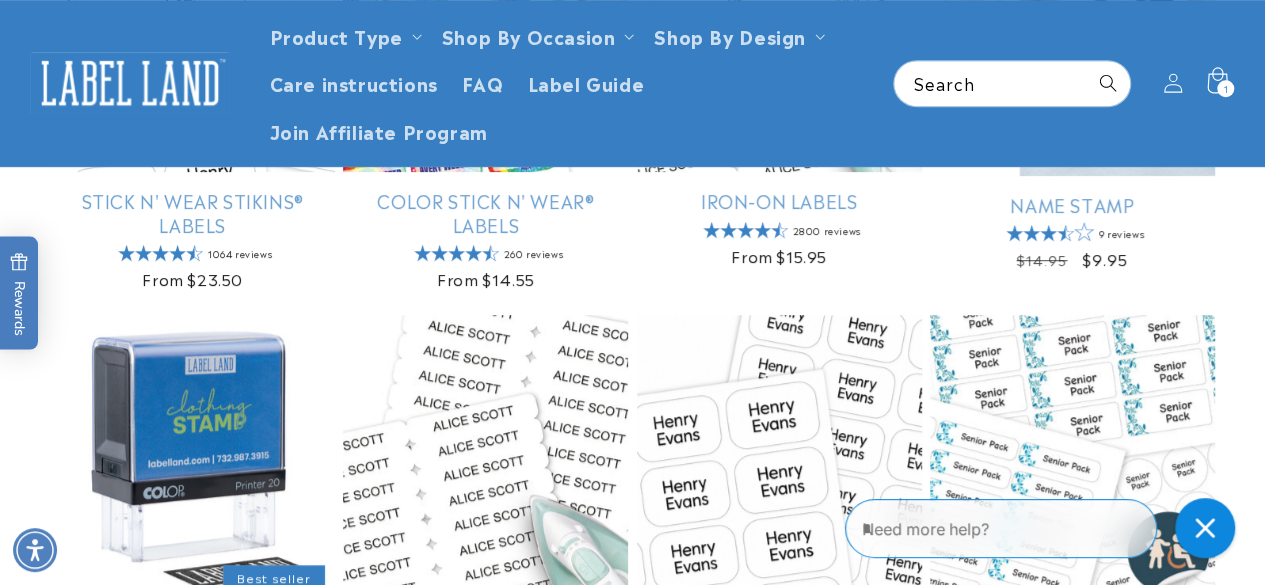 click 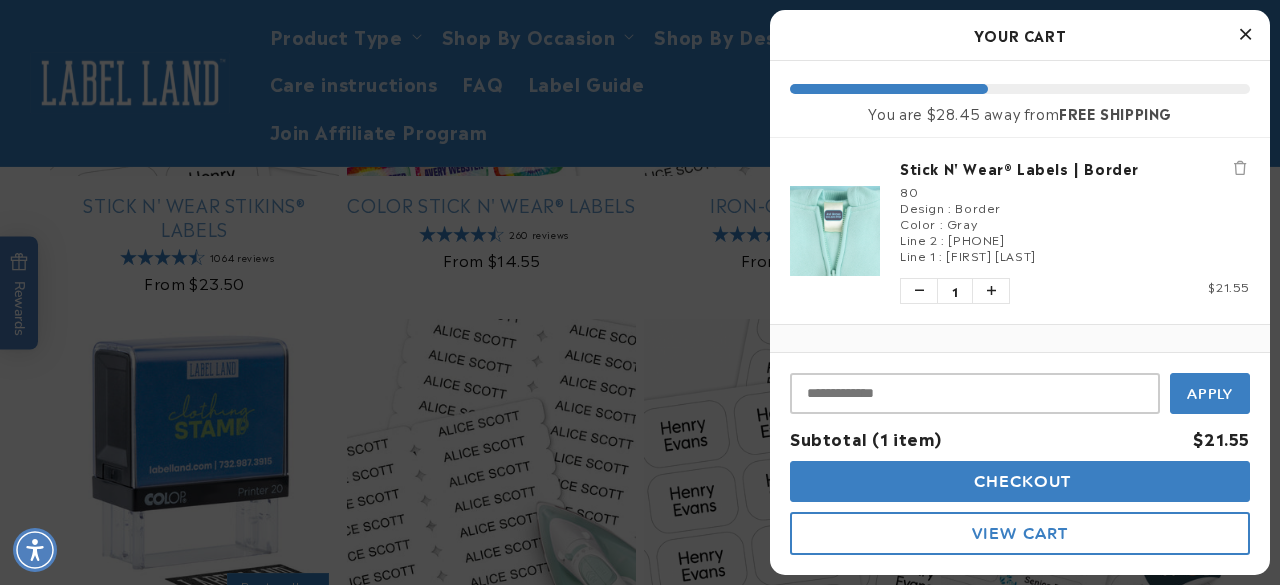 click at bounding box center [640, 292] 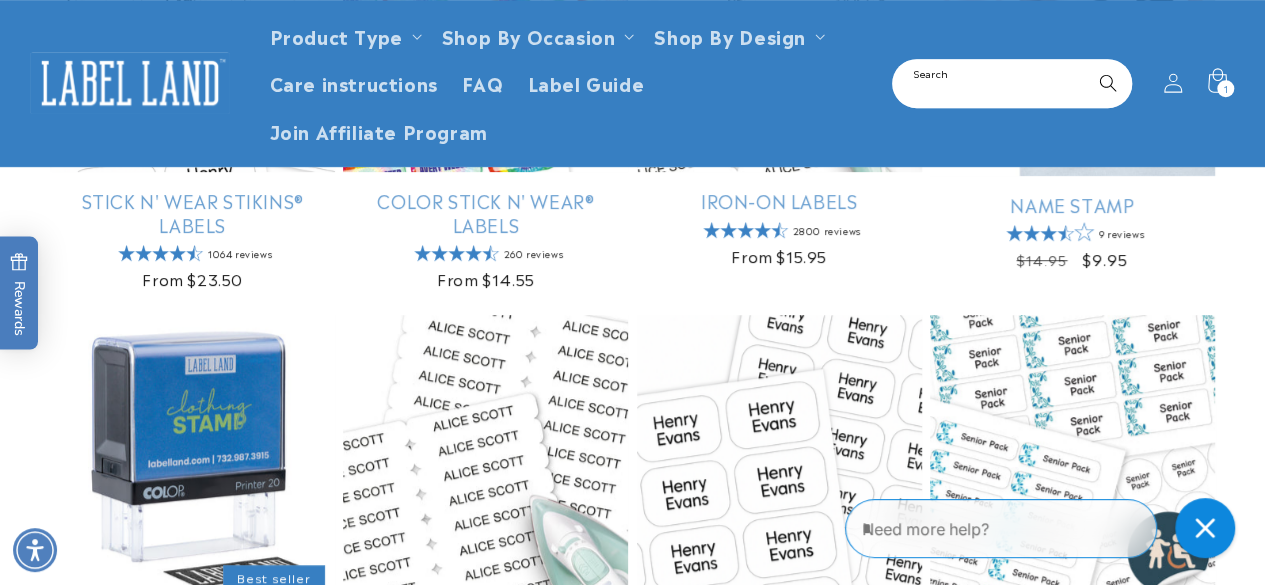 click on "Search" at bounding box center [1012, 83] 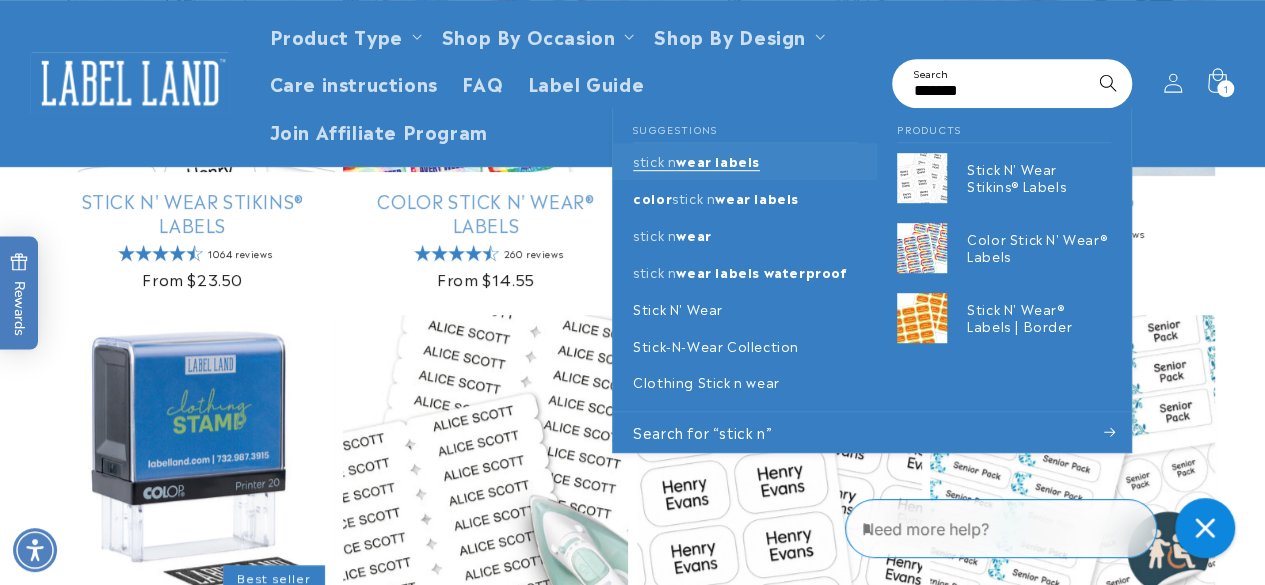 type on "*******" 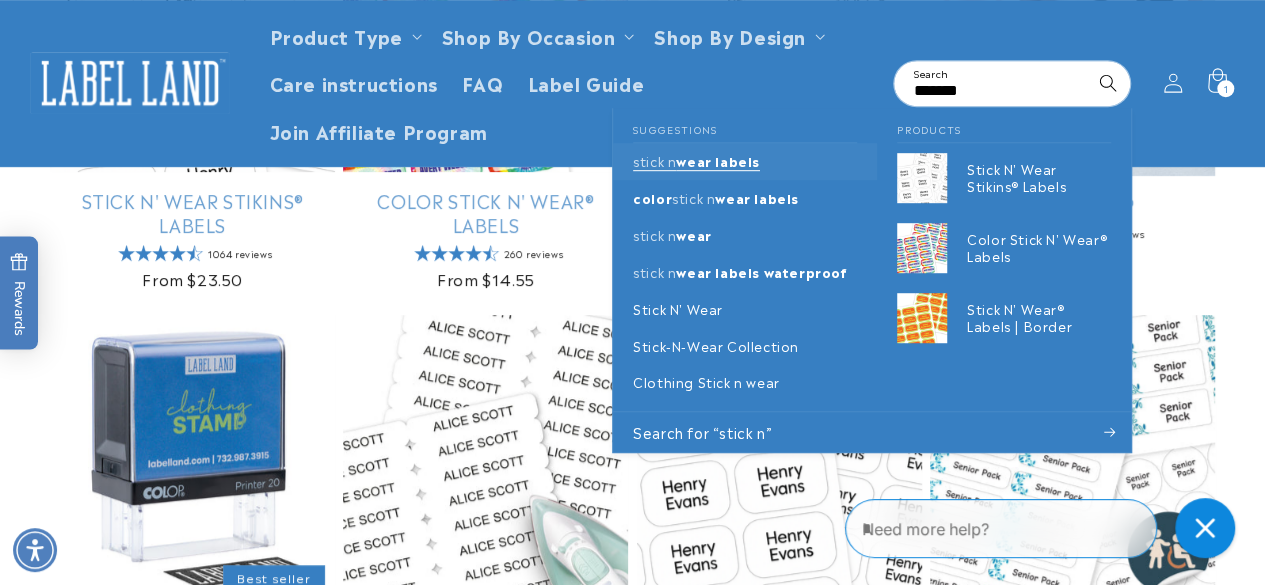 click on "wear labels" at bounding box center (718, 160) 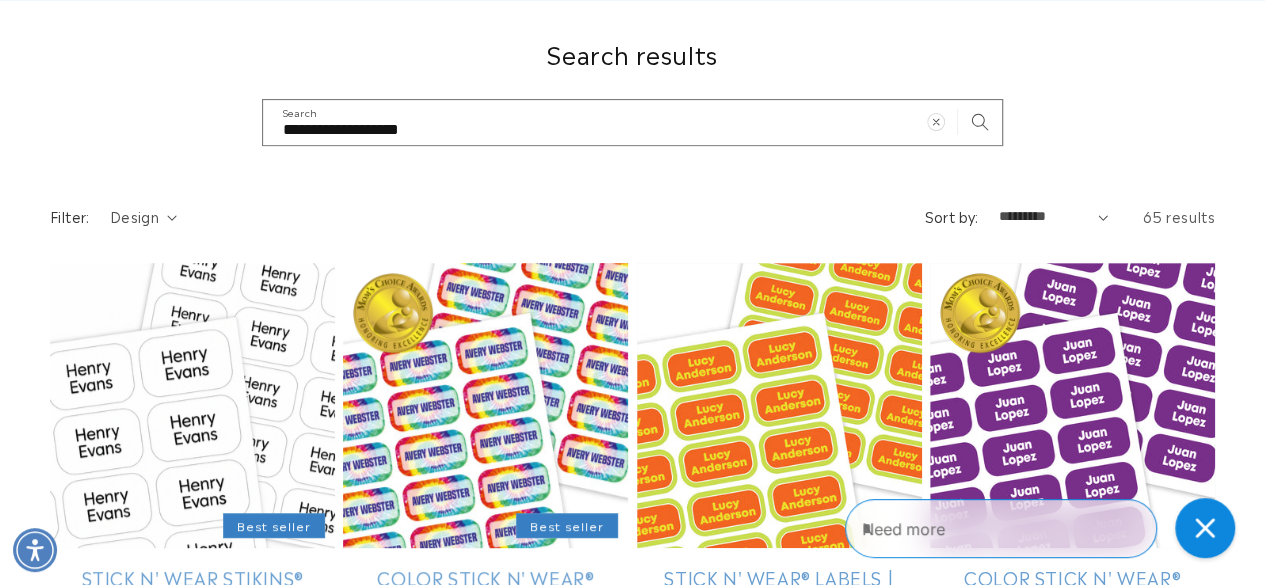 scroll, scrollTop: 365, scrollLeft: 0, axis: vertical 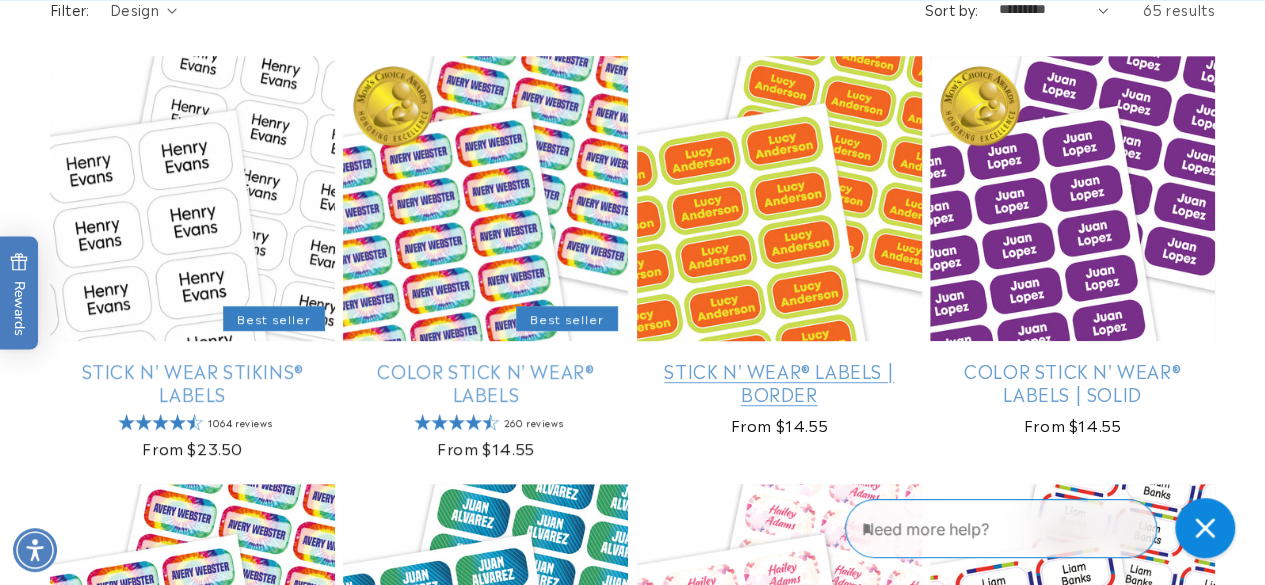 click on "Stick N' Wear® Labels | Border" at bounding box center (779, 382) 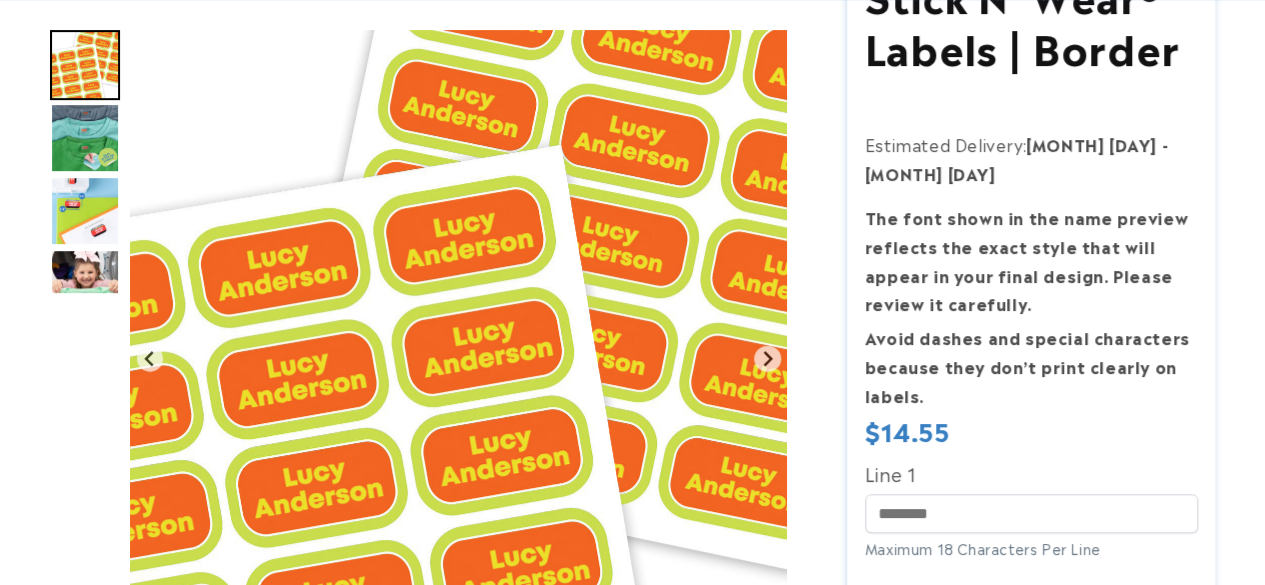 scroll, scrollTop: 337, scrollLeft: 0, axis: vertical 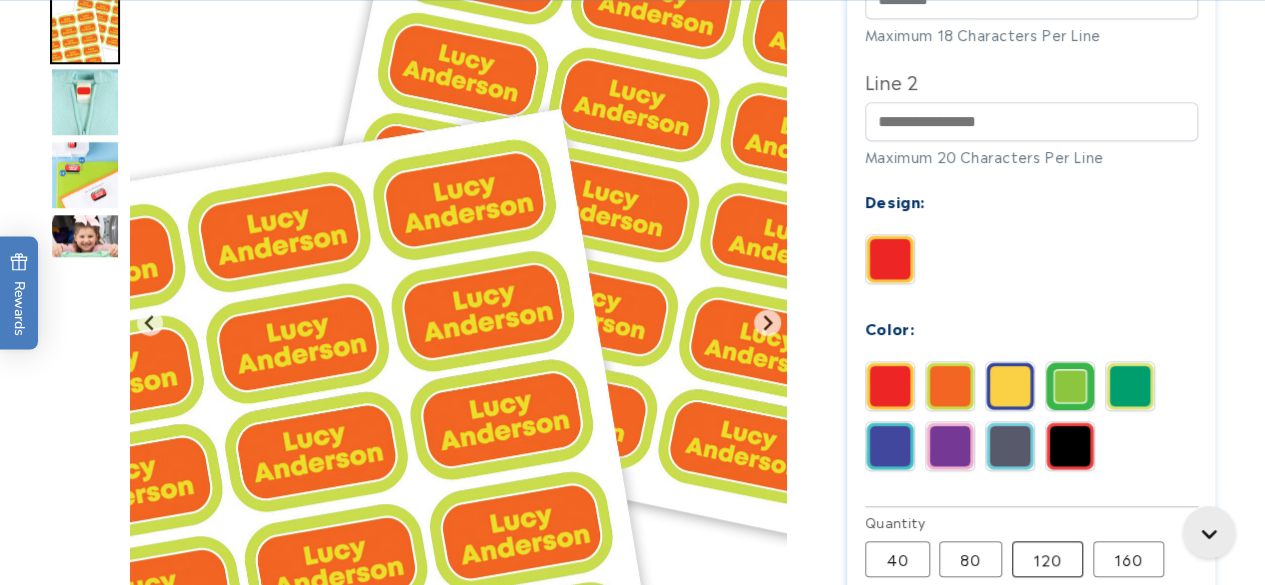 click on "120 Variant sold out or unavailable" at bounding box center (1047, 559) 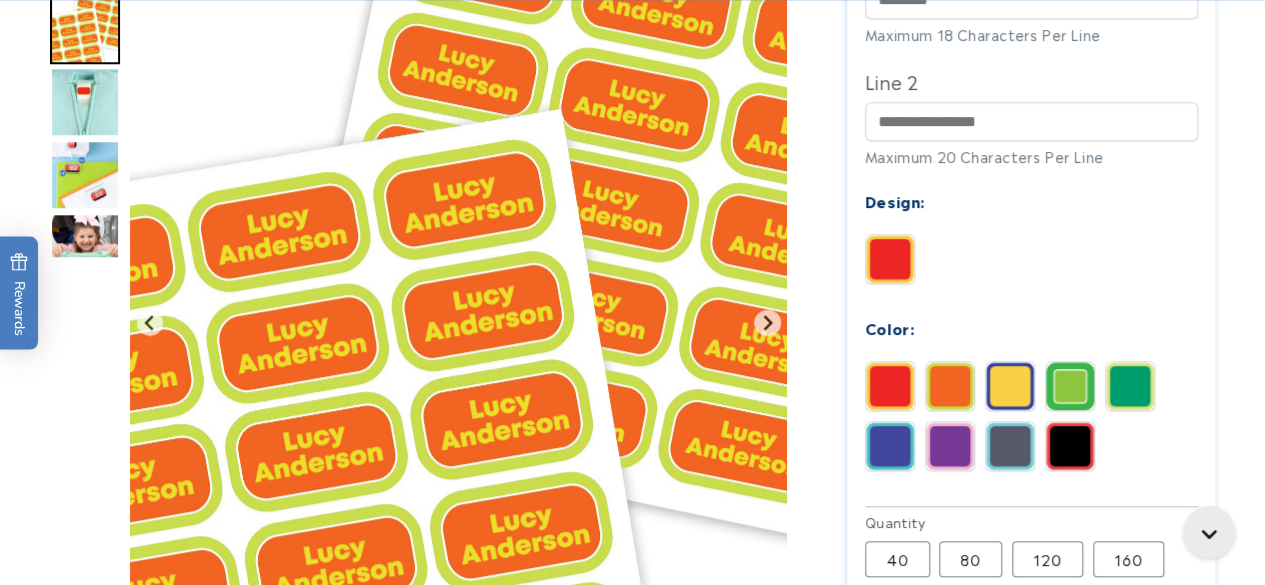 type 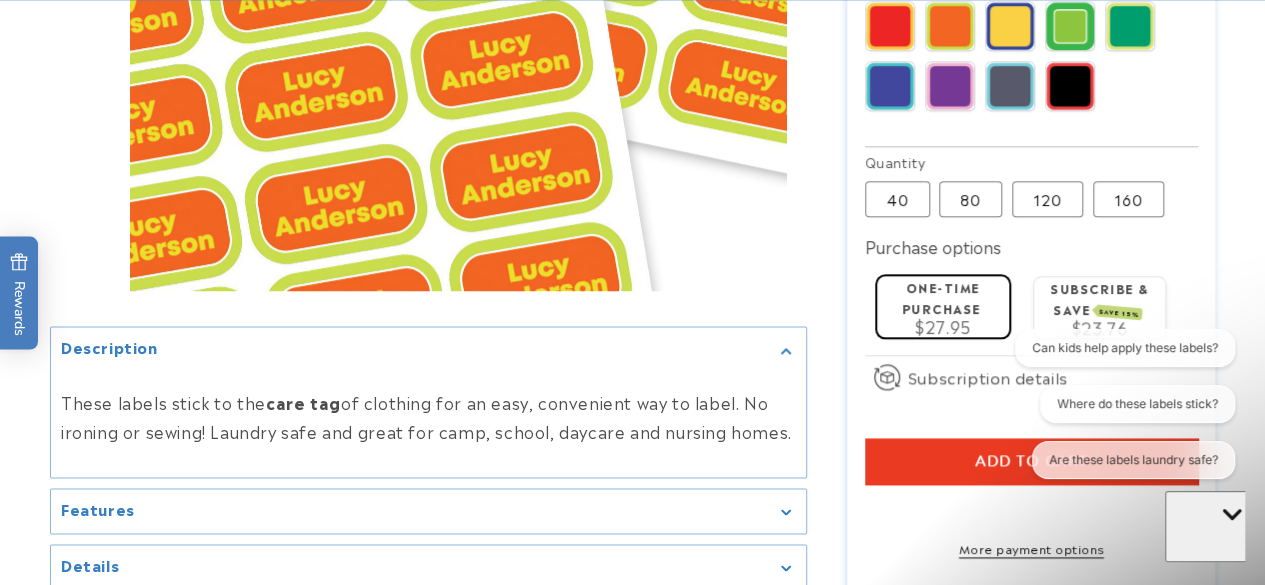 scroll, scrollTop: 1174, scrollLeft: 0, axis: vertical 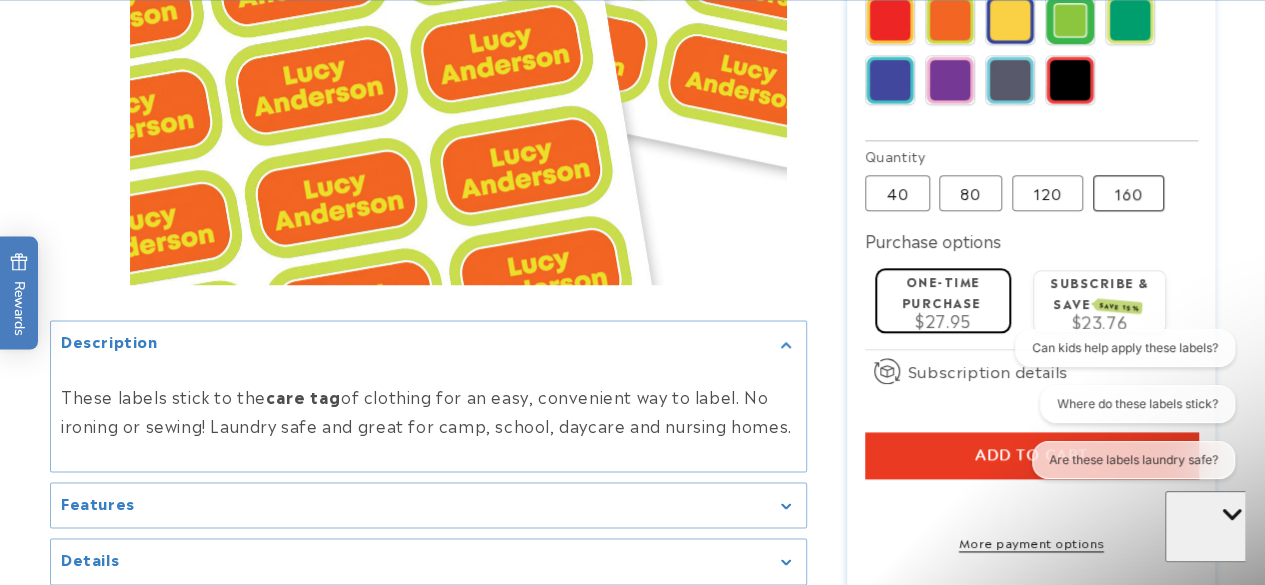 click on "160 Variant sold out or unavailable" at bounding box center (1128, 193) 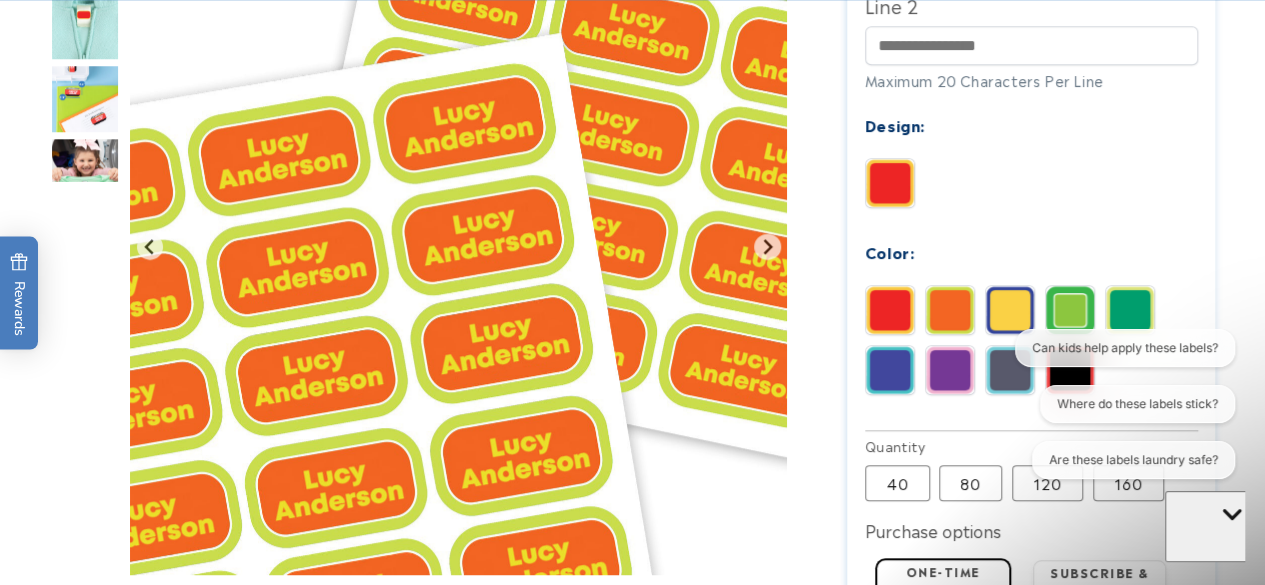 scroll, scrollTop: 895, scrollLeft: 0, axis: vertical 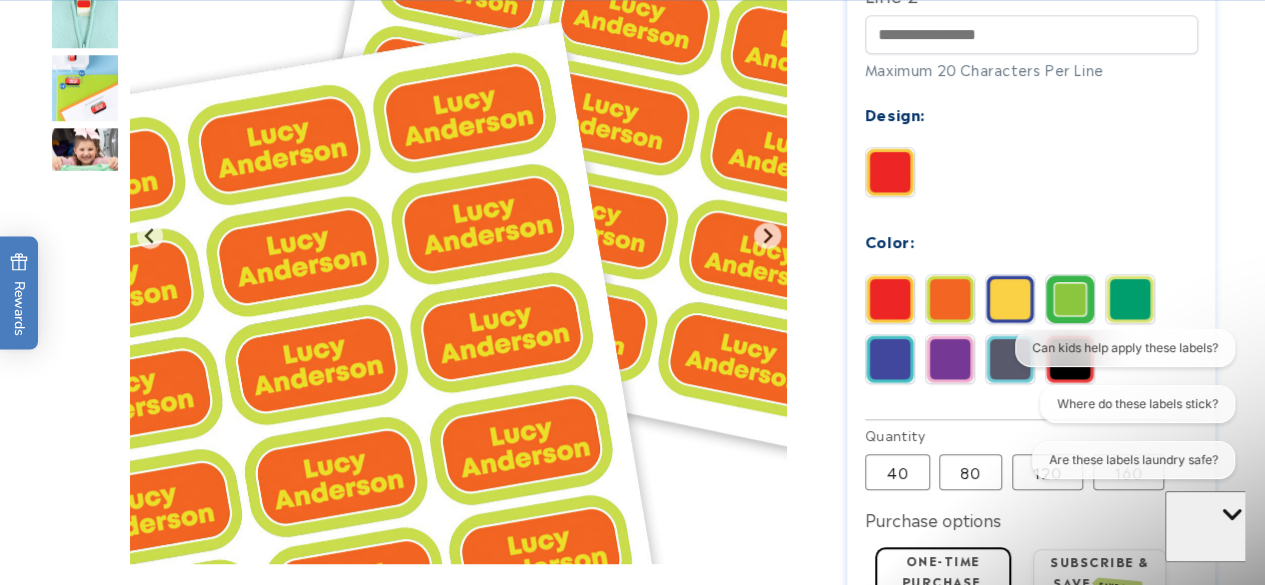 click at bounding box center [950, 359] 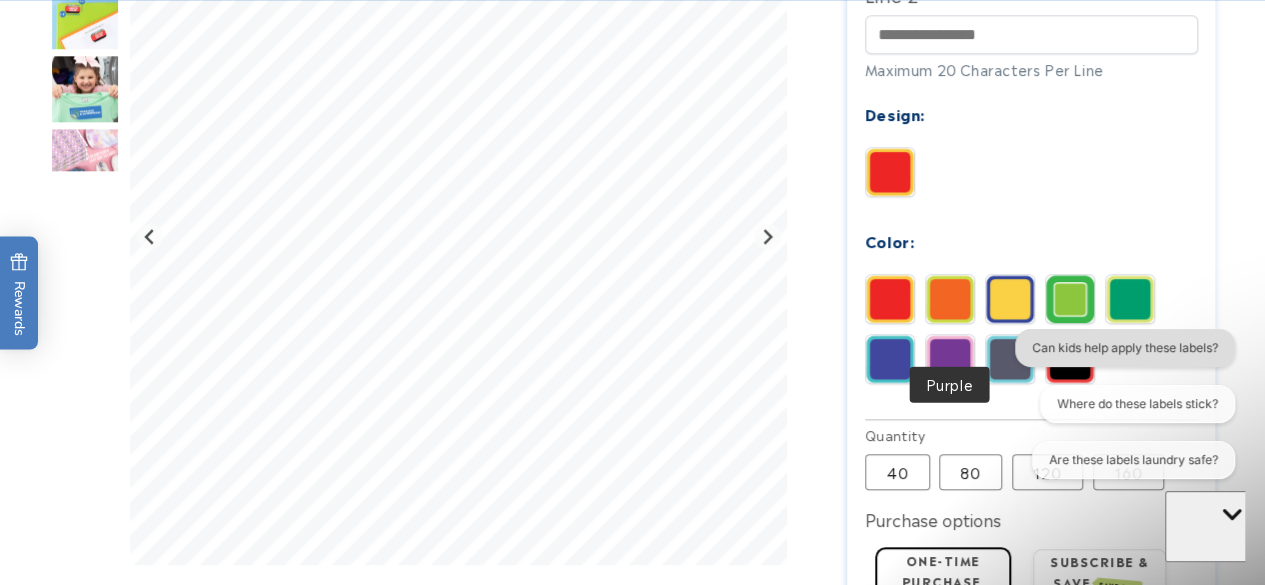 click on "Can kids help apply these labels?" at bounding box center (1125, 348) 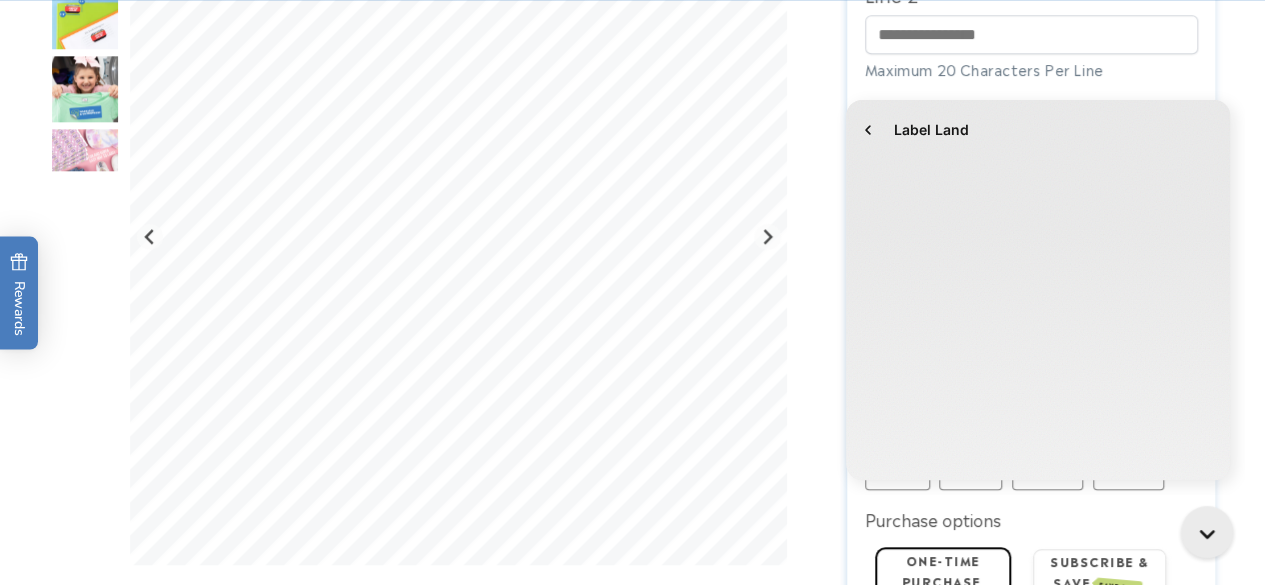 scroll, scrollTop: 0, scrollLeft: 0, axis: both 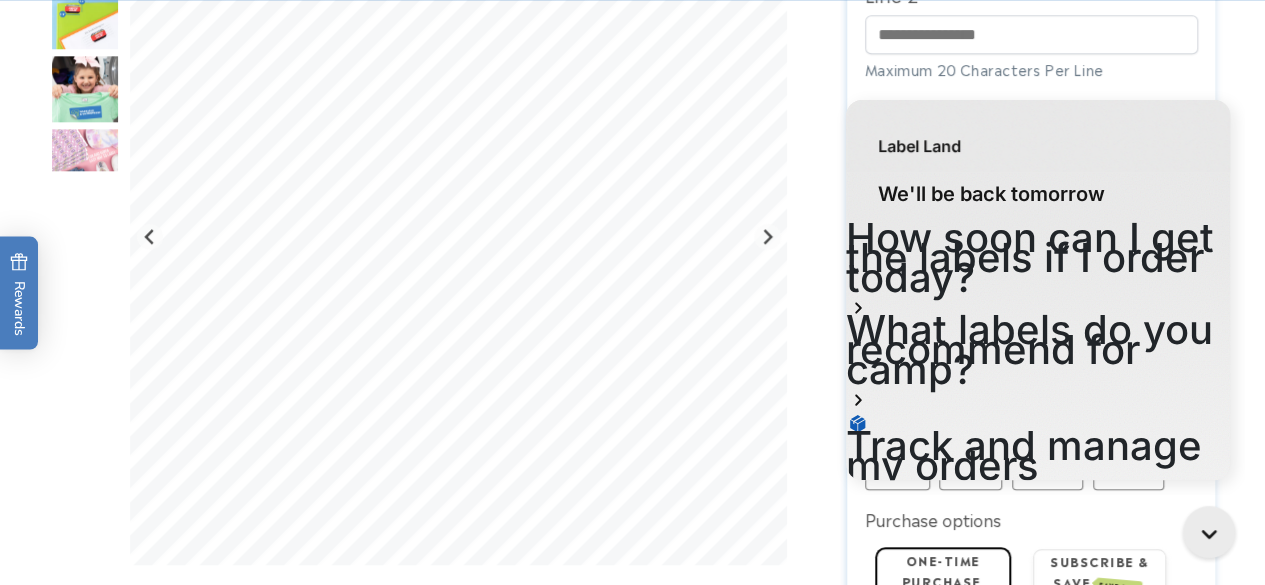 click at bounding box center (632, 134) 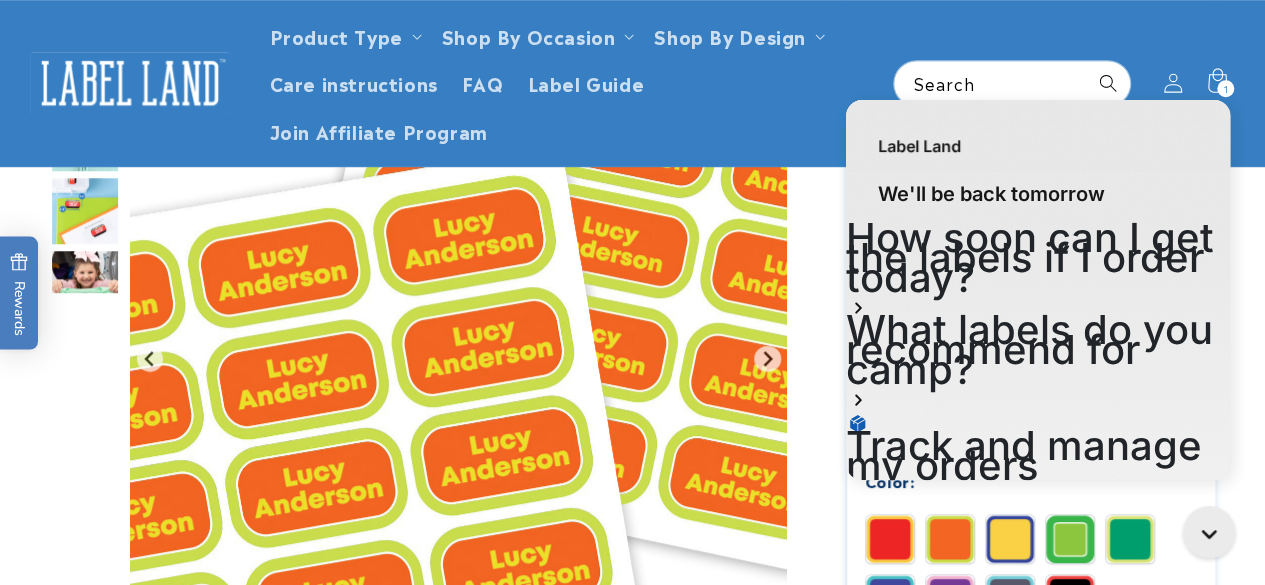 scroll, scrollTop: 652, scrollLeft: 0, axis: vertical 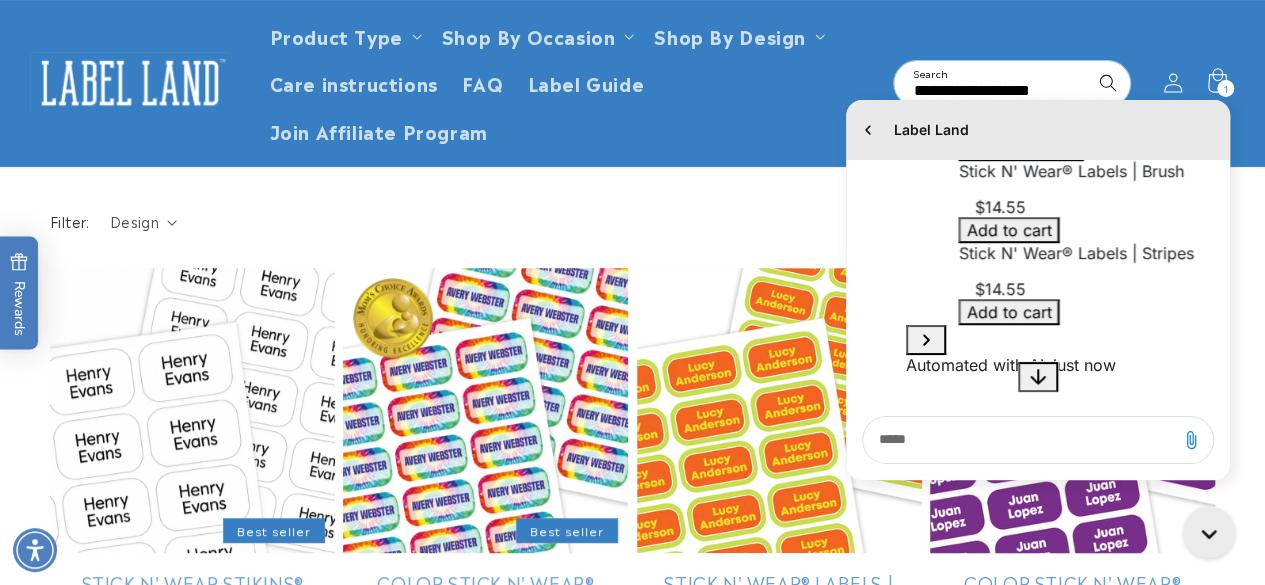 click on "Color Stick N' Wear® Labels | Solid" at bounding box center [1072, 594] 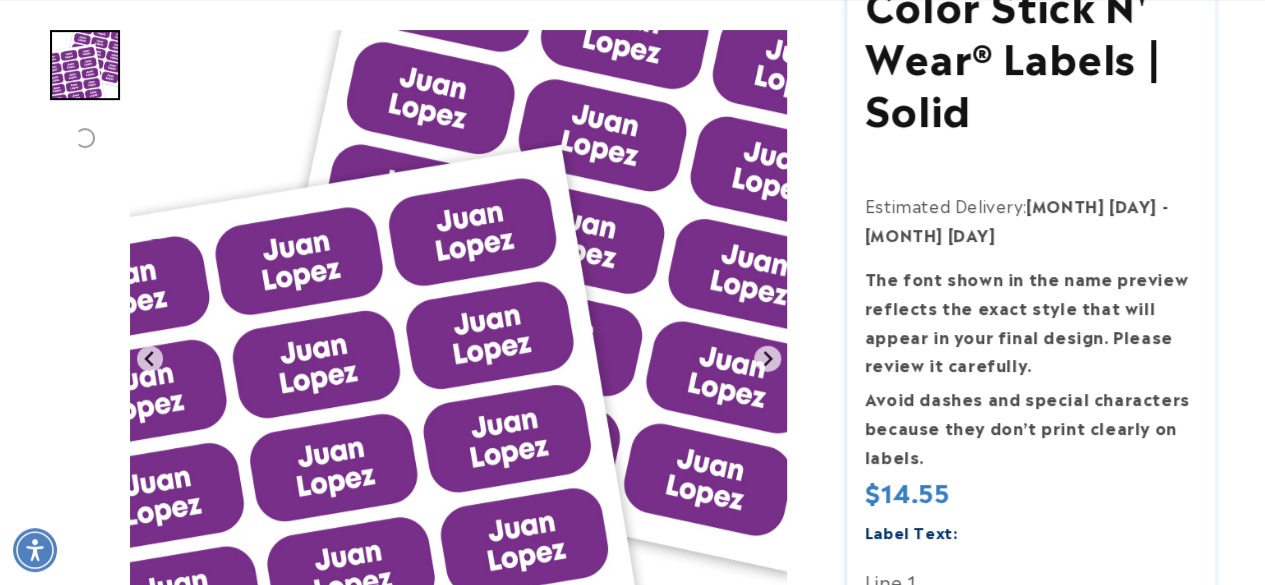 scroll, scrollTop: 285, scrollLeft: 0, axis: vertical 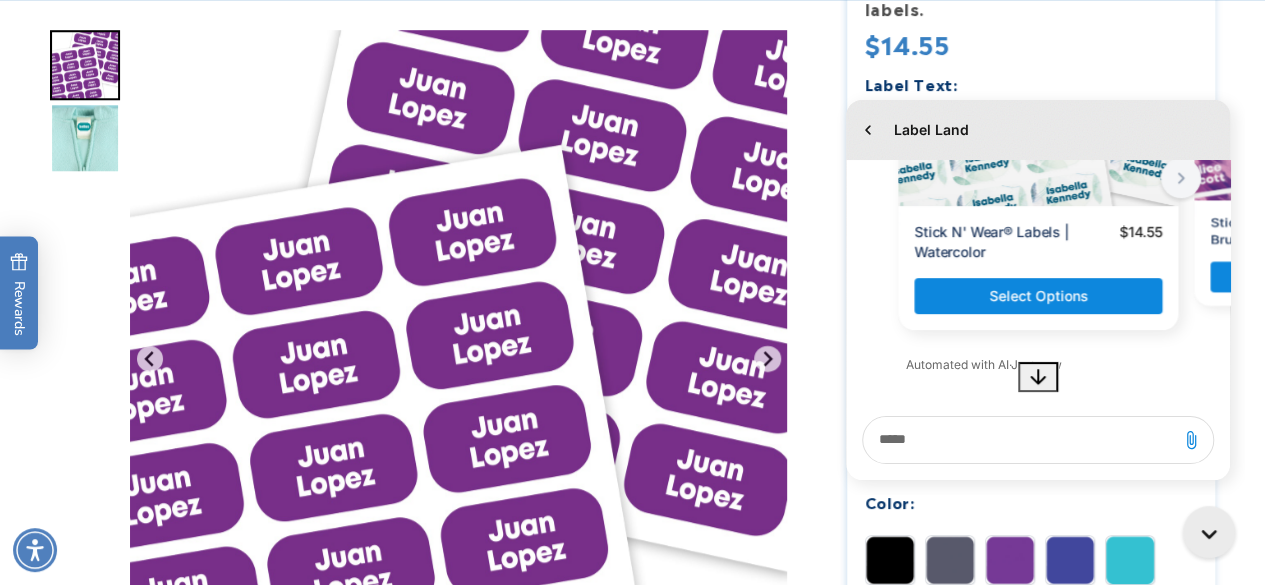 click at bounding box center [890, 560] 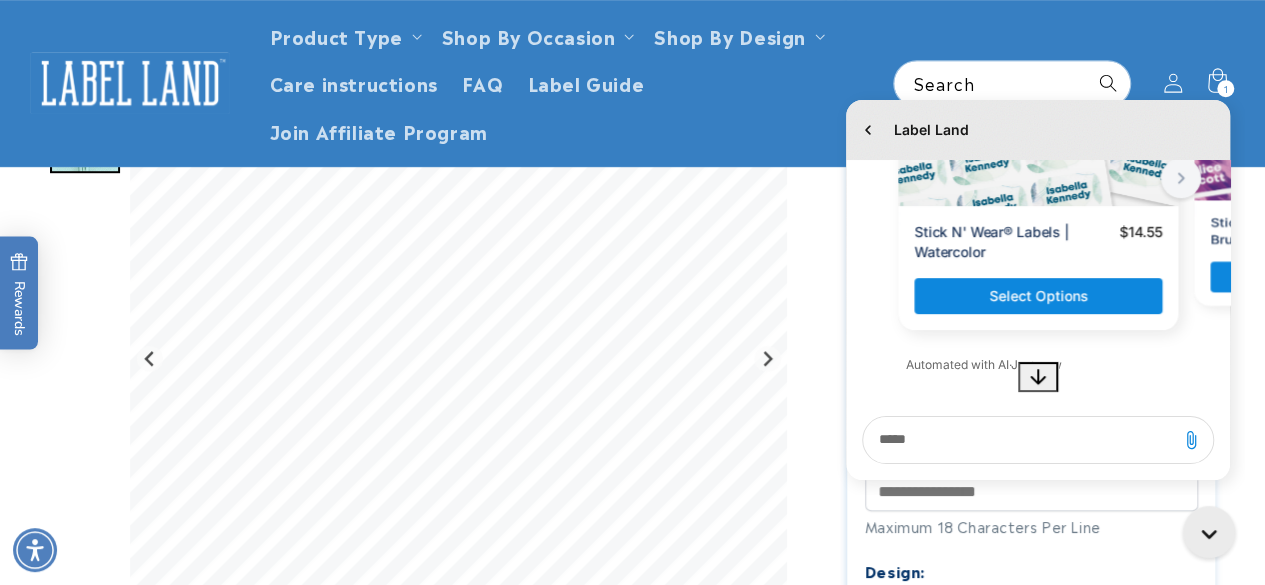 scroll, scrollTop: 535, scrollLeft: 0, axis: vertical 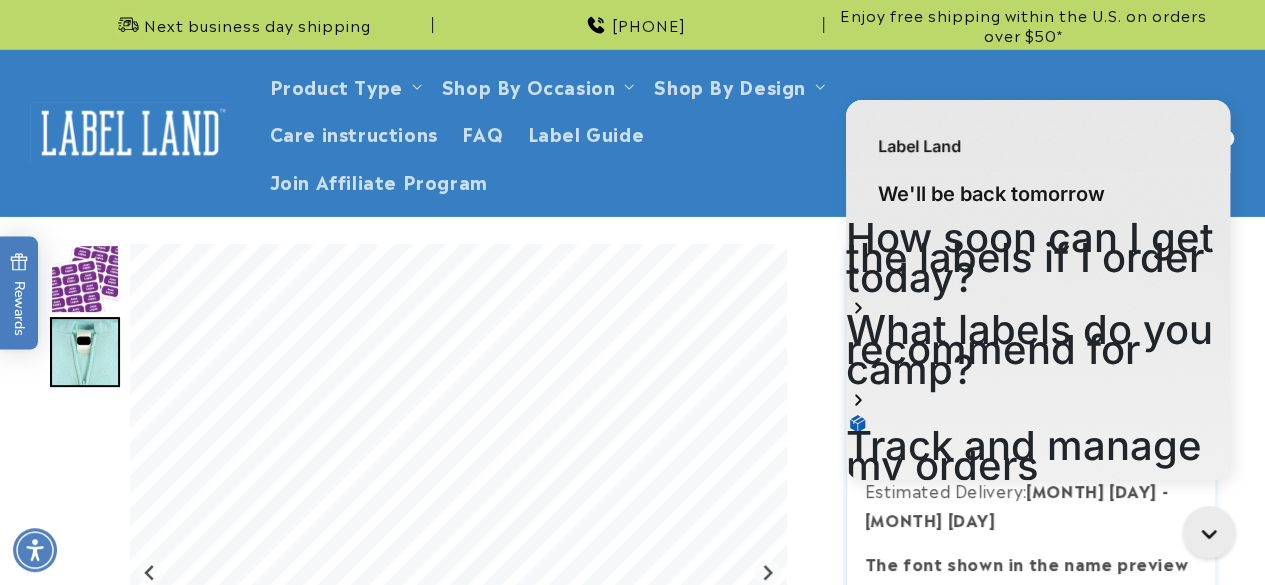 click on "How soon can I get the labels if I order today?" at bounding box center [1038, 258] 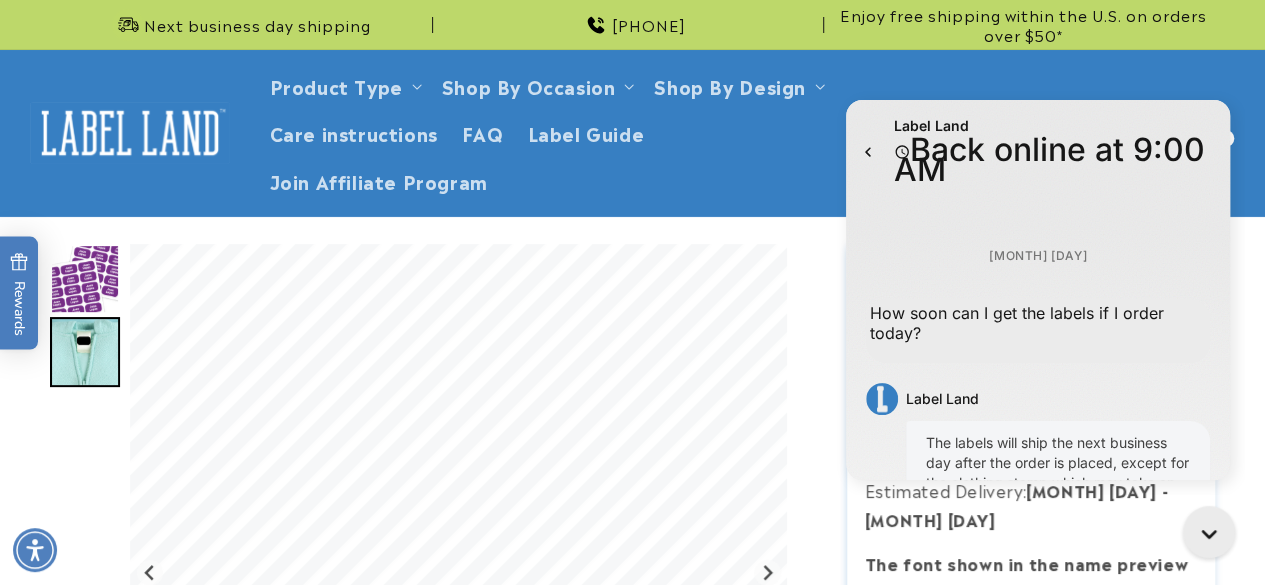 scroll, scrollTop: 460, scrollLeft: 0, axis: vertical 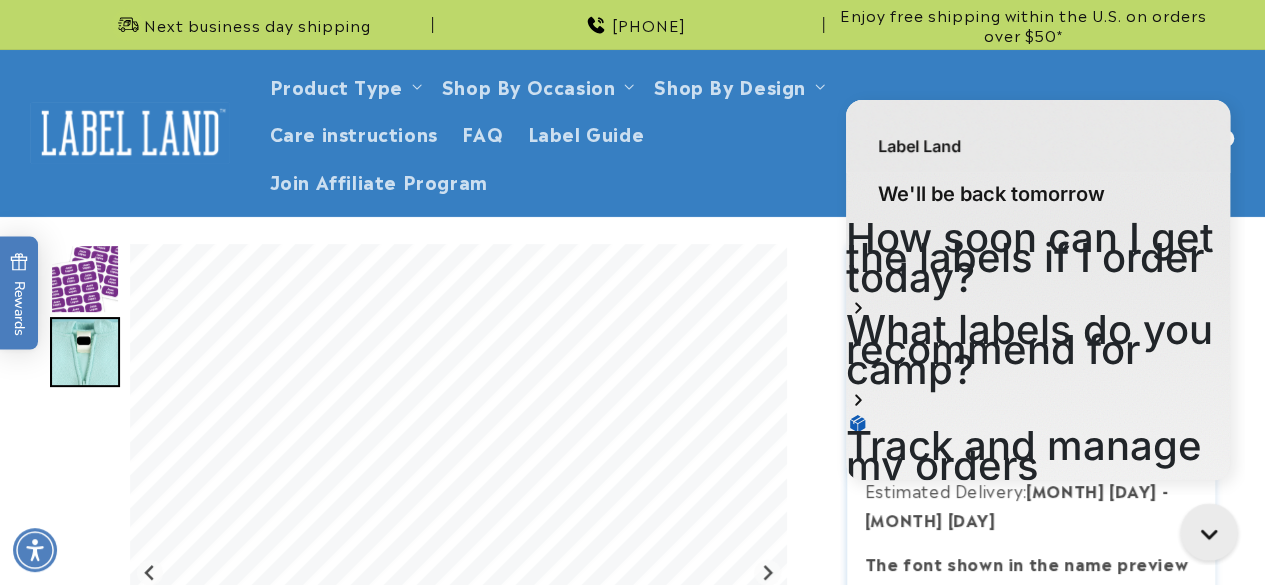 click 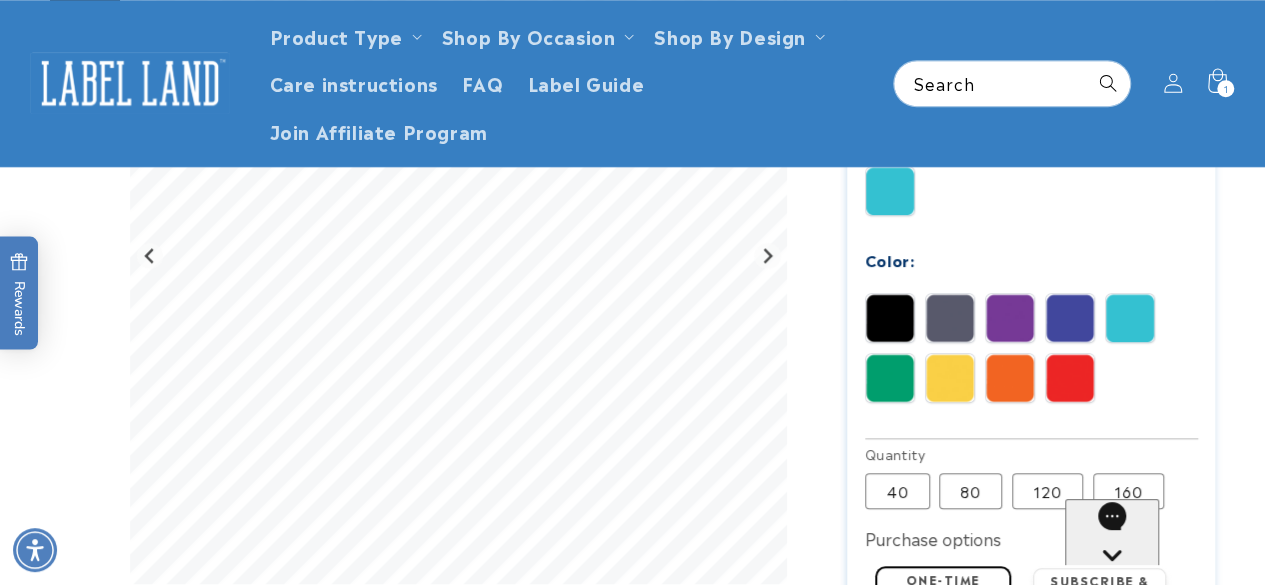 scroll, scrollTop: 974, scrollLeft: 0, axis: vertical 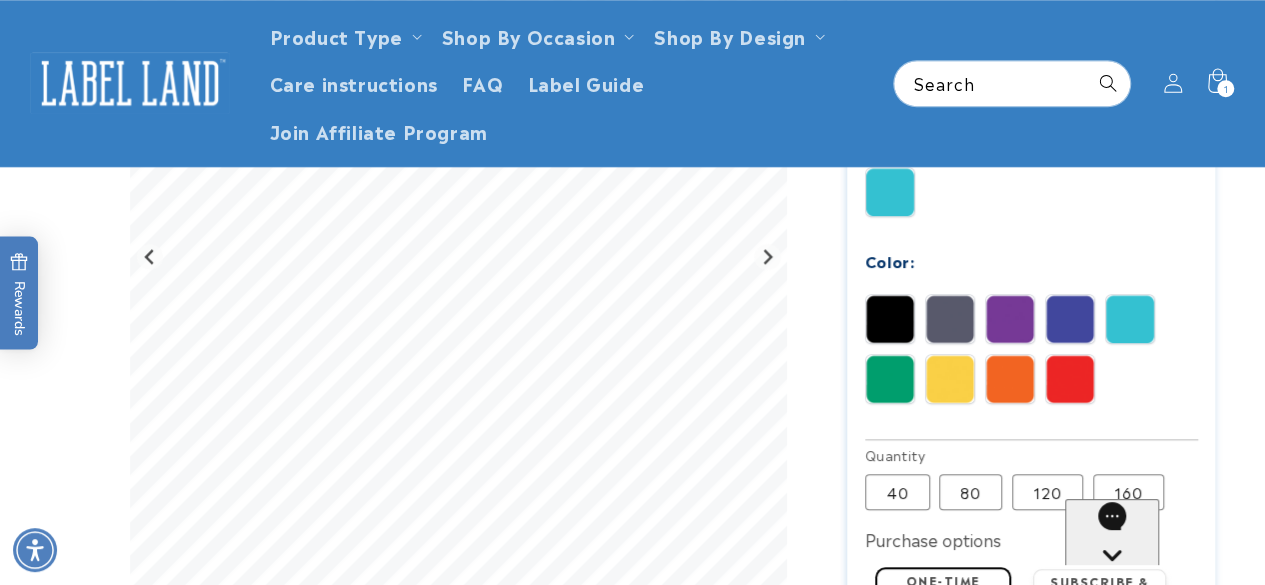 click at bounding box center [1130, 319] 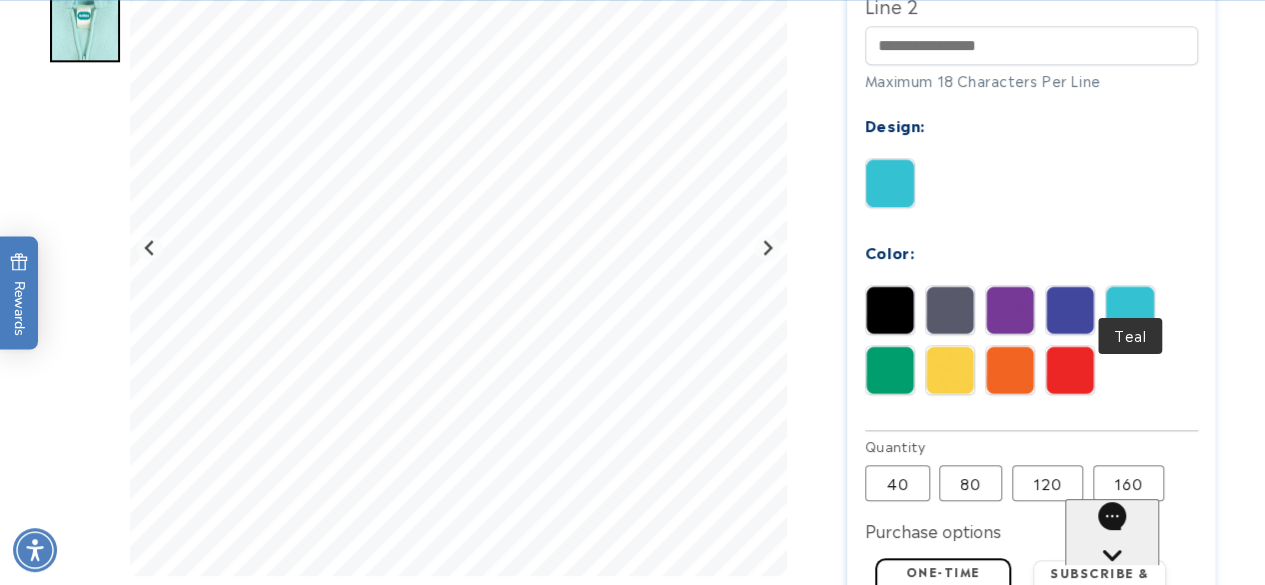 scroll, scrollTop: 986, scrollLeft: 0, axis: vertical 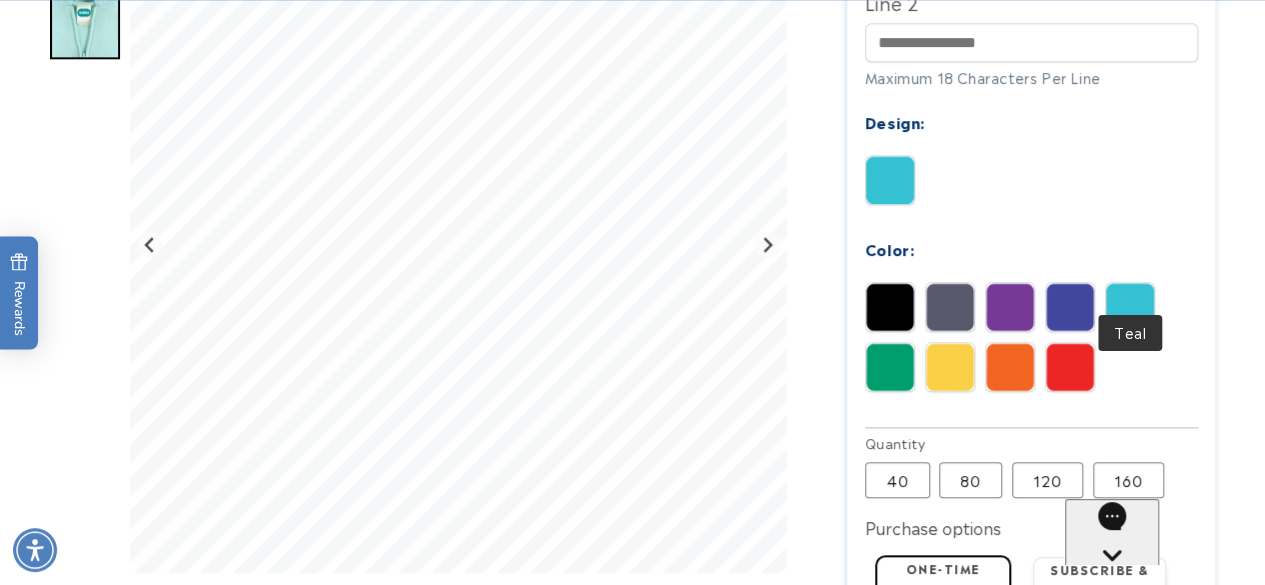 click at bounding box center [890, 307] 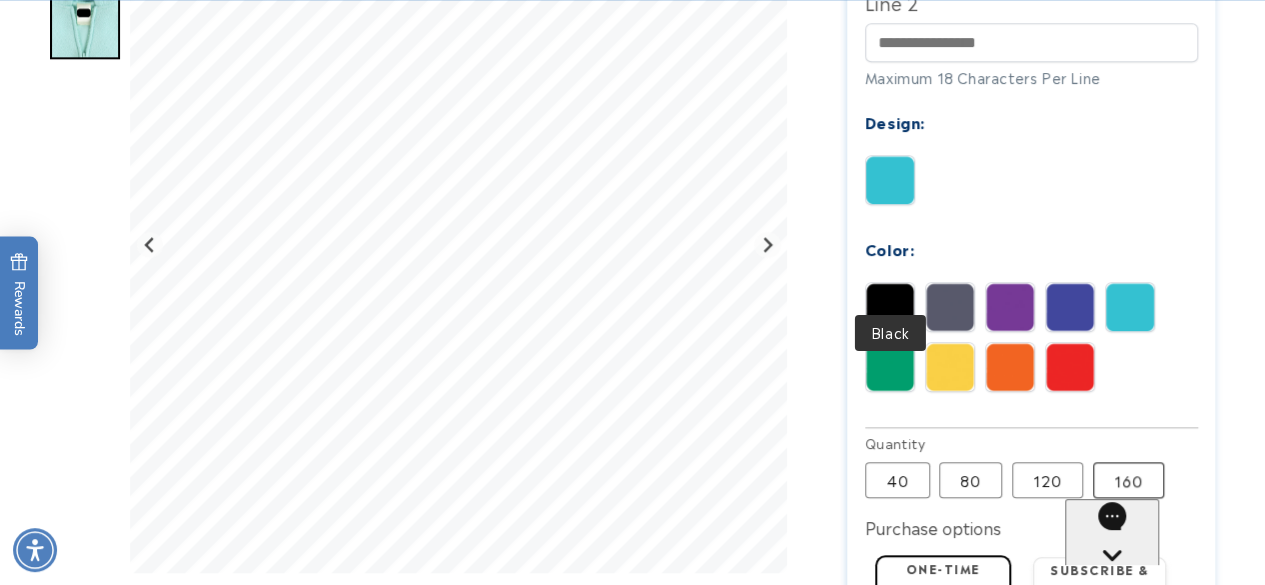 click on "160 Variant sold out or unavailable" at bounding box center (1128, 480) 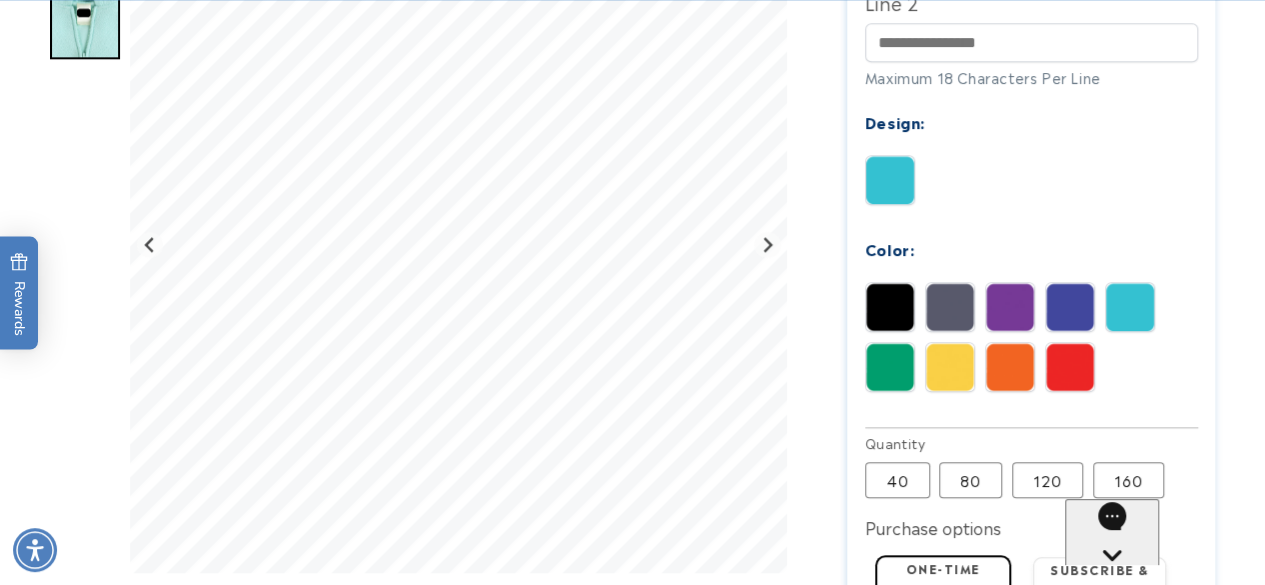 type 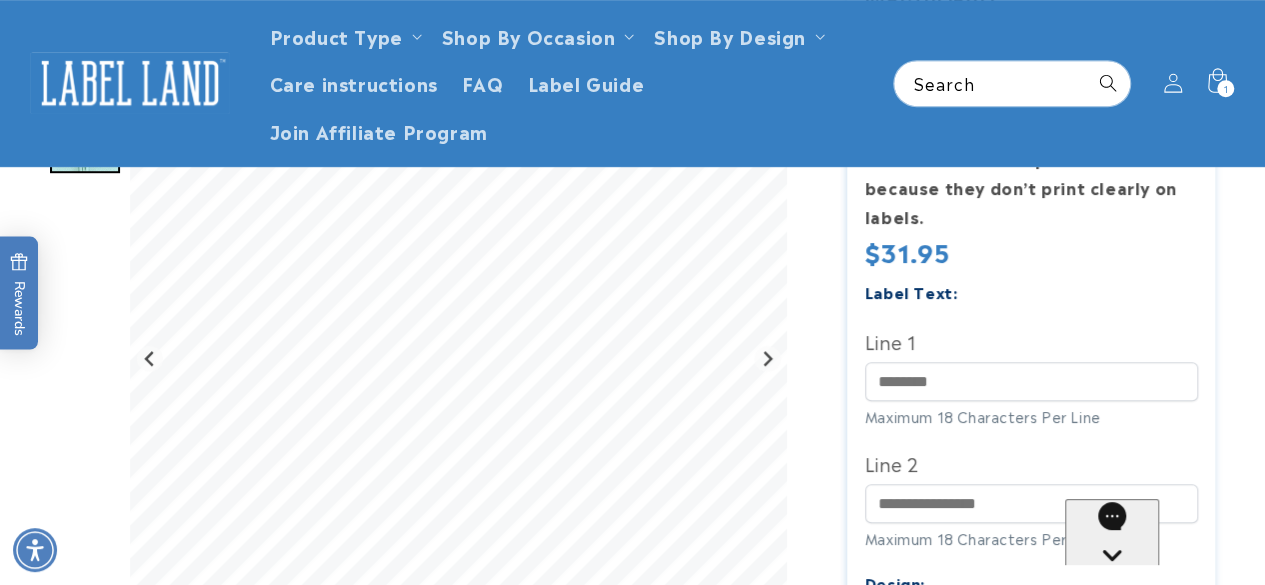 scroll, scrollTop: 494, scrollLeft: 0, axis: vertical 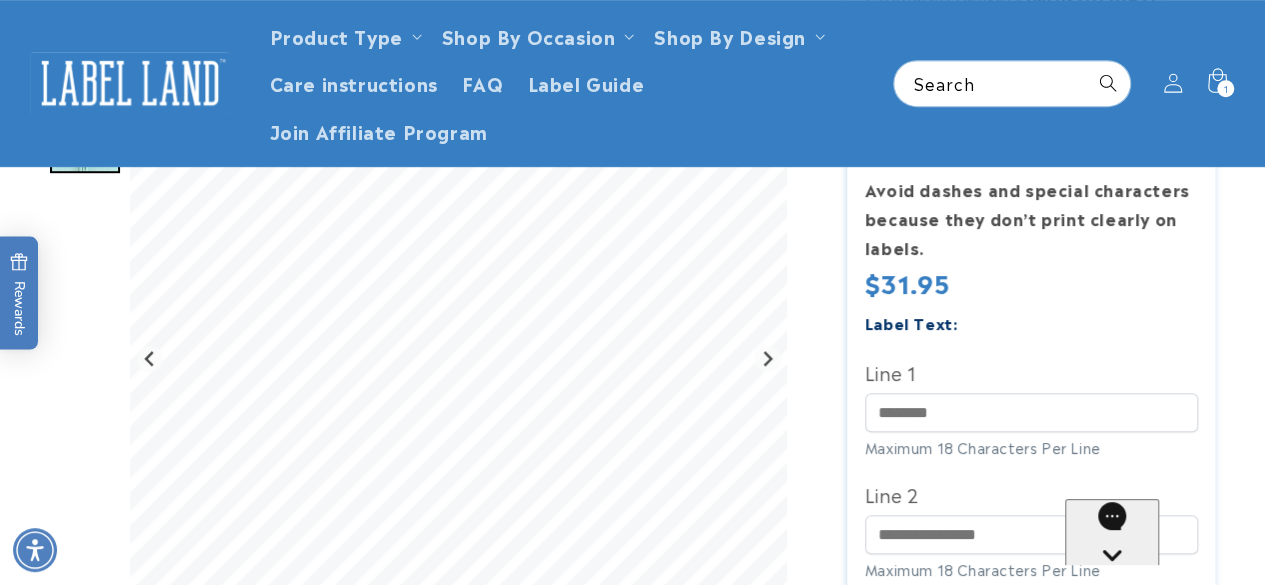 click on "Chat with us" at bounding box center (1112, 615) 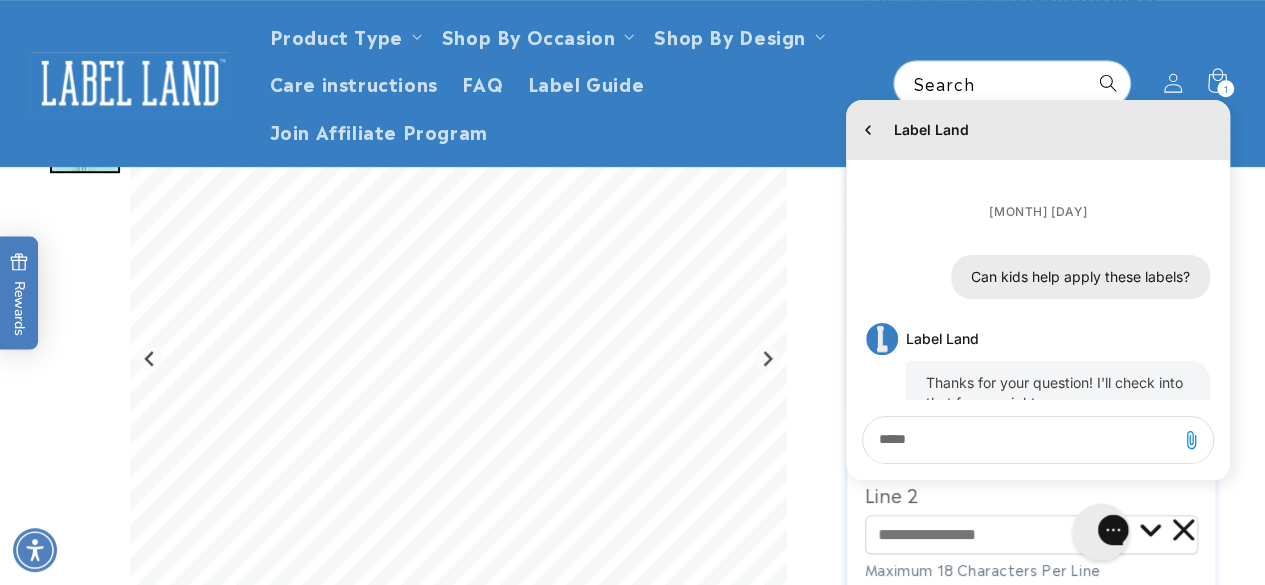 scroll, scrollTop: 694, scrollLeft: 0, axis: vertical 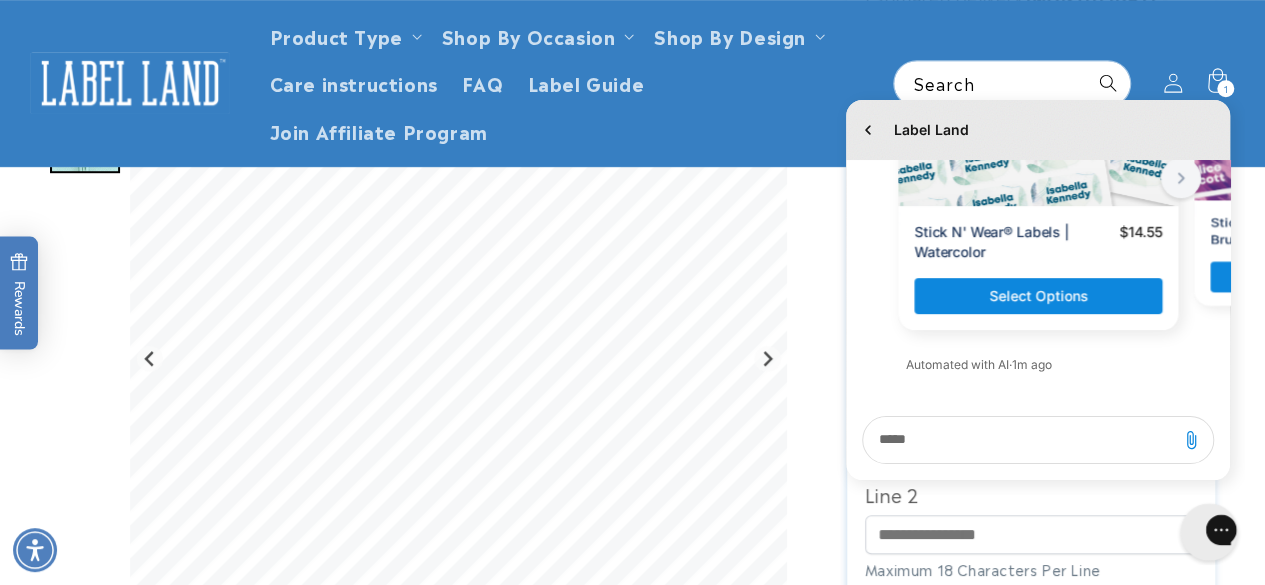 click 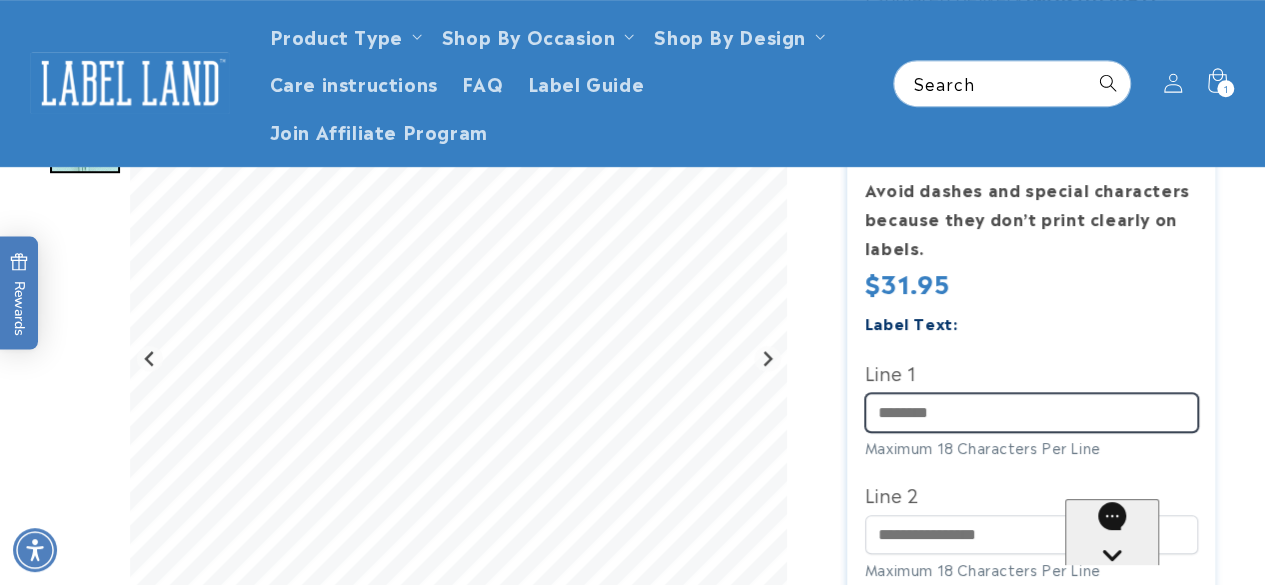 click on "Line 1" at bounding box center (1031, 412) 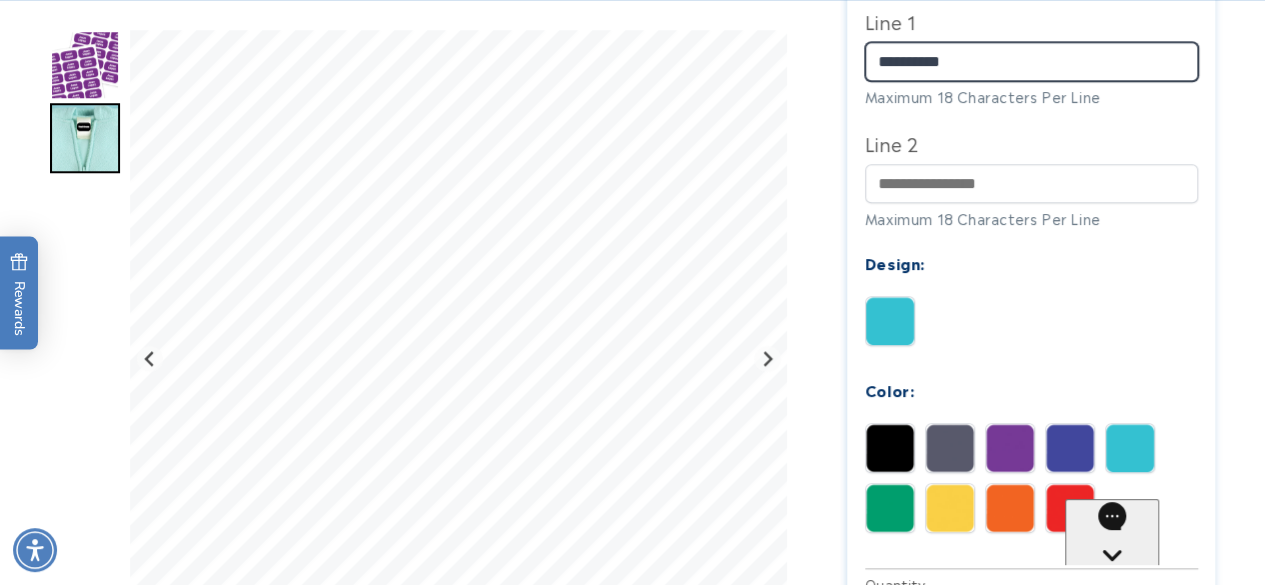 scroll, scrollTop: 846, scrollLeft: 0, axis: vertical 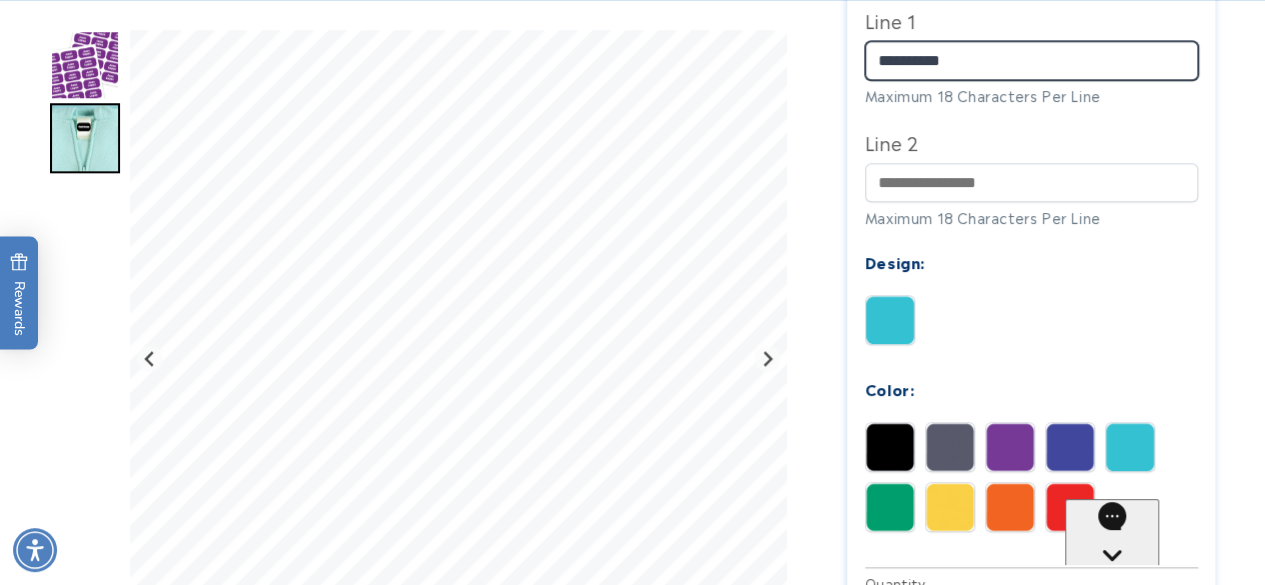 type on "**********" 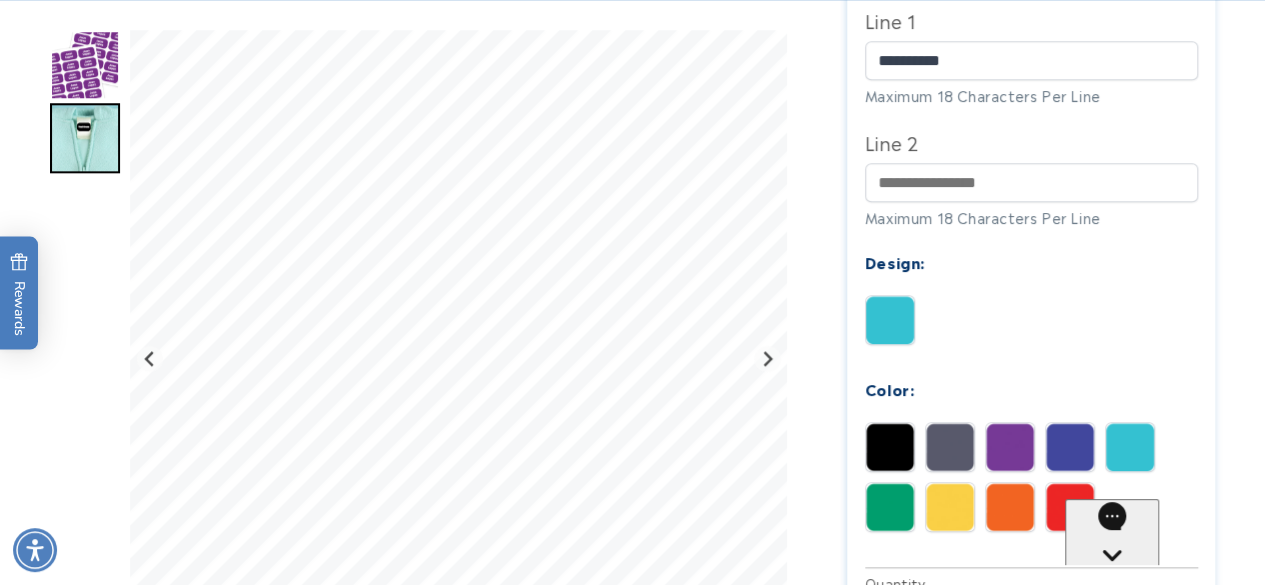 click at bounding box center (1070, 447) 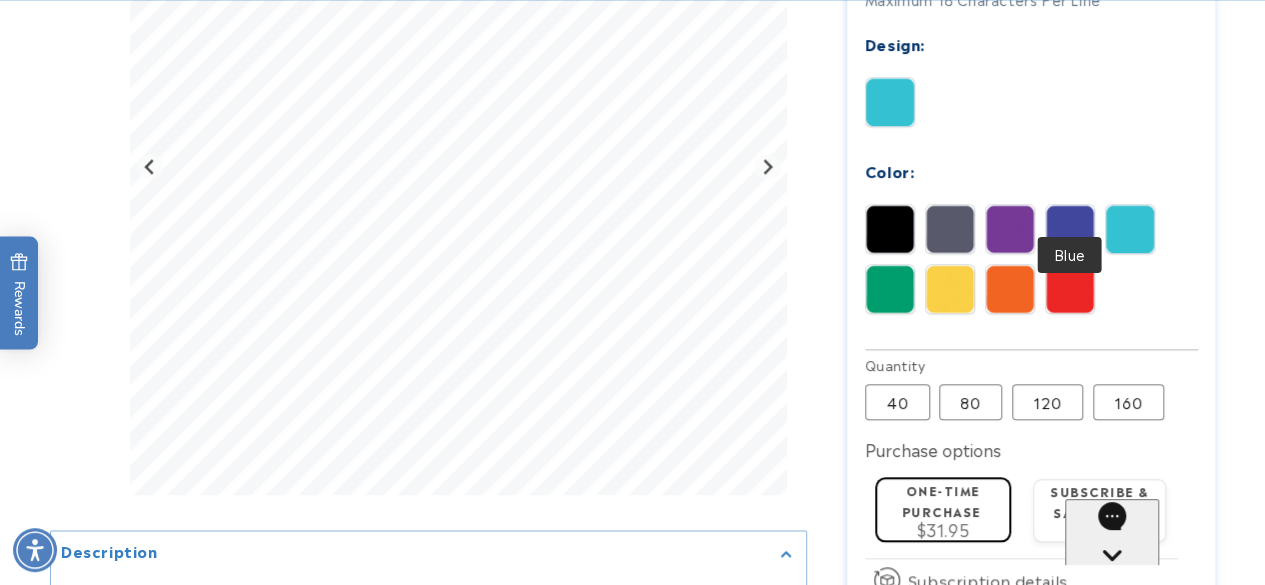 scroll, scrollTop: 1064, scrollLeft: 0, axis: vertical 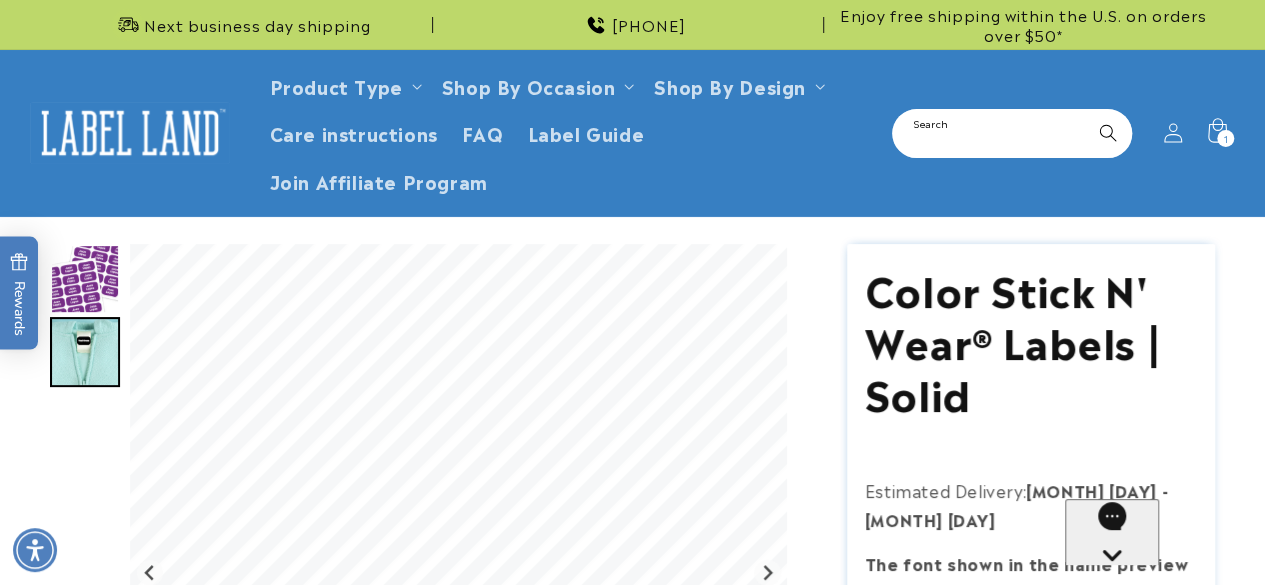 click on "Search" at bounding box center (1012, 133) 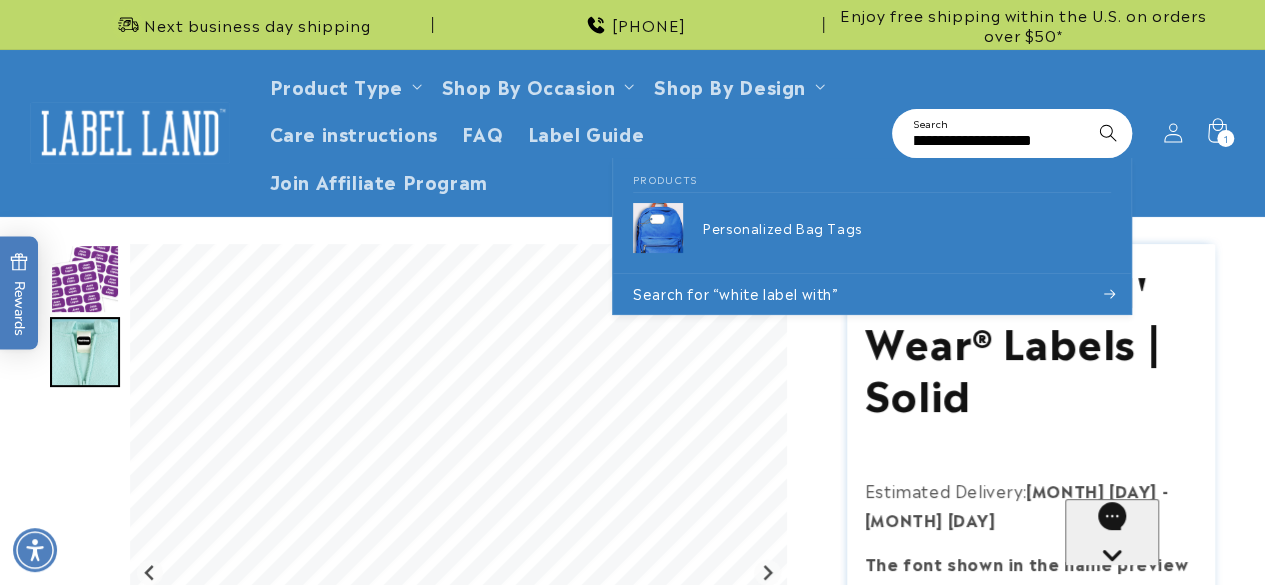 scroll, scrollTop: 0, scrollLeft: 112, axis: horizontal 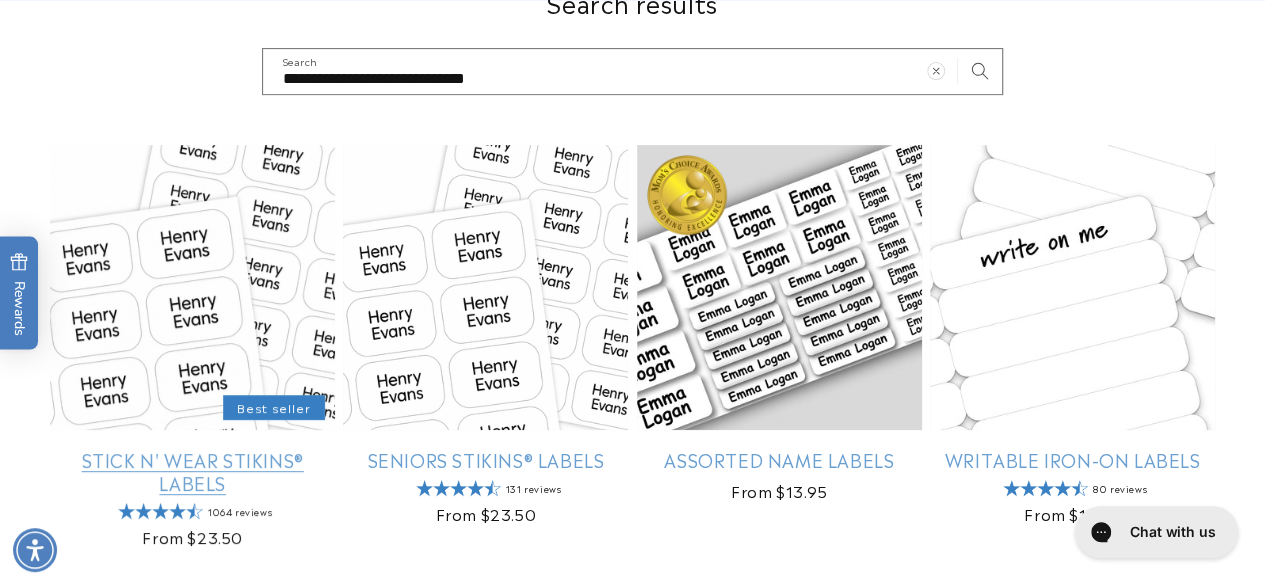 click on "Stick N' Wear Stikins® Labels" at bounding box center (192, 471) 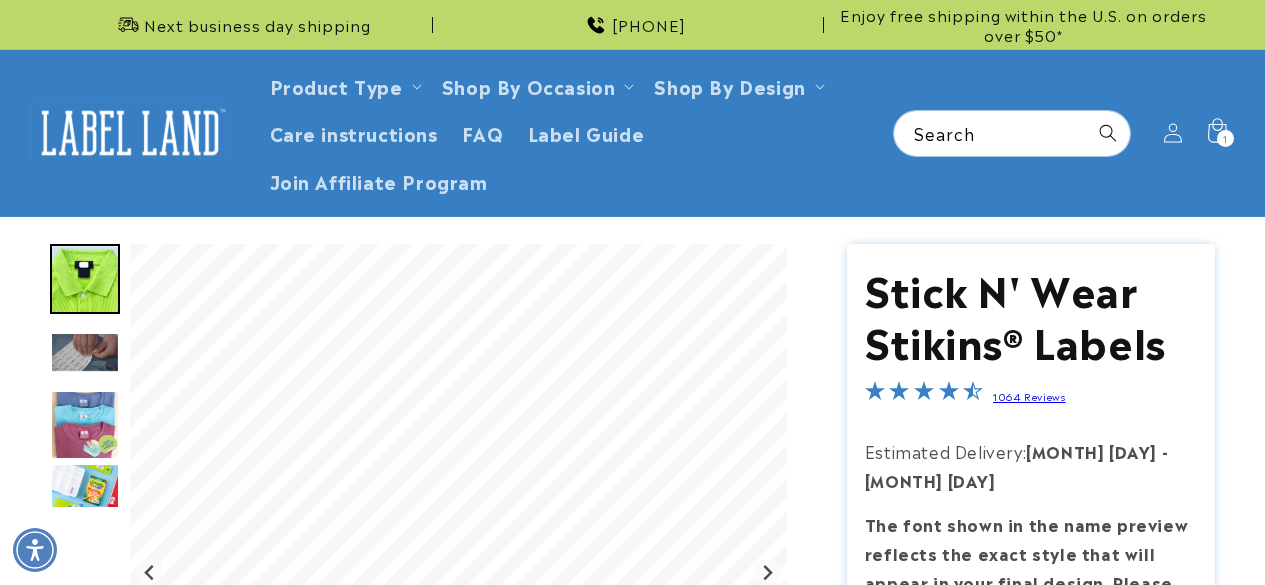 scroll, scrollTop: 0, scrollLeft: 0, axis: both 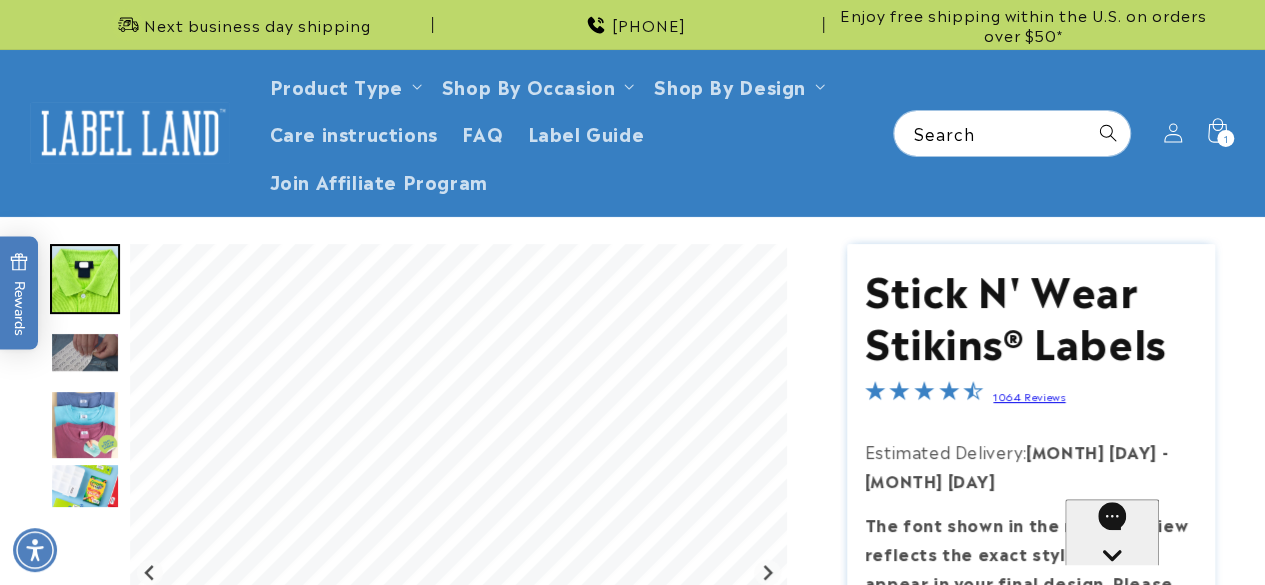 click at bounding box center (85, 352) 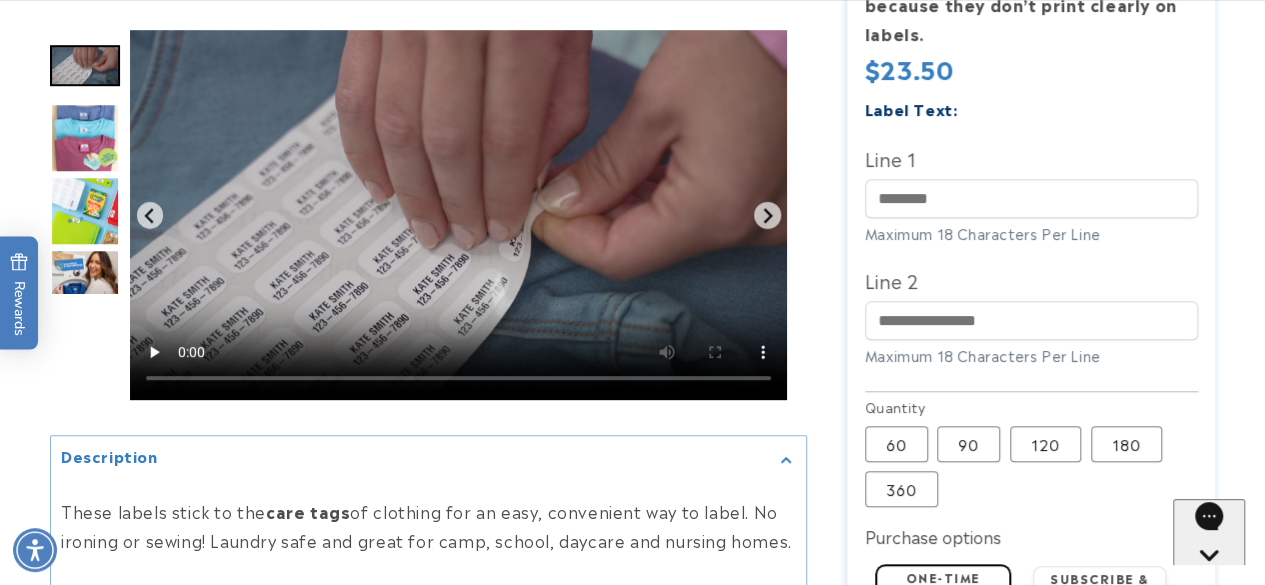 scroll, scrollTop: 693, scrollLeft: 0, axis: vertical 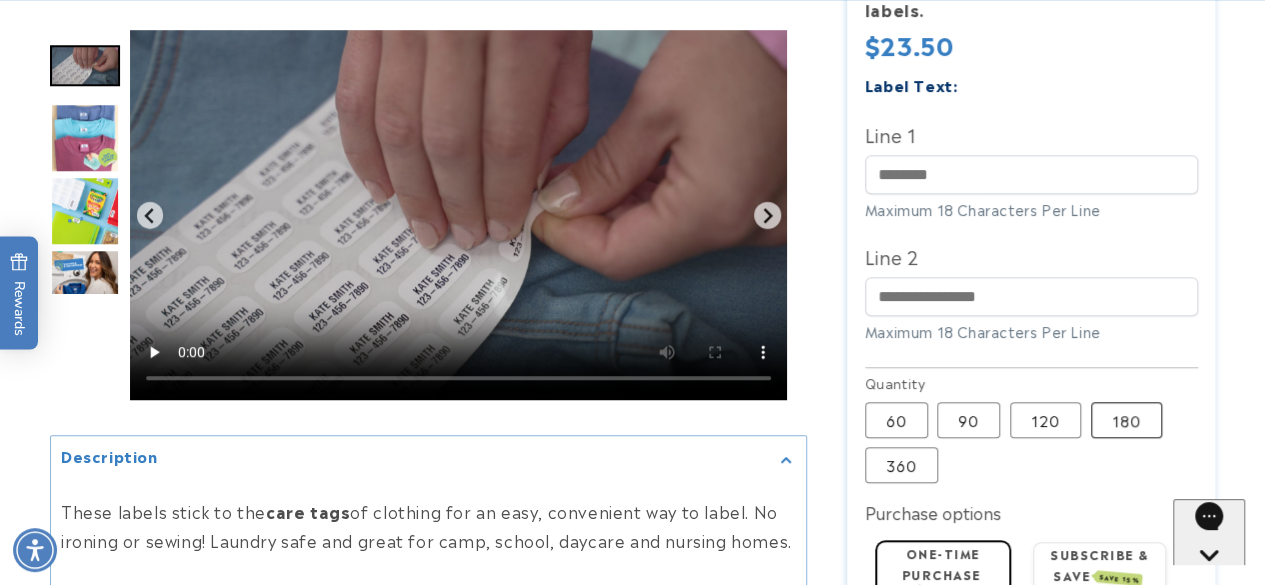 click on "180 Variant sold out or unavailable" at bounding box center [1126, 420] 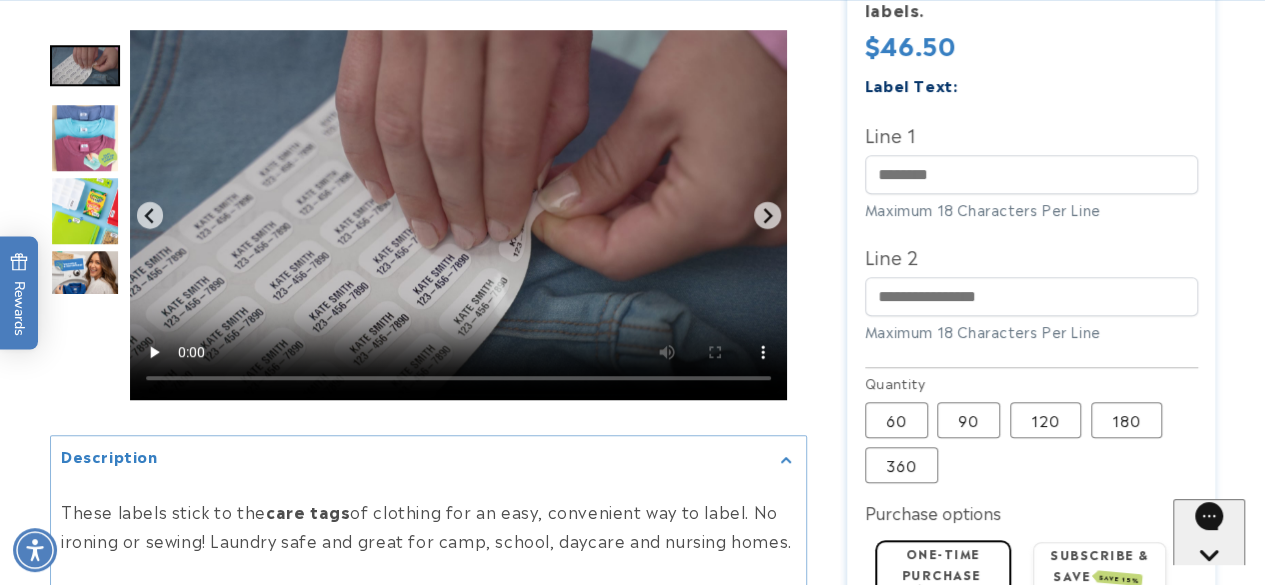 type 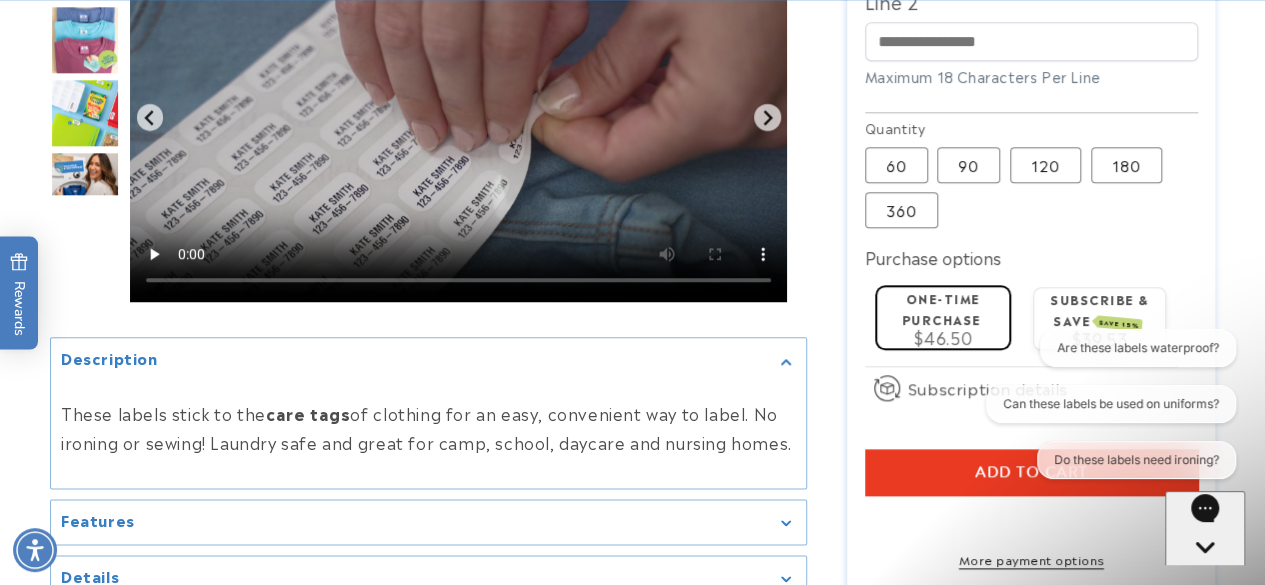 scroll, scrollTop: 966, scrollLeft: 0, axis: vertical 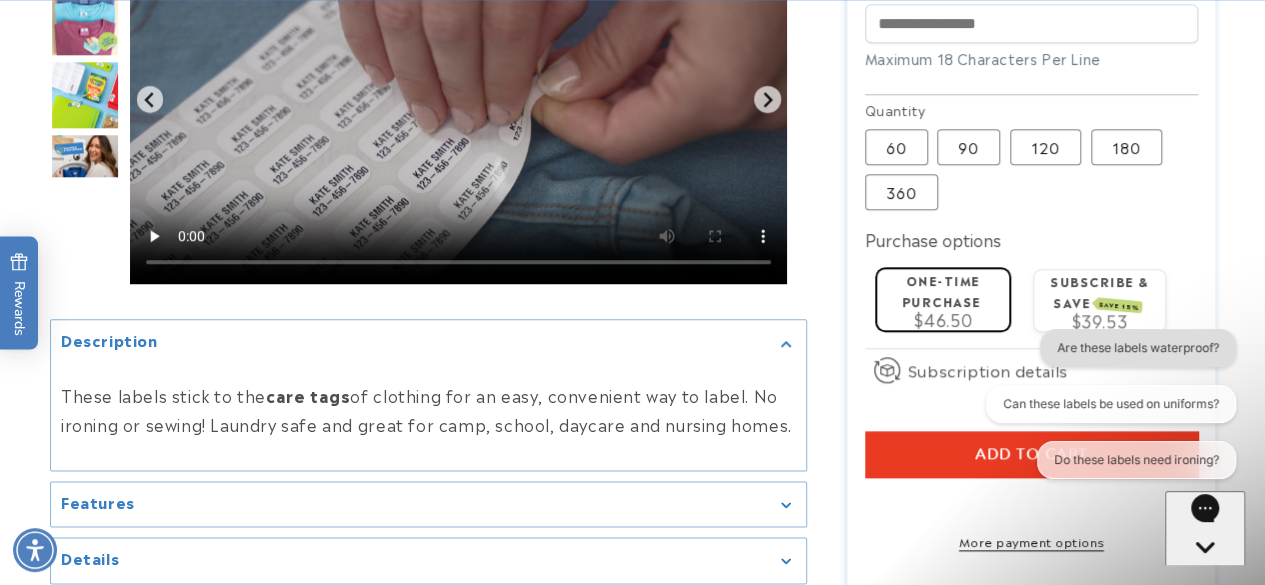 click on "Are these labels waterproof?" at bounding box center (1137, 348) 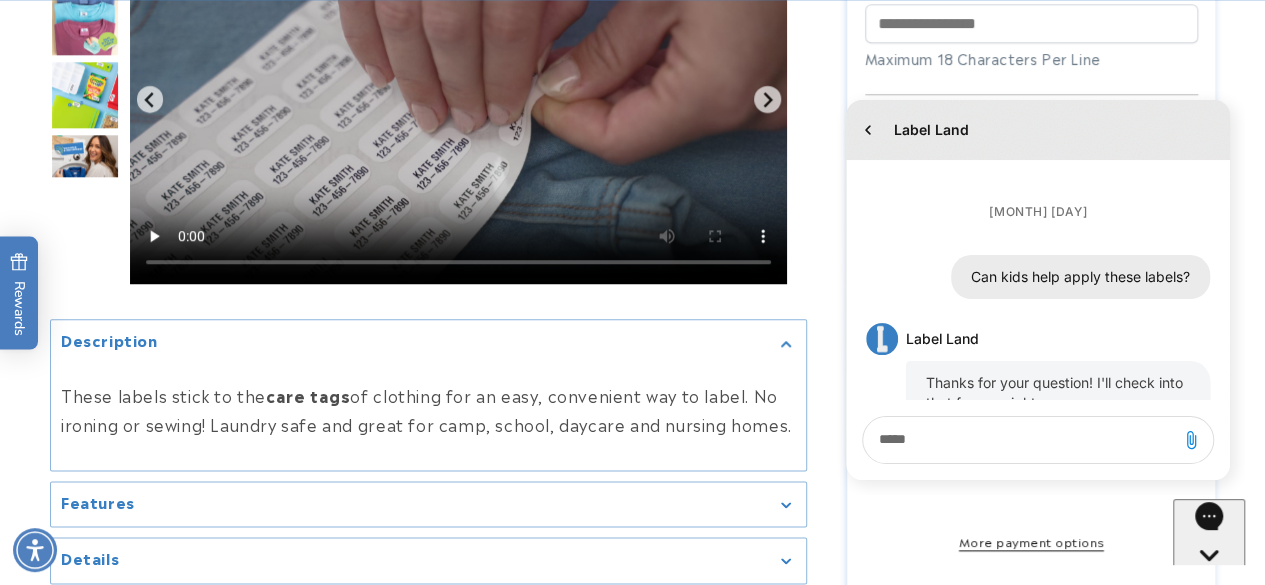 scroll, scrollTop: 0, scrollLeft: 0, axis: both 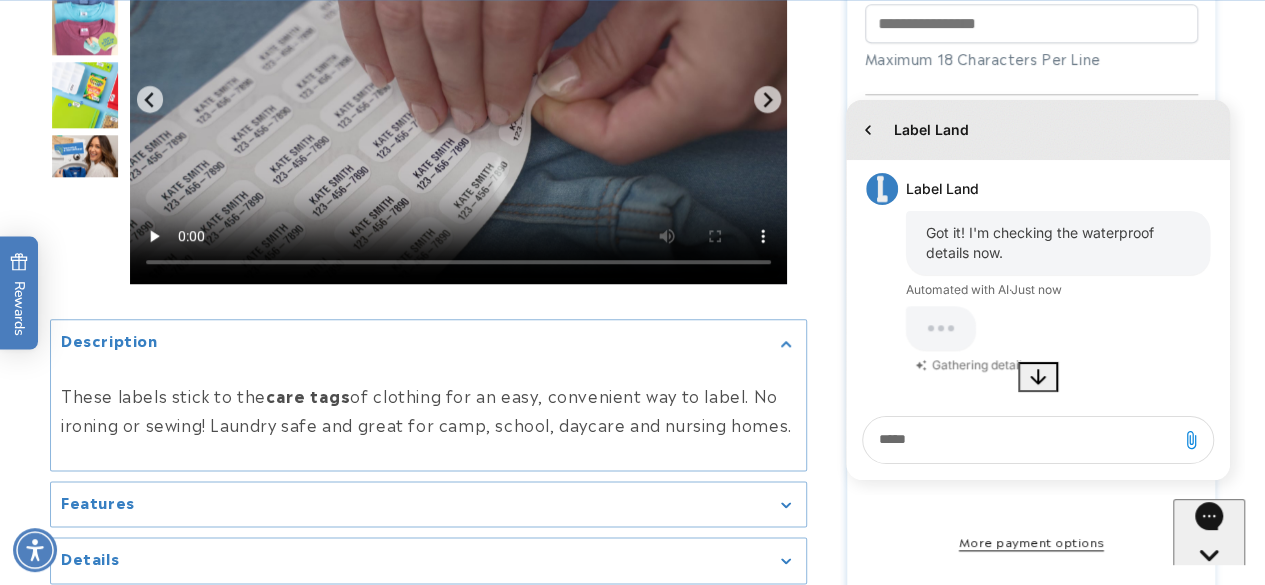 click at bounding box center (85, 23) 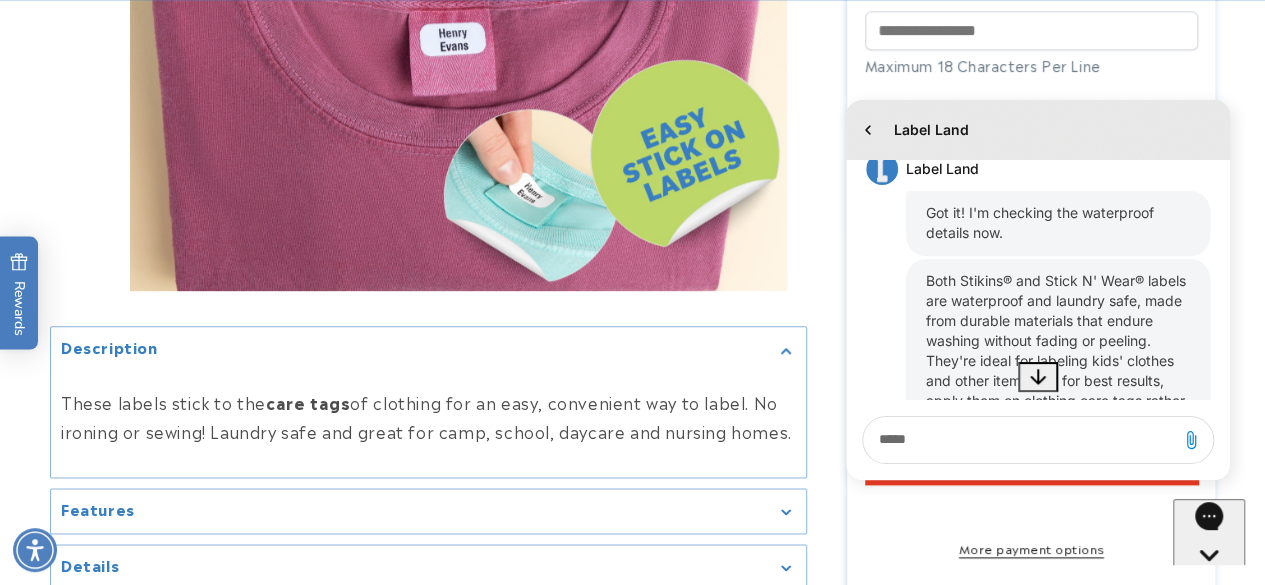 scroll, scrollTop: 963, scrollLeft: 0, axis: vertical 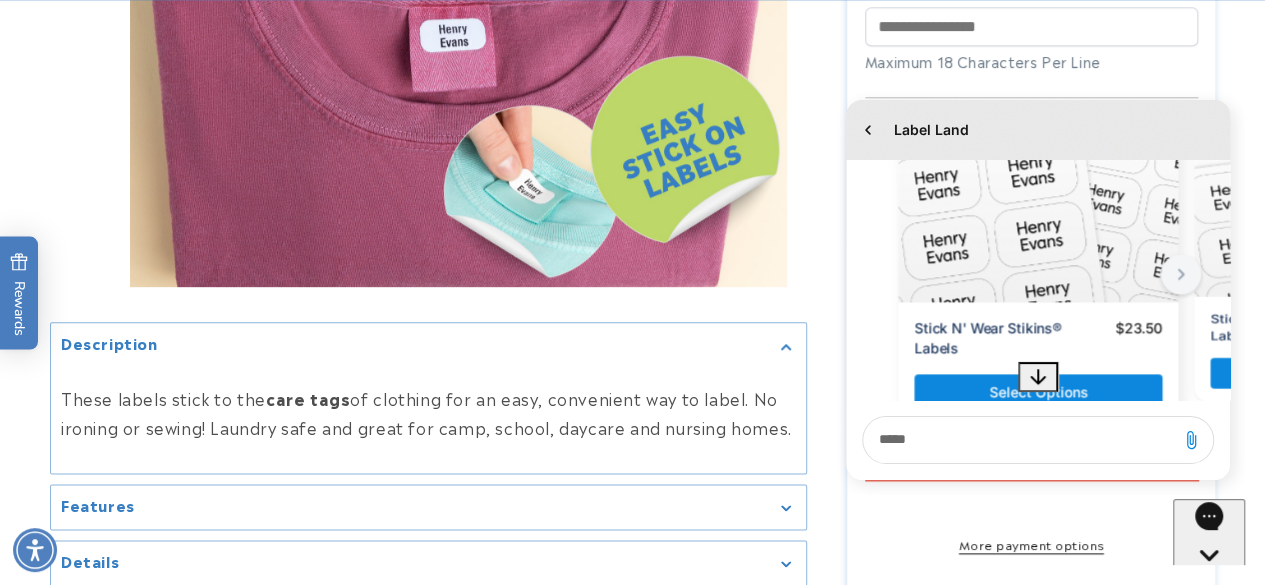 click 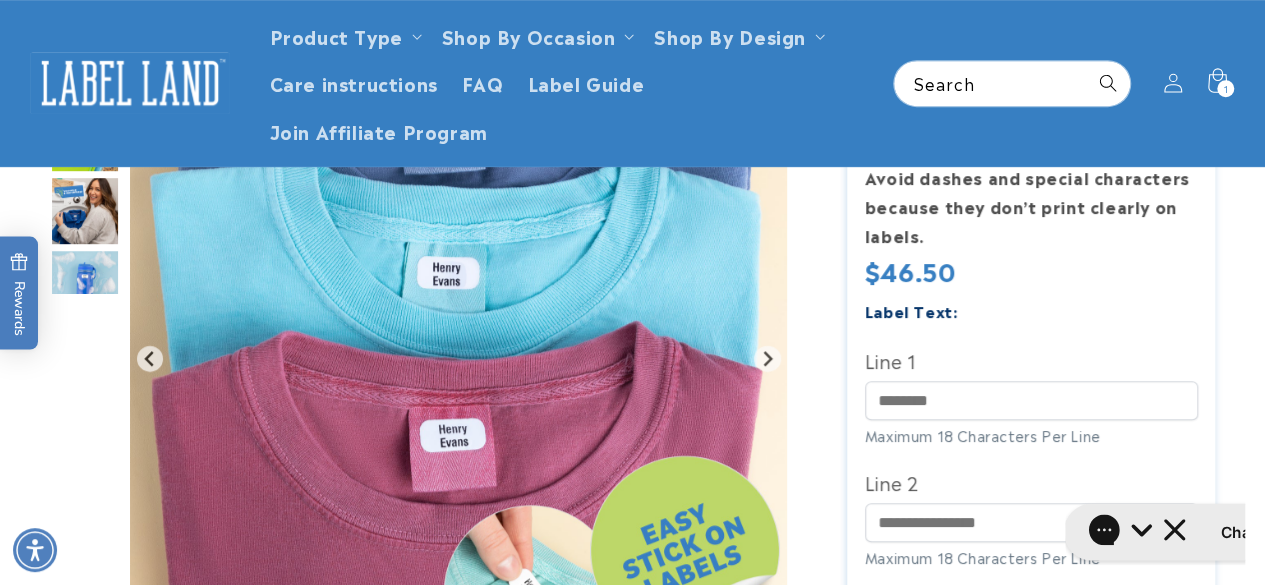 scroll, scrollTop: 466, scrollLeft: 0, axis: vertical 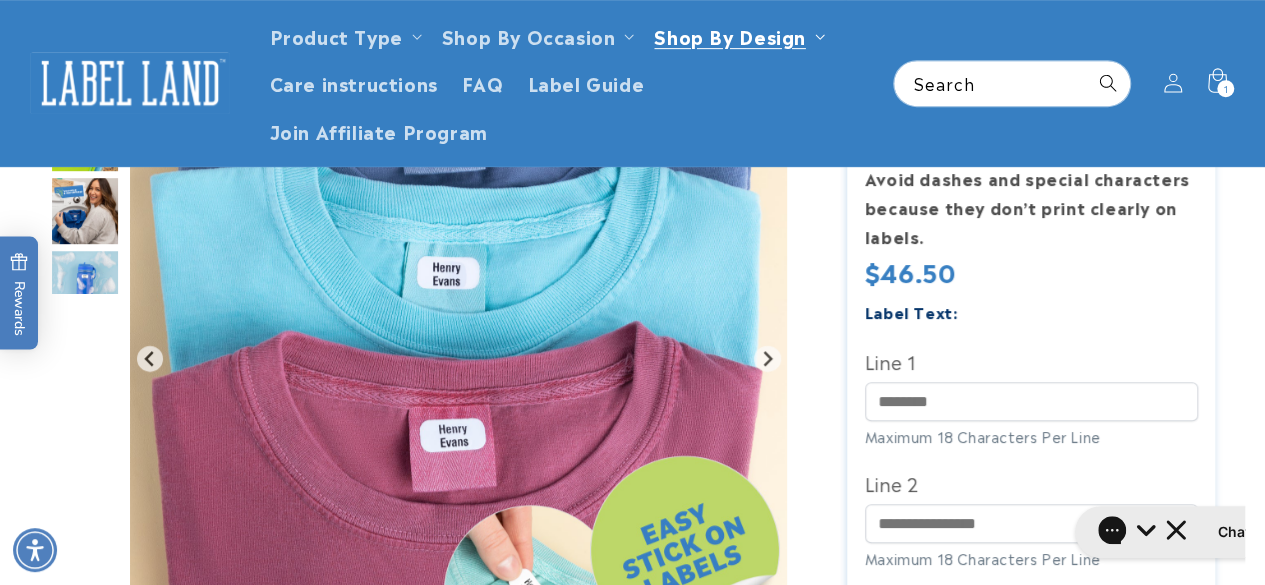 click on "Shop By Design" at bounding box center [729, 35] 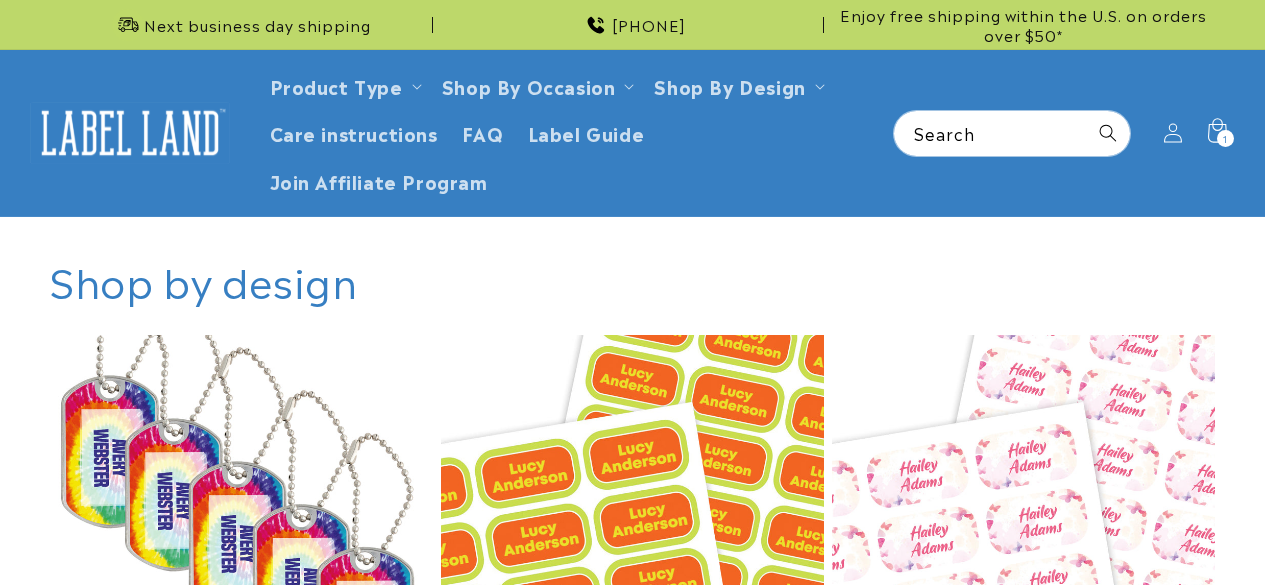 scroll, scrollTop: 0, scrollLeft: 0, axis: both 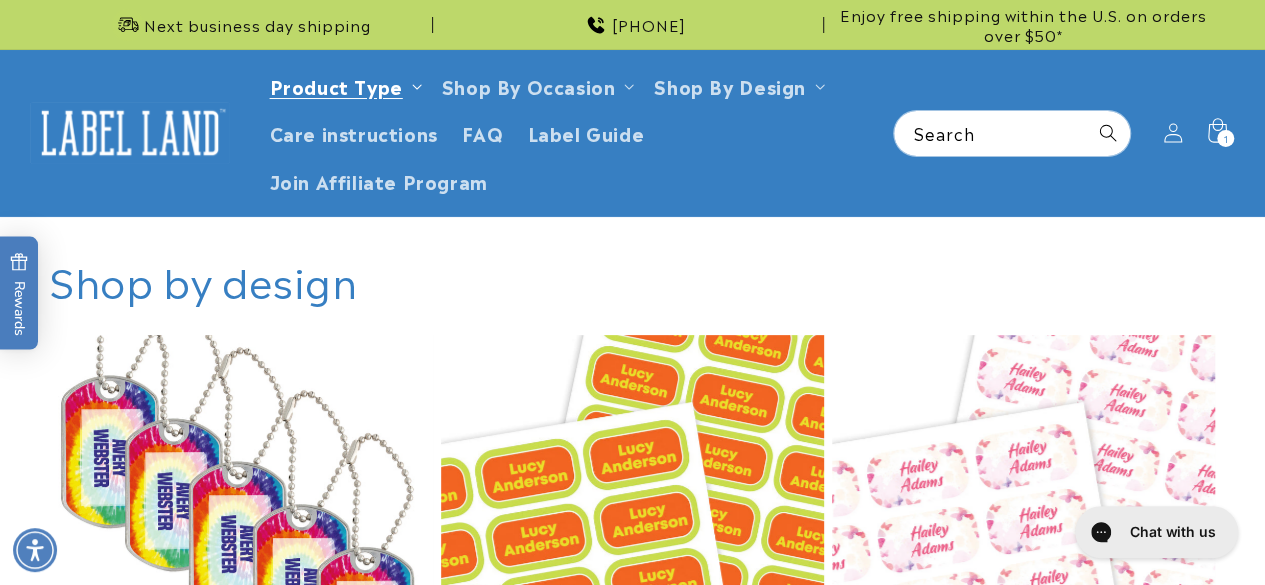 click on "Clothing Labels
Clothing Stamps
Logo Decals
Multi-Use Labels
Seniors
Value Packs" at bounding box center (358, 223) 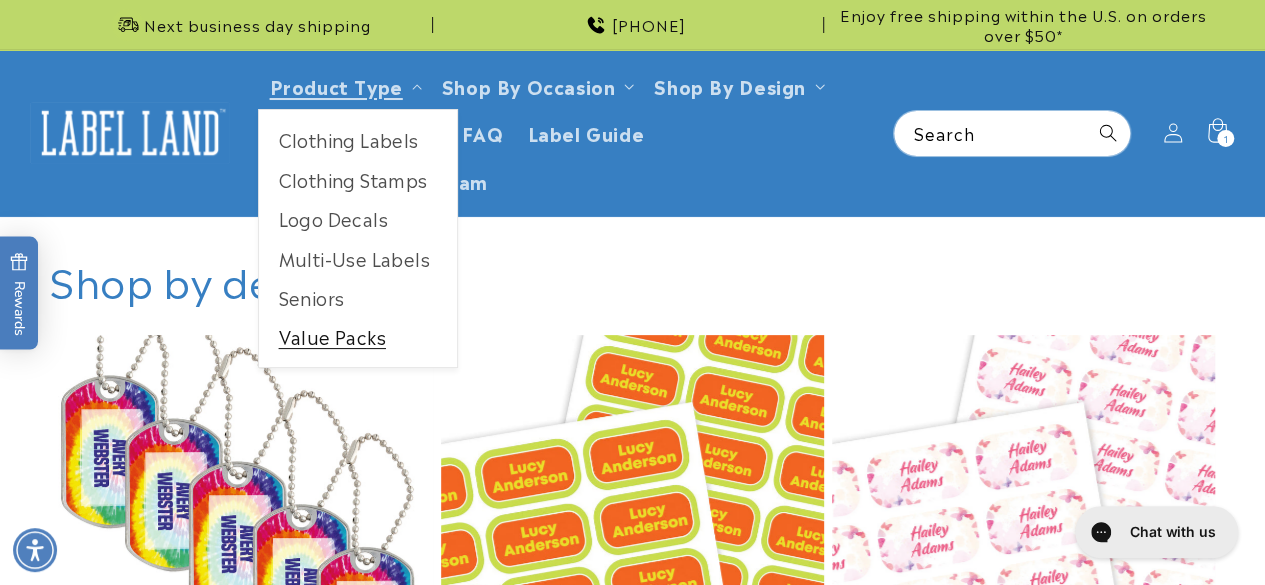 click on "Value Packs" at bounding box center [358, 336] 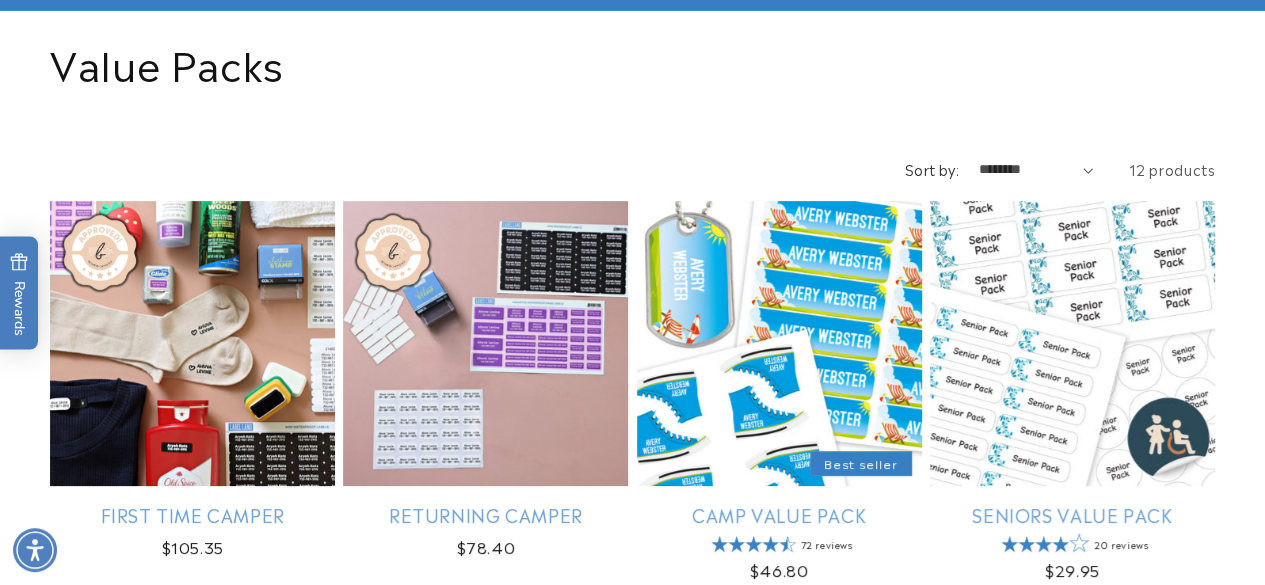 scroll, scrollTop: 316, scrollLeft: 0, axis: vertical 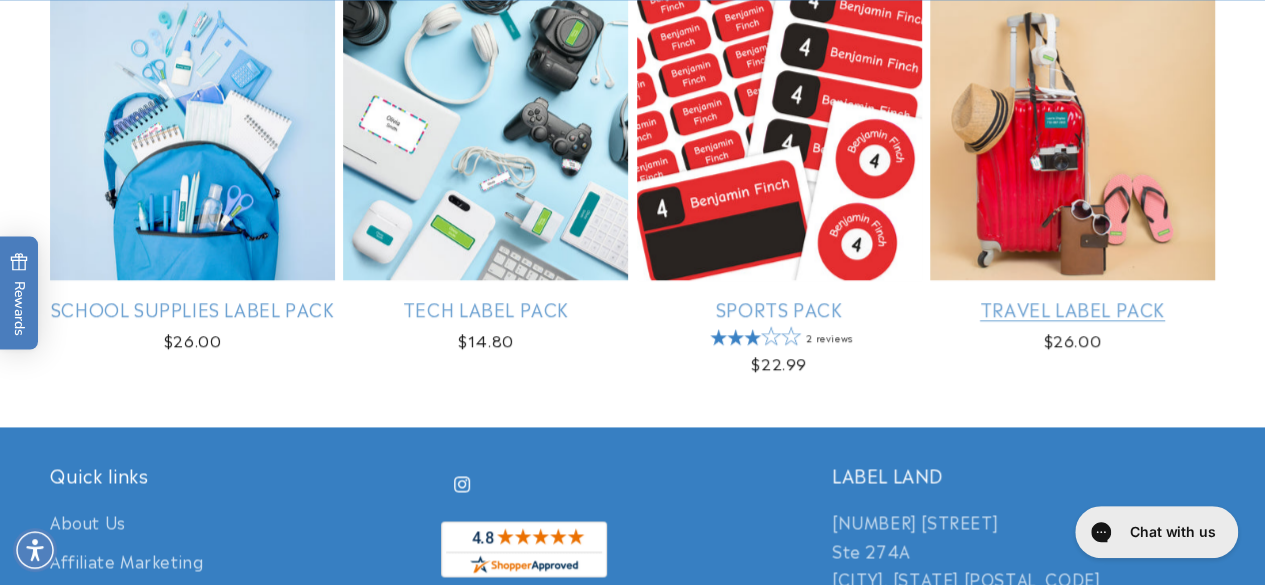 click on "Travel Label Pack" at bounding box center (1072, 308) 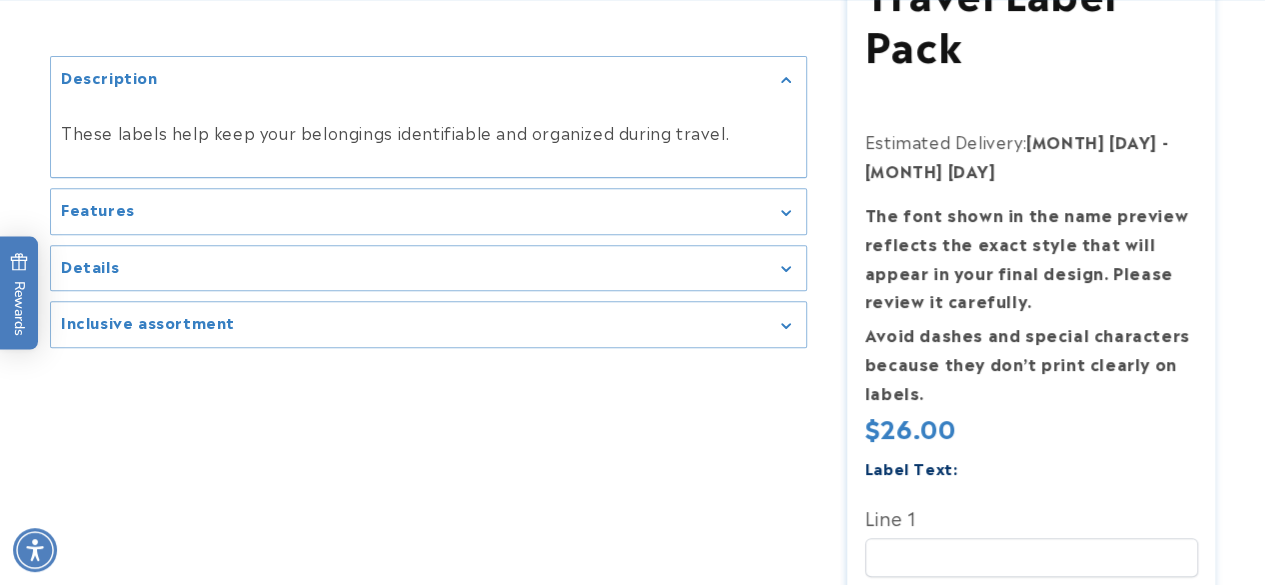scroll, scrollTop: 434, scrollLeft: 0, axis: vertical 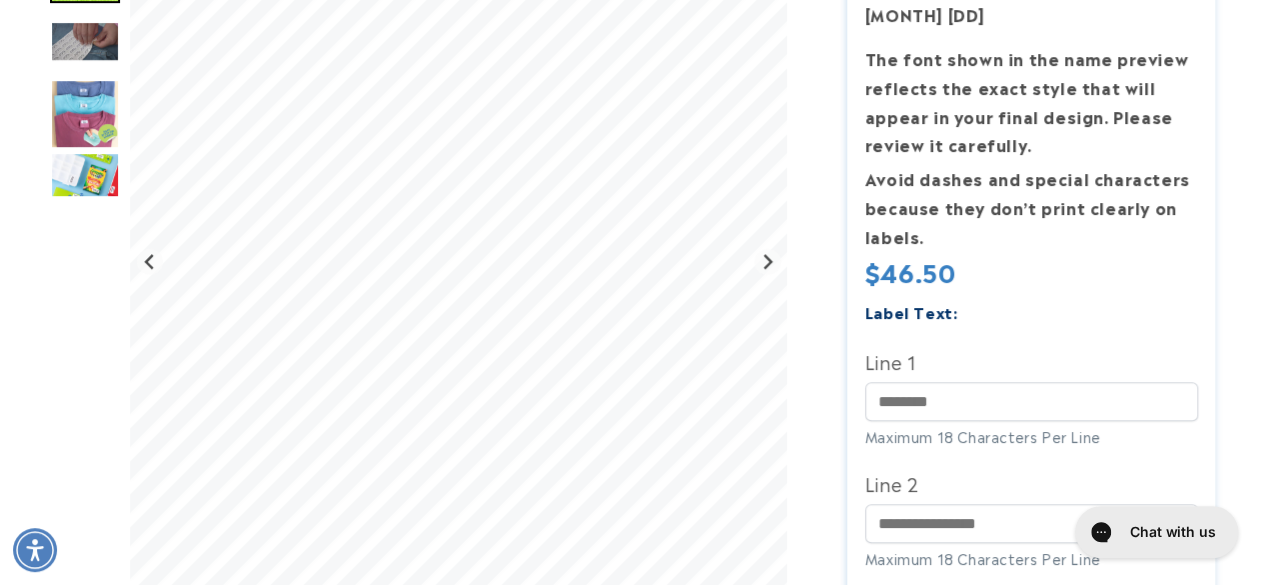 click at bounding box center (85, 188) 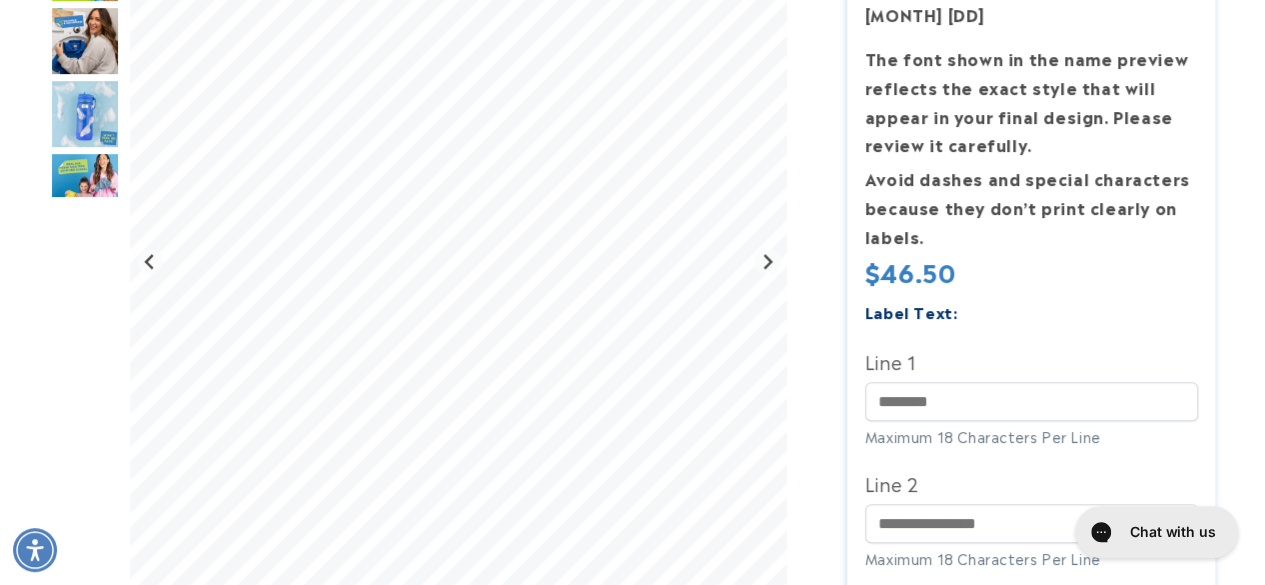 scroll, scrollTop: 0, scrollLeft: 0, axis: both 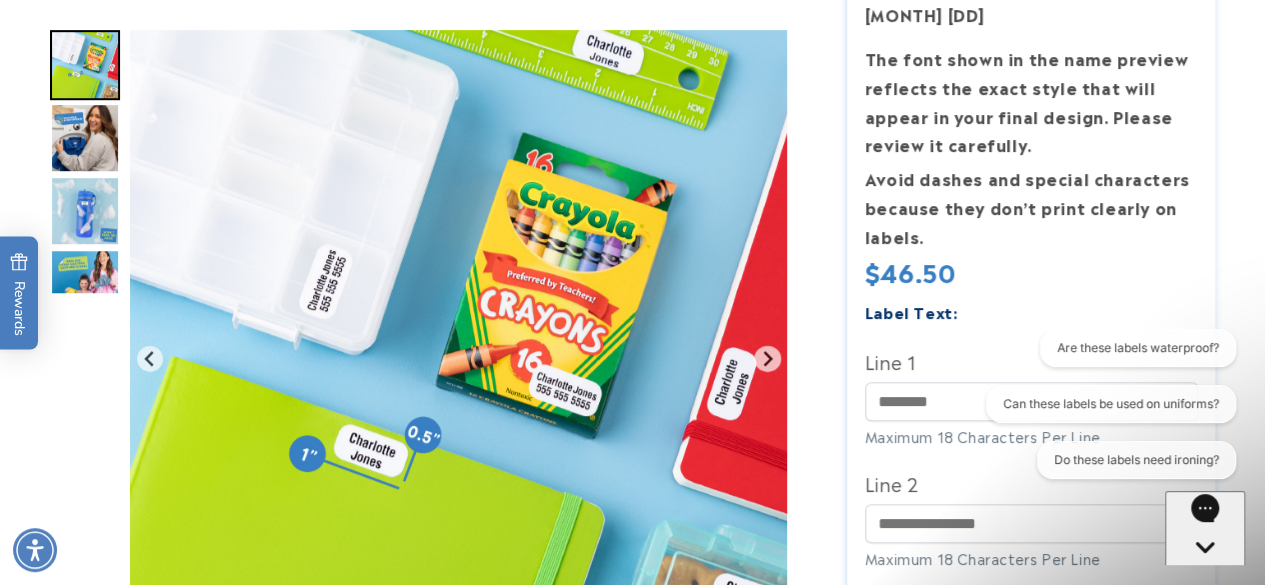 click at bounding box center (85, 138) 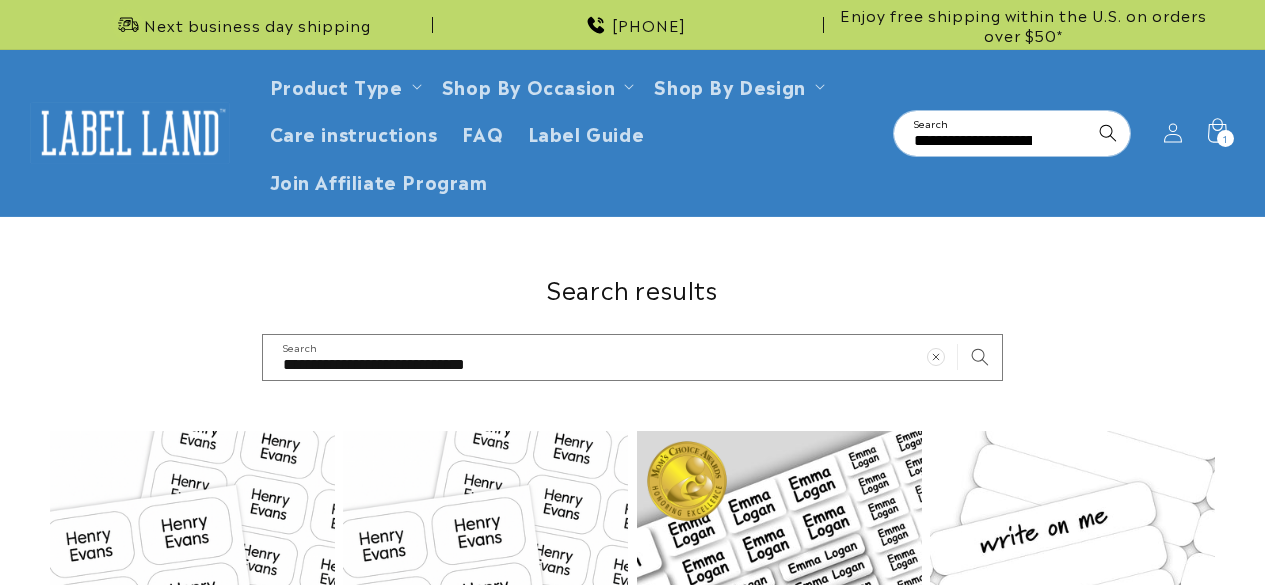 scroll, scrollTop: 286, scrollLeft: 0, axis: vertical 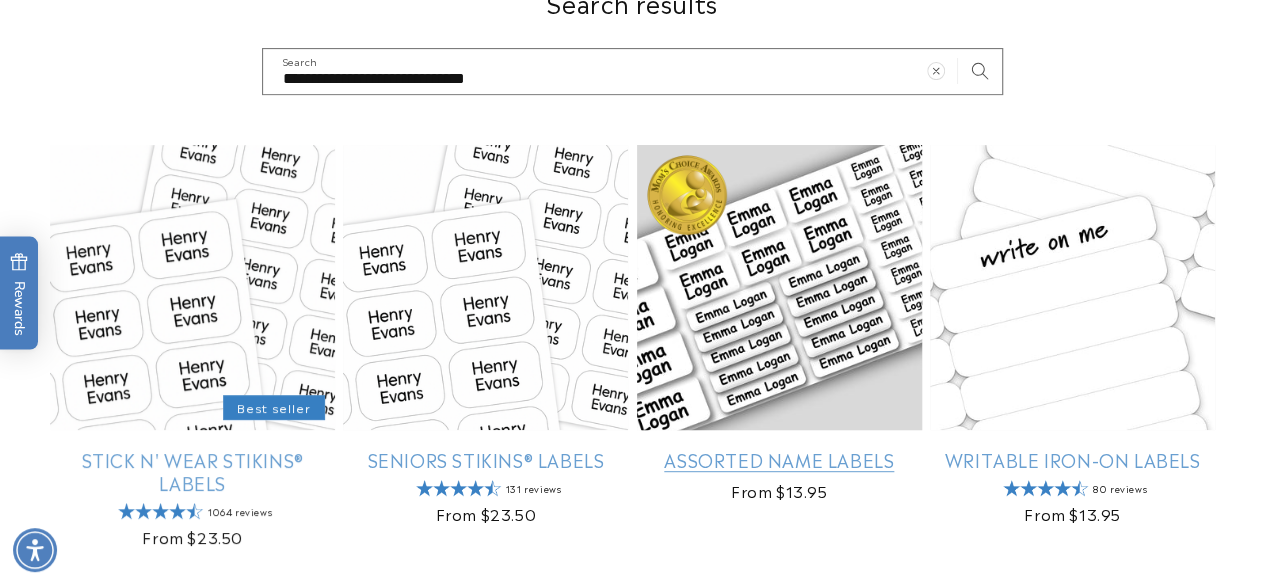 click on "Assorted Name Labels" at bounding box center [779, 459] 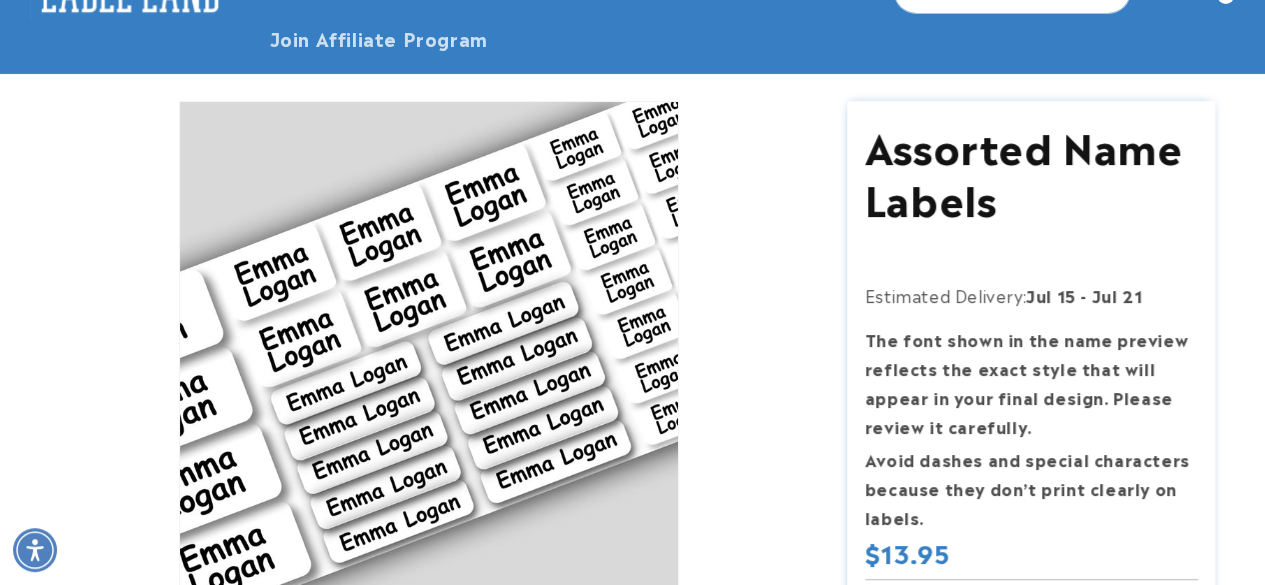 scroll, scrollTop: 644, scrollLeft: 0, axis: vertical 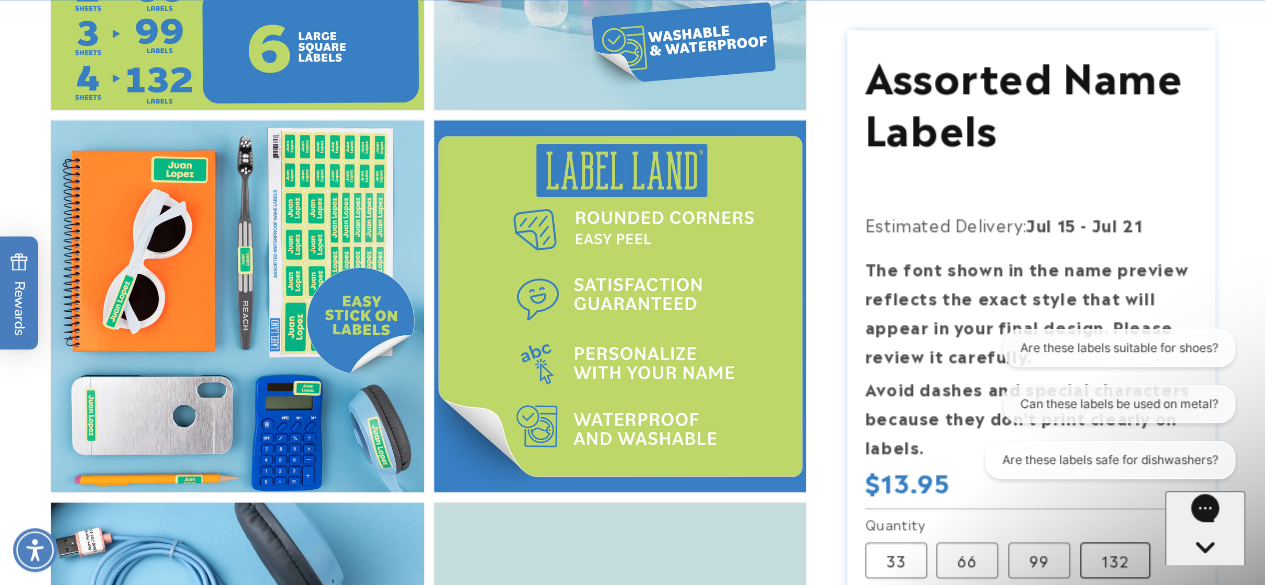 click on "132 Variant sold out or unavailable" at bounding box center [1115, 560] 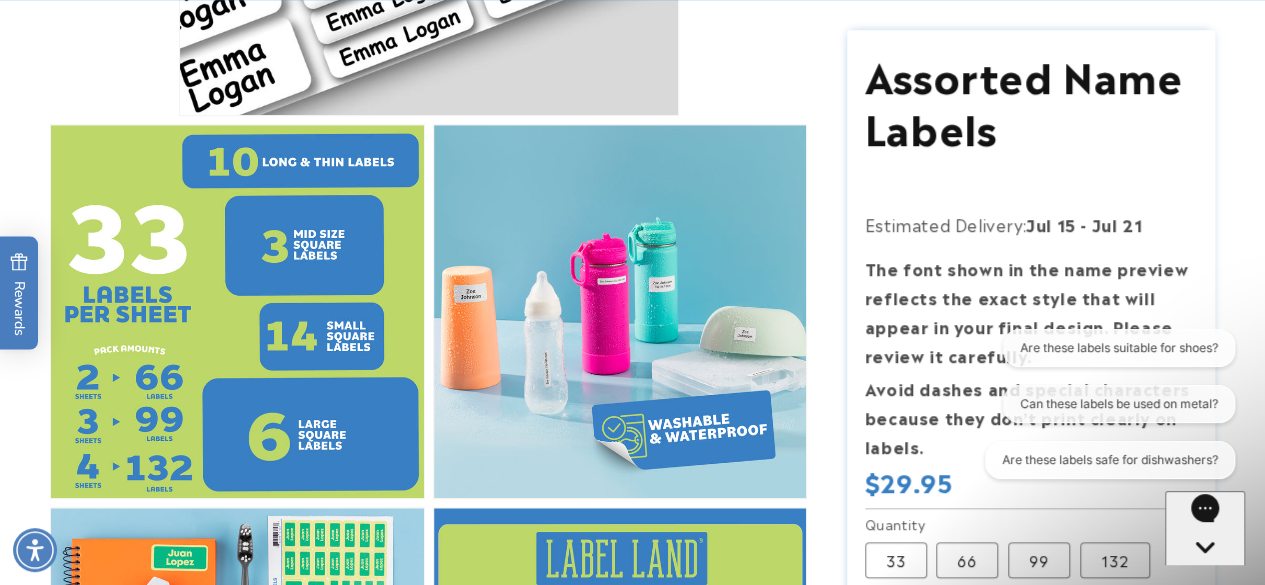 scroll, scrollTop: 644, scrollLeft: 0, axis: vertical 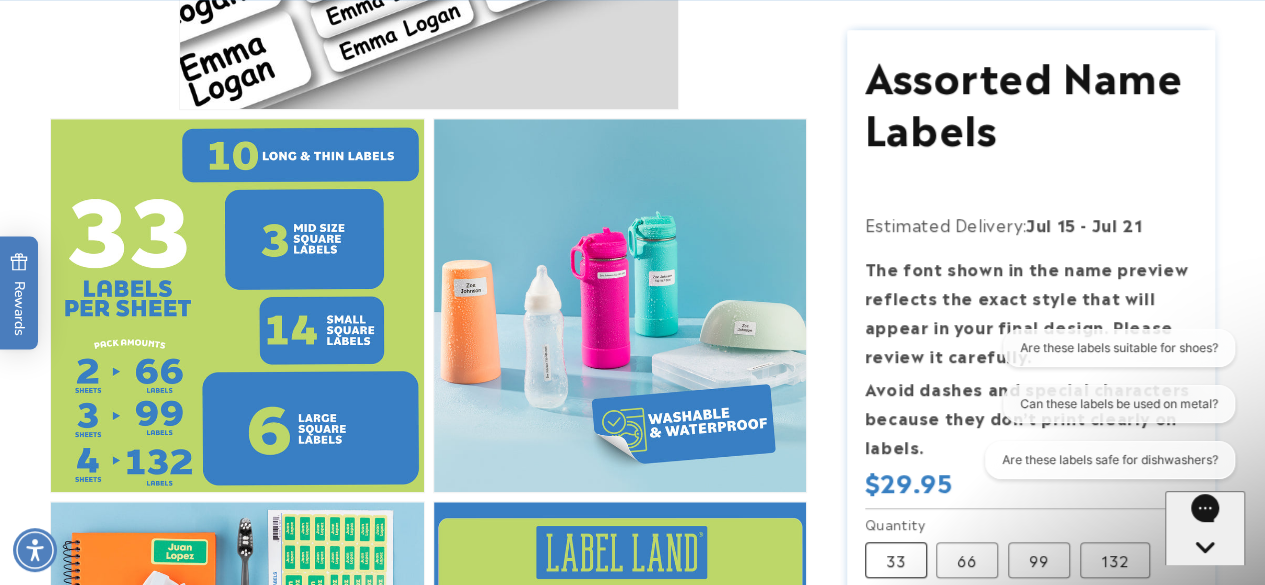 click on "33 Variant sold out or unavailable" at bounding box center [896, 560] 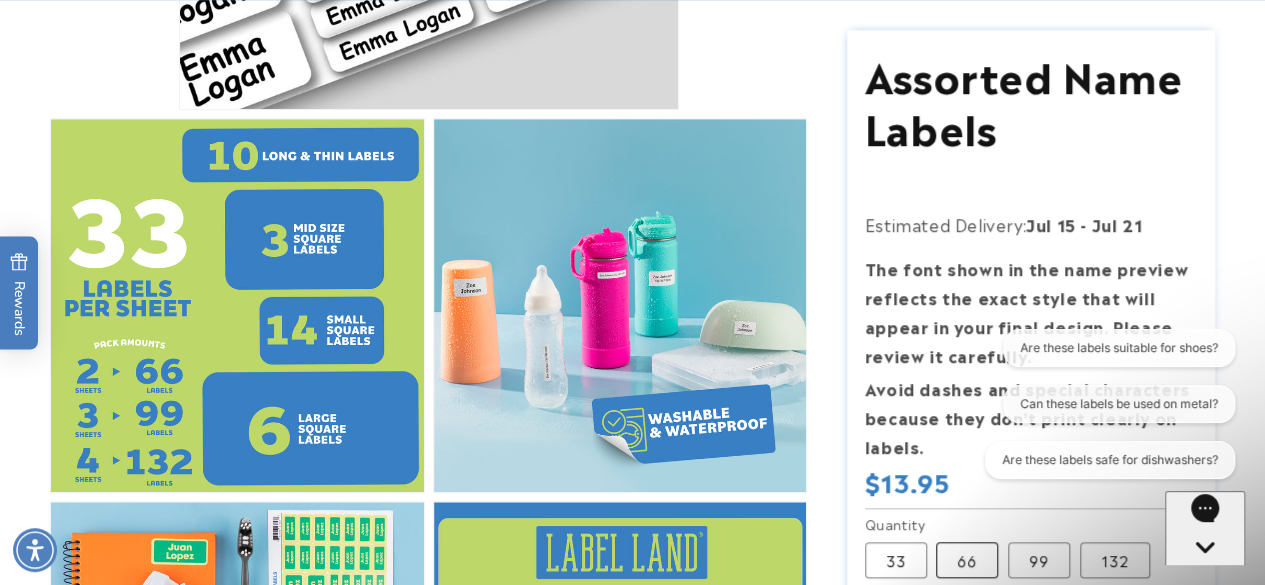 click on "66 Variant sold out or unavailable" at bounding box center (967, 560) 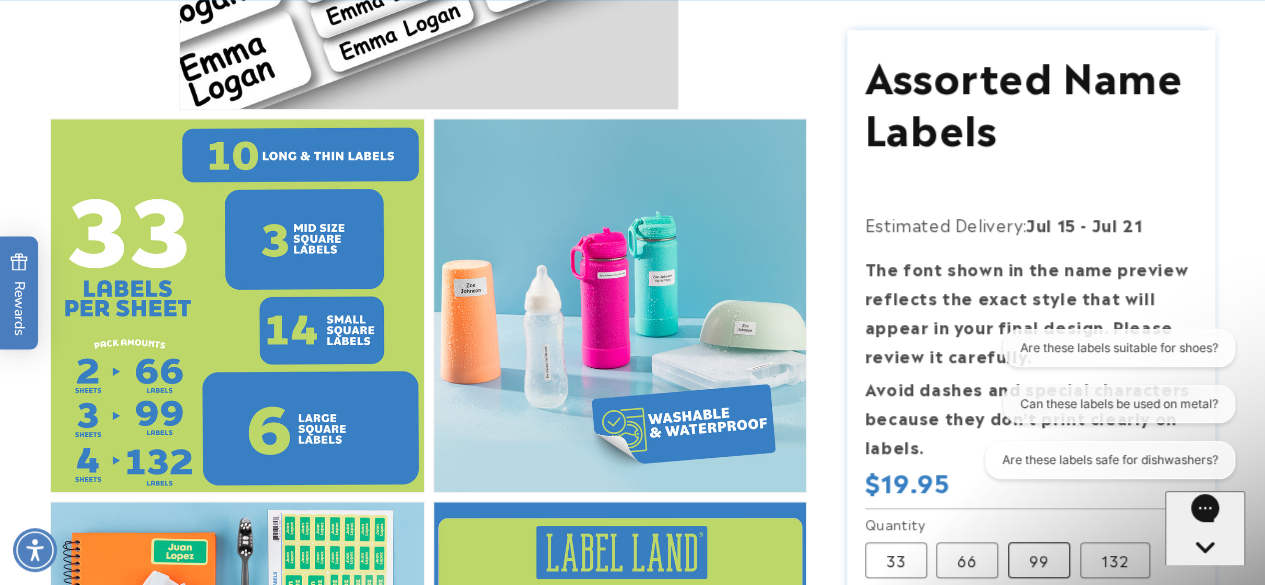 click on "99 Variant sold out or unavailable" at bounding box center (1039, 560) 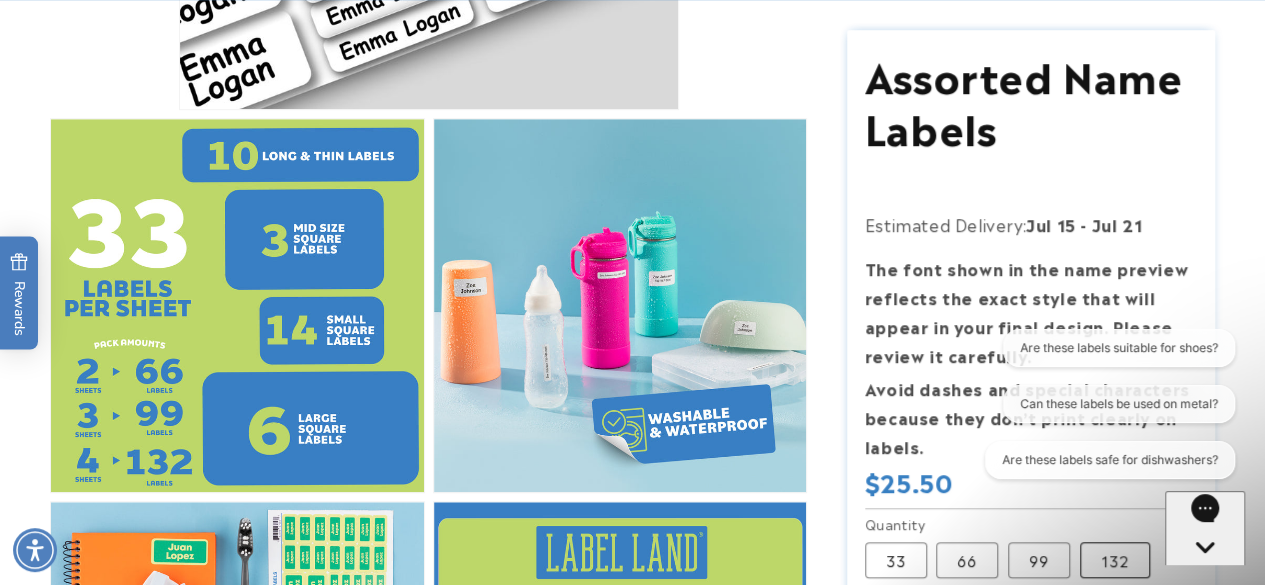 click on "132 Variant sold out or unavailable" at bounding box center (1115, 560) 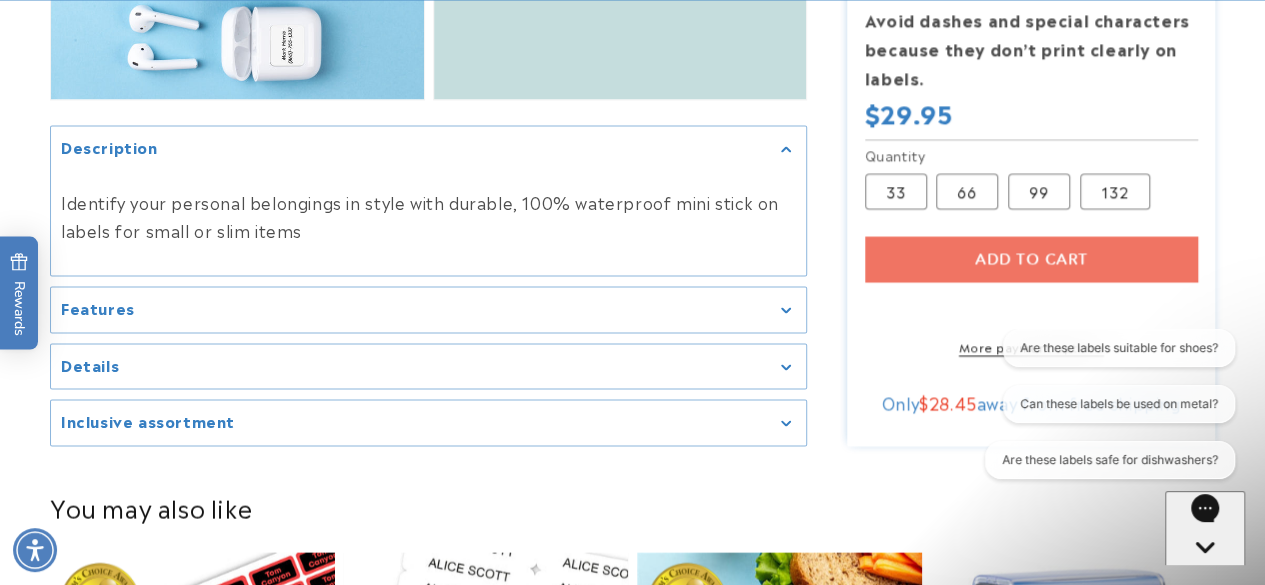 scroll, scrollTop: 1812, scrollLeft: 0, axis: vertical 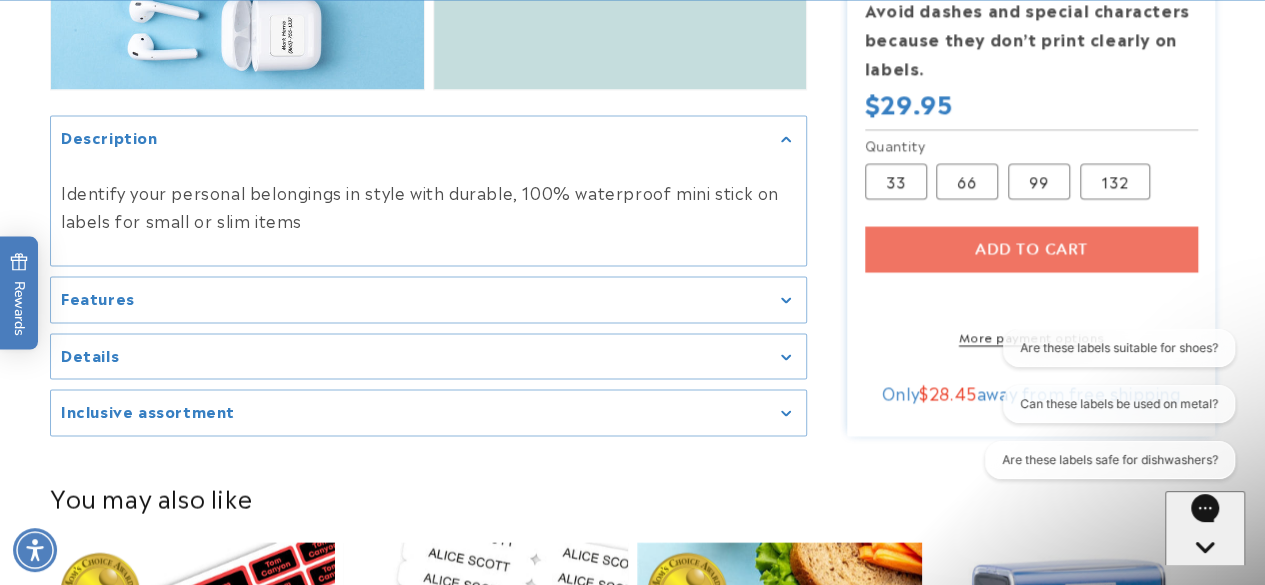click on "Add to cart
More payment options    This item is a recurring or deferred purchase. By continuing, I agree to the  cancellation policy  and authorize you to charge my payment method at the prices, frequency and dates listed on this page until my order is fulfilled or I cancel, if permitted." at bounding box center [1031, 285] 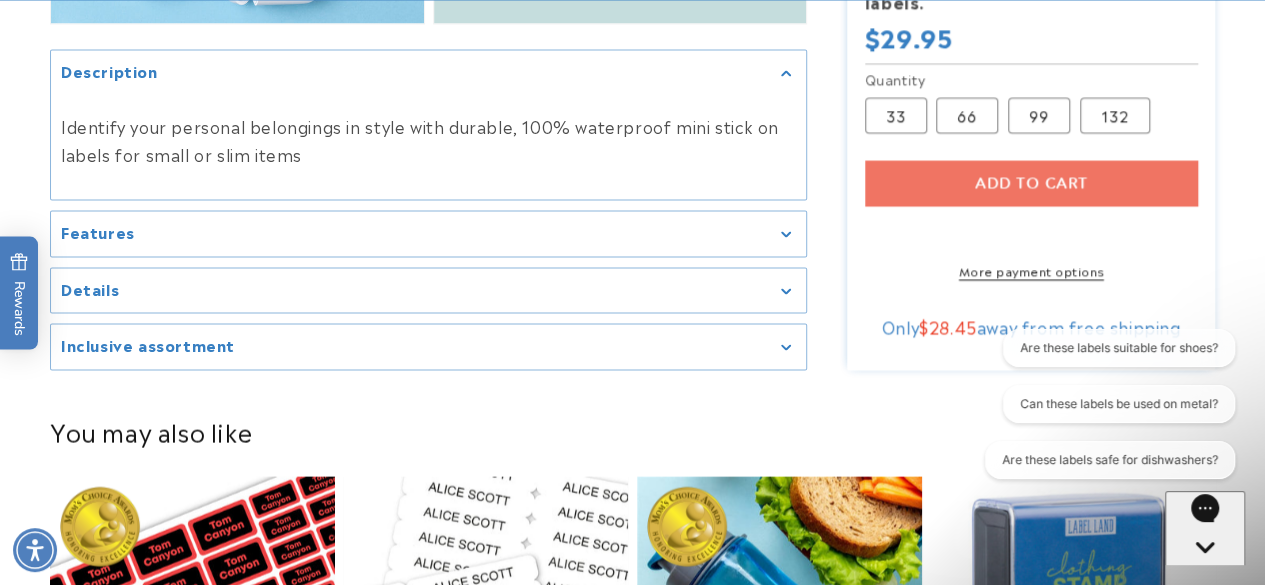 scroll, scrollTop: 1890, scrollLeft: 0, axis: vertical 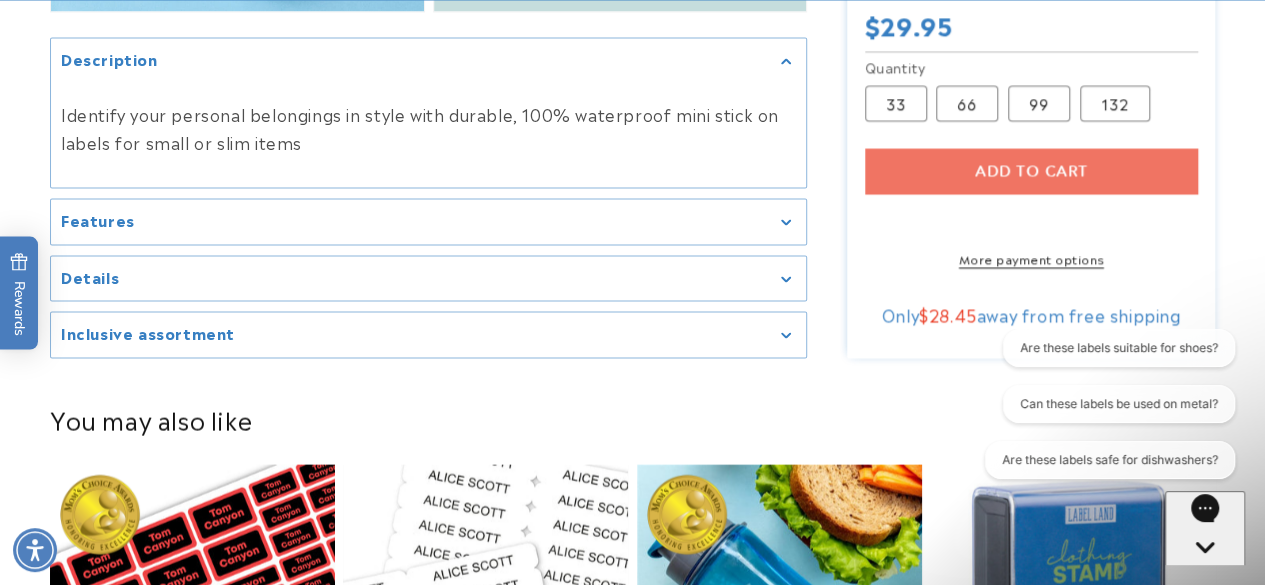 click on "Add to cart
More payment options    This item is a recurring or deferred purchase. By continuing, I agree to the  cancellation policy  and authorize you to charge my payment method at the prices, frequency and dates listed on this page until my order is fulfilled or I cancel, if permitted." at bounding box center (1031, 207) 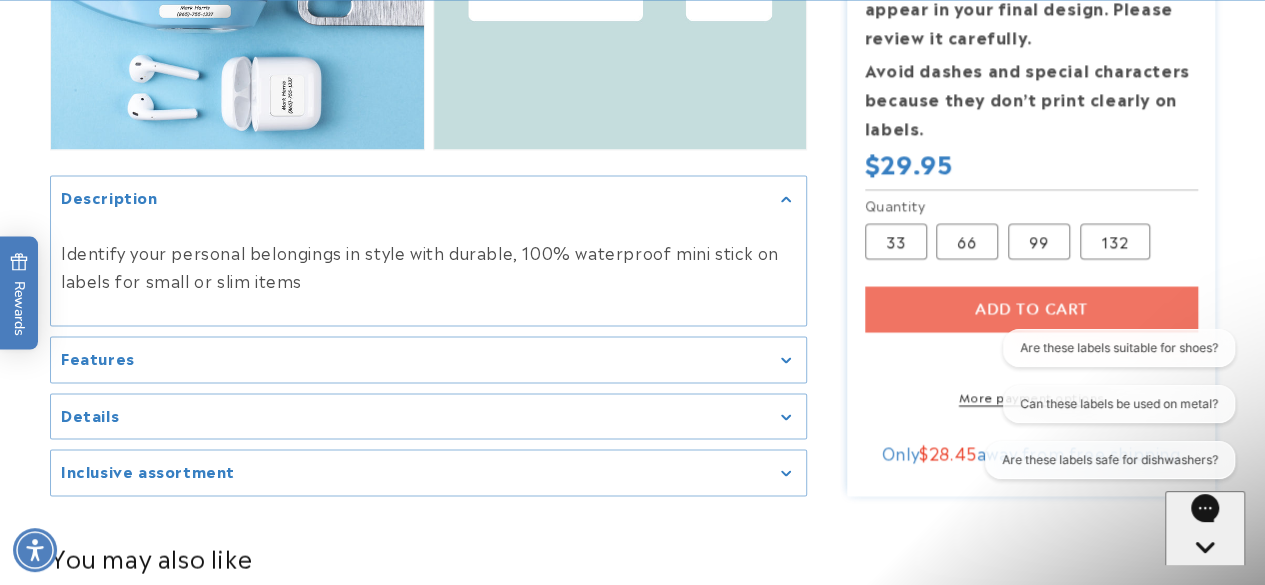 scroll, scrollTop: 1836, scrollLeft: 0, axis: vertical 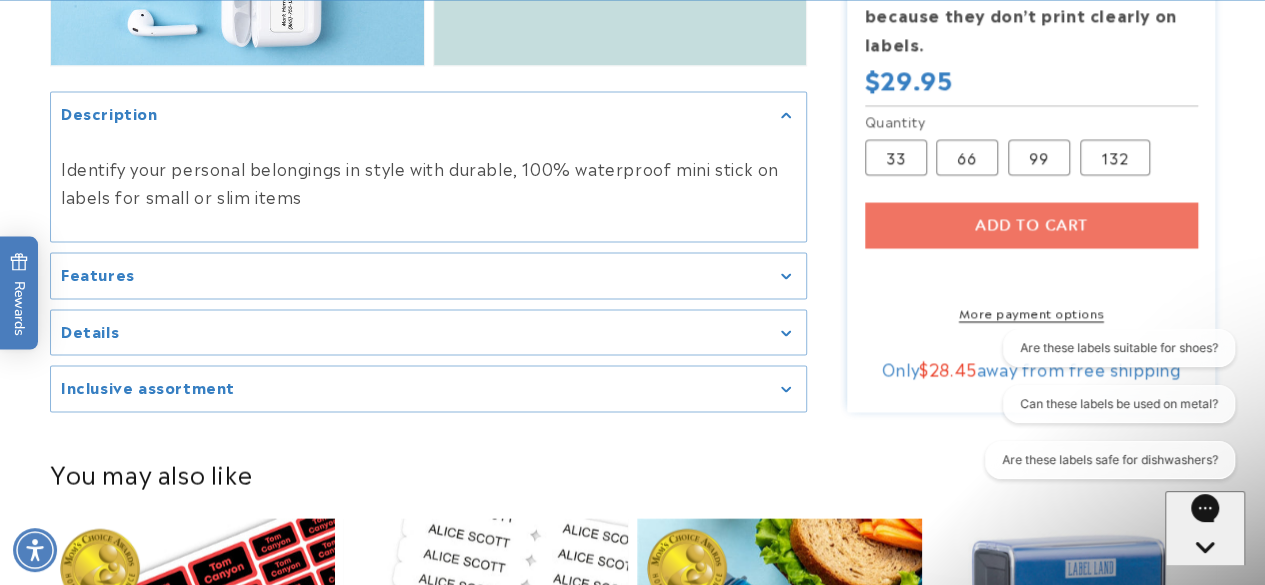 click on "Add to cart
More payment options    This item is a recurring or deferred purchase. By continuing, I agree to the  cancellation policy  and authorize you to charge my payment method at the prices, frequency and dates listed on this page until my order is fulfilled or I cancel, if permitted." at bounding box center (1031, 261) 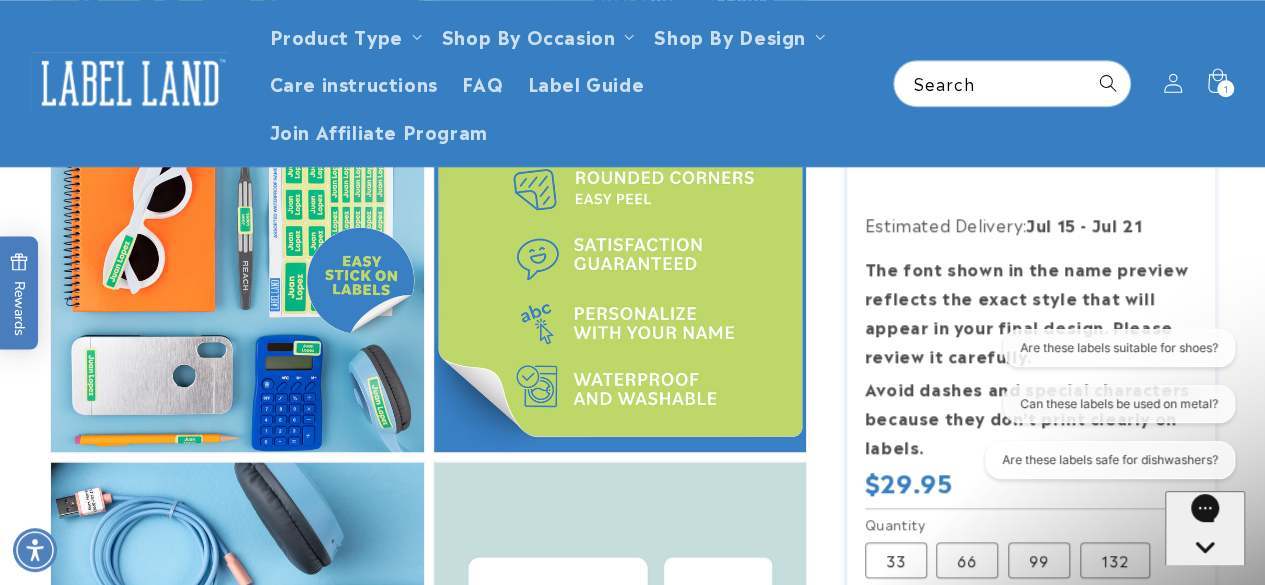 scroll, scrollTop: 1064, scrollLeft: 0, axis: vertical 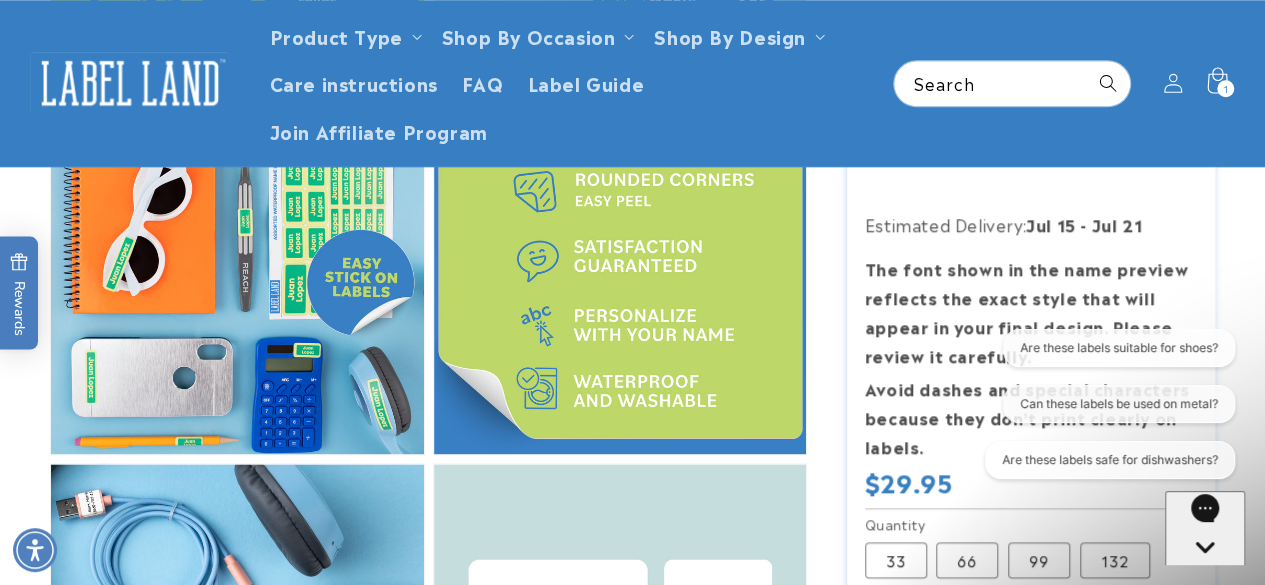click on "1" at bounding box center (1225, 88) 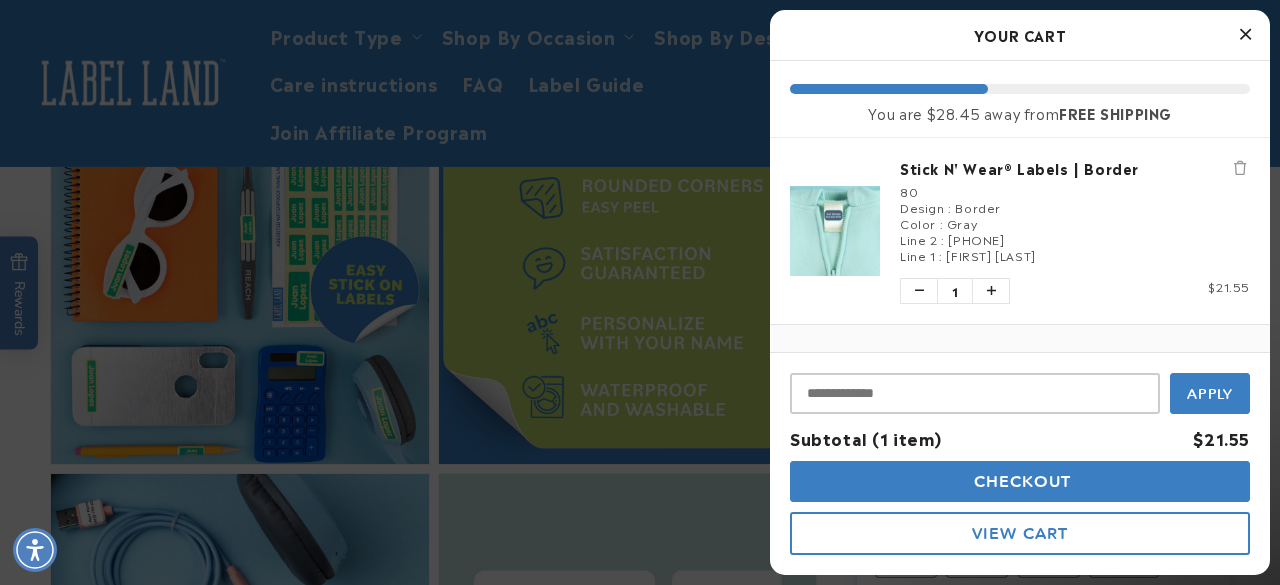 click at bounding box center (640, 292) 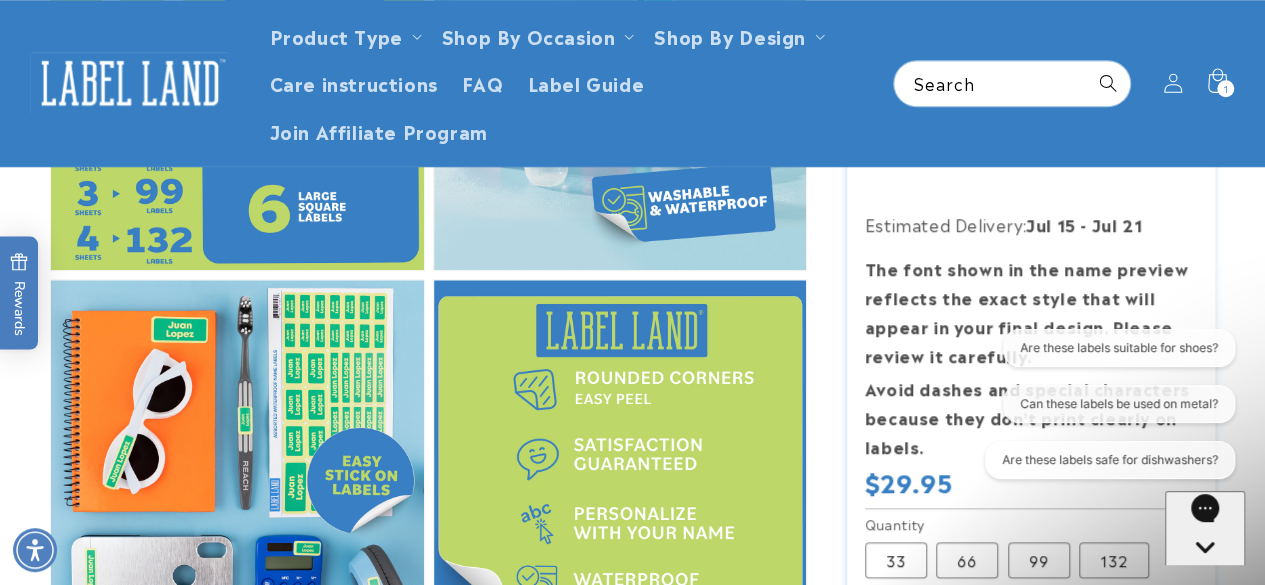 scroll, scrollTop: 774, scrollLeft: 0, axis: vertical 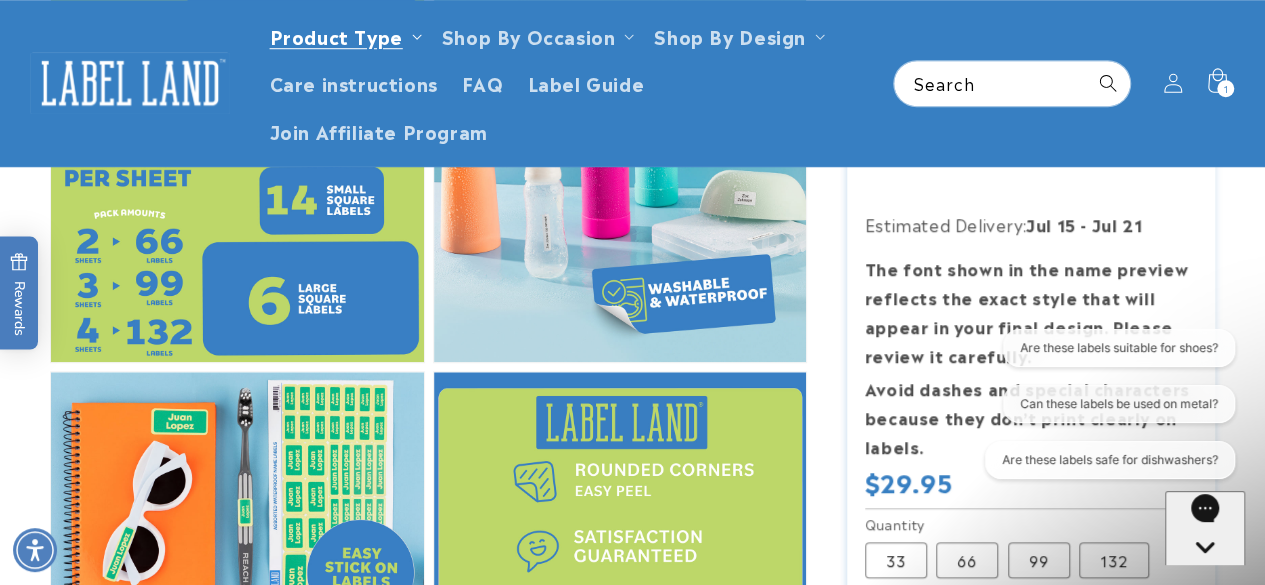 click on "Product Type" at bounding box center (336, 35) 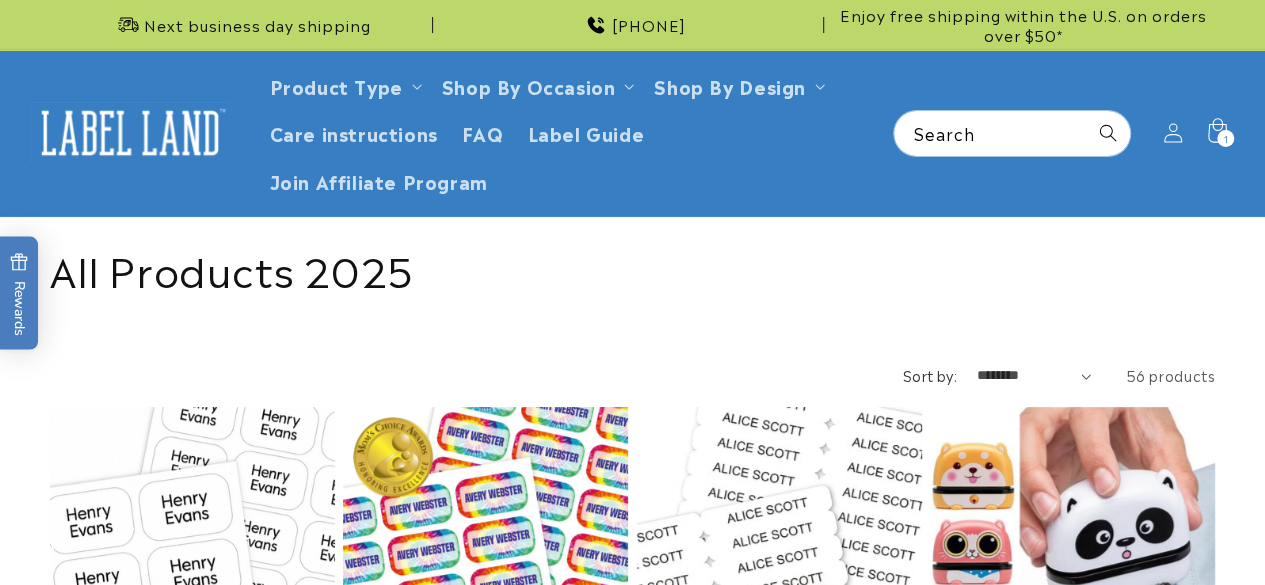scroll, scrollTop: 286, scrollLeft: 0, axis: vertical 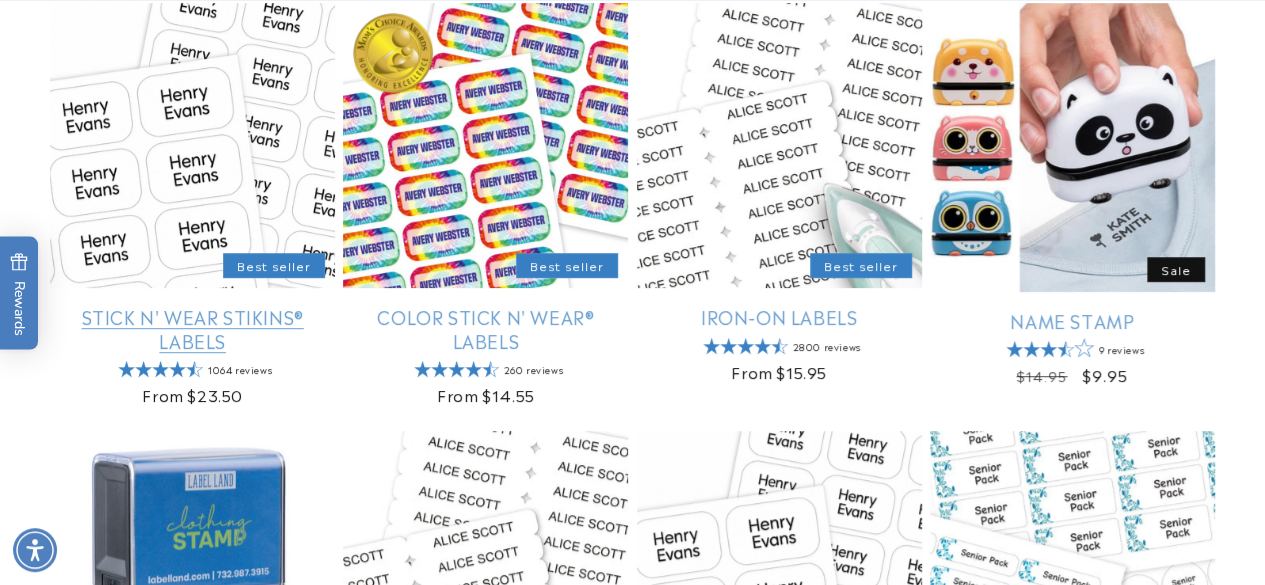 click on "Stick N' Wear Stikins® Labels" at bounding box center [192, 328] 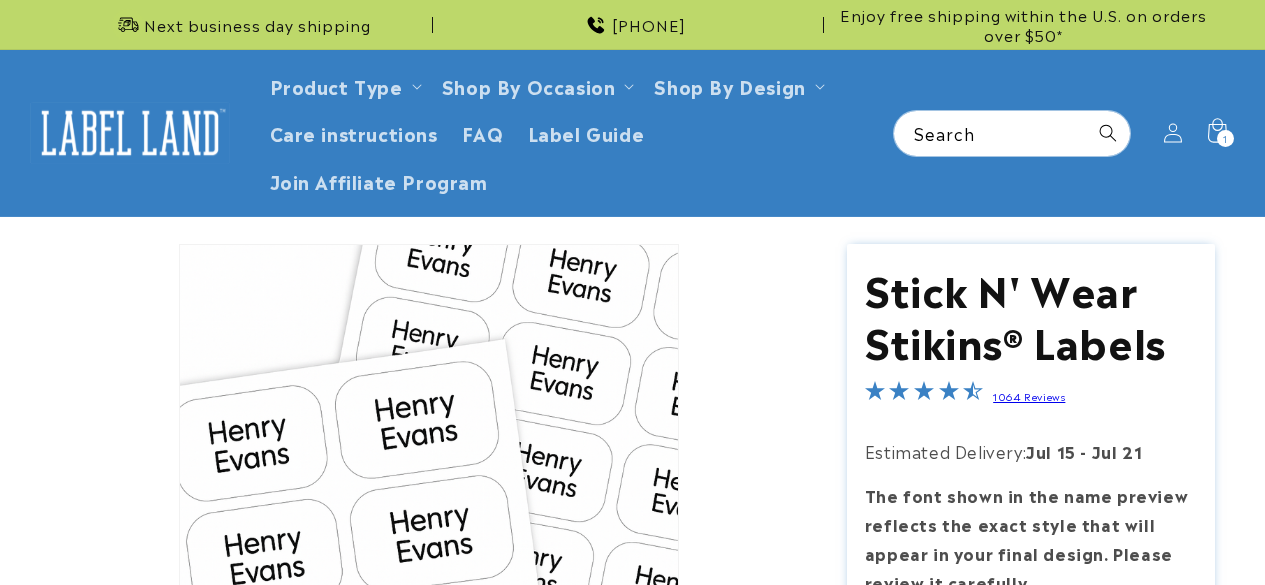 scroll, scrollTop: 0, scrollLeft: 0, axis: both 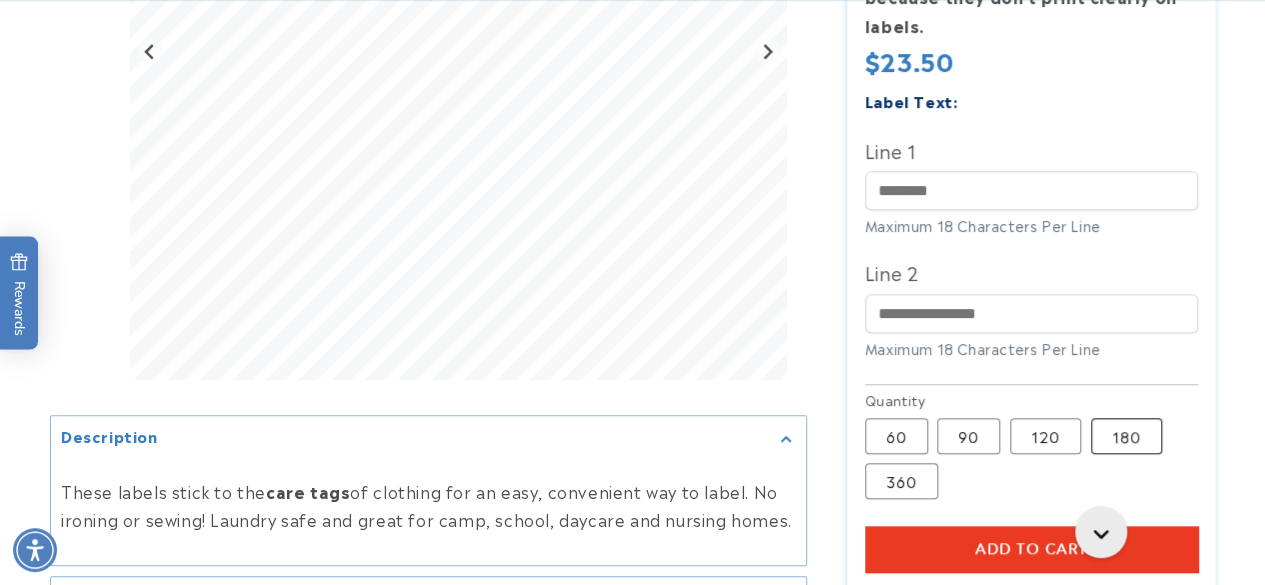 click on "180 Variant sold out or unavailable" at bounding box center (1126, 436) 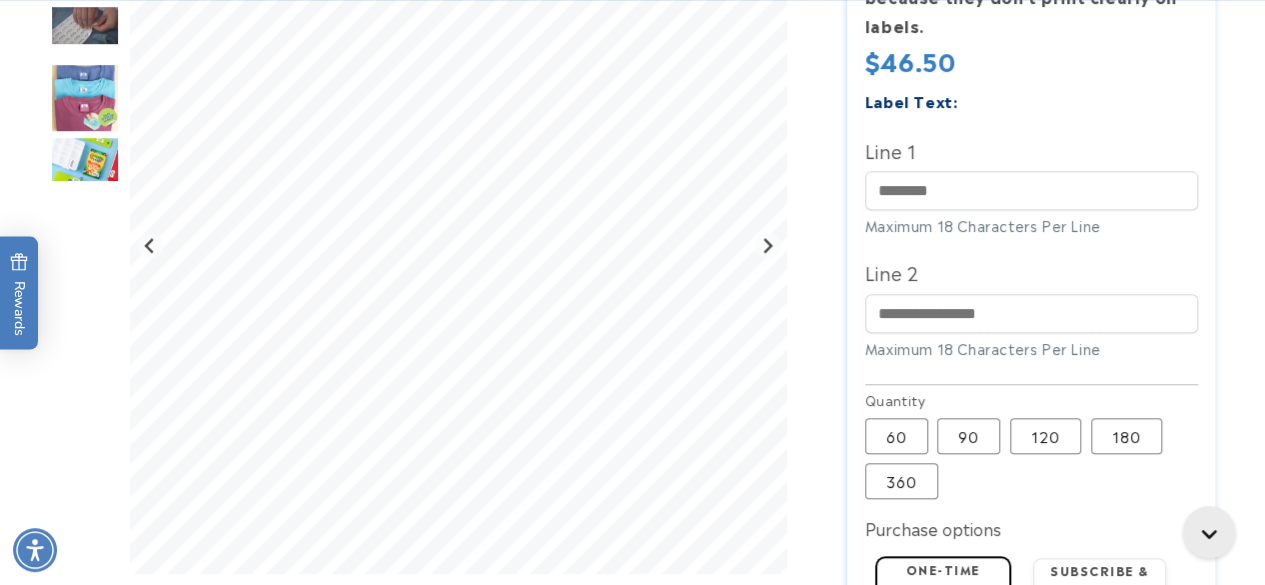 type 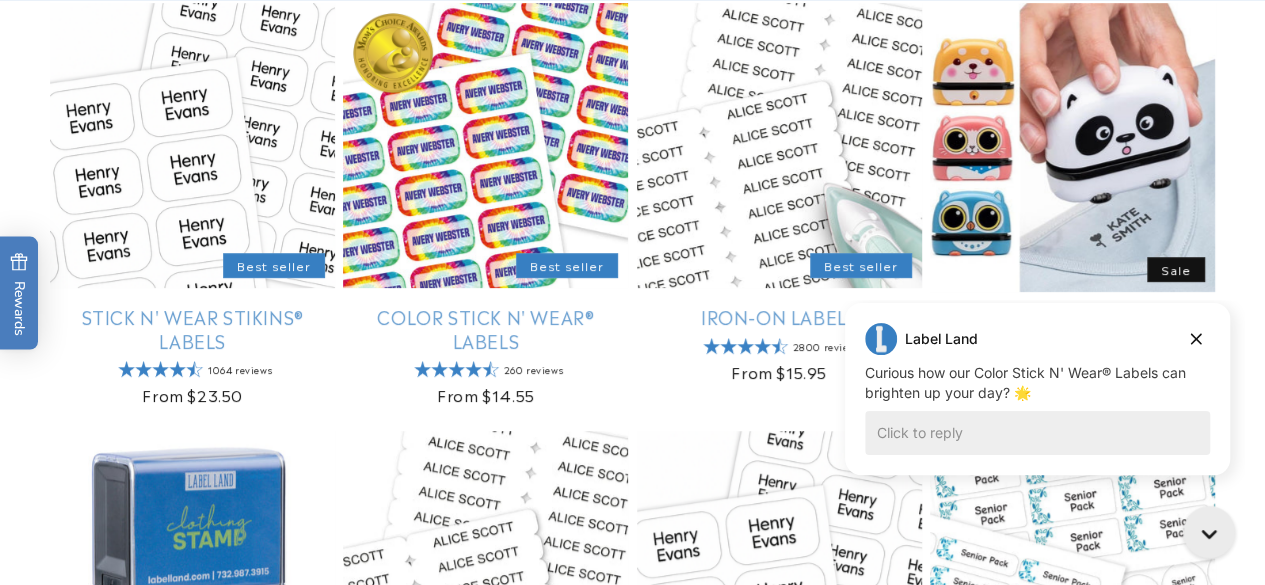 scroll, scrollTop: 0, scrollLeft: 0, axis: both 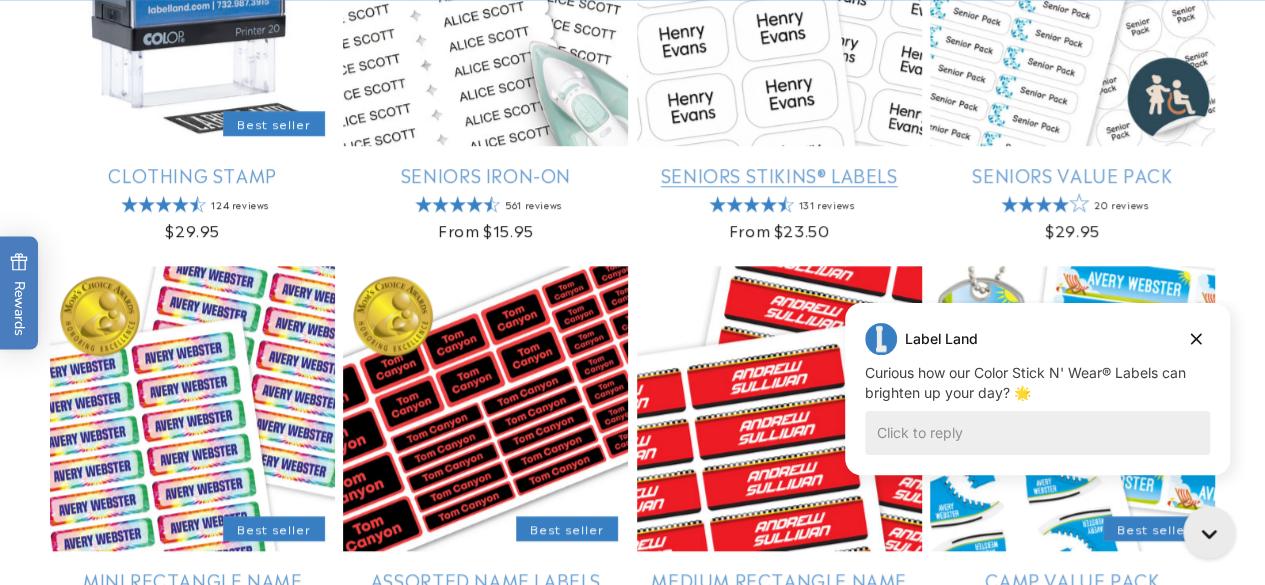 click on "Seniors Stikins® Labels" at bounding box center (779, 174) 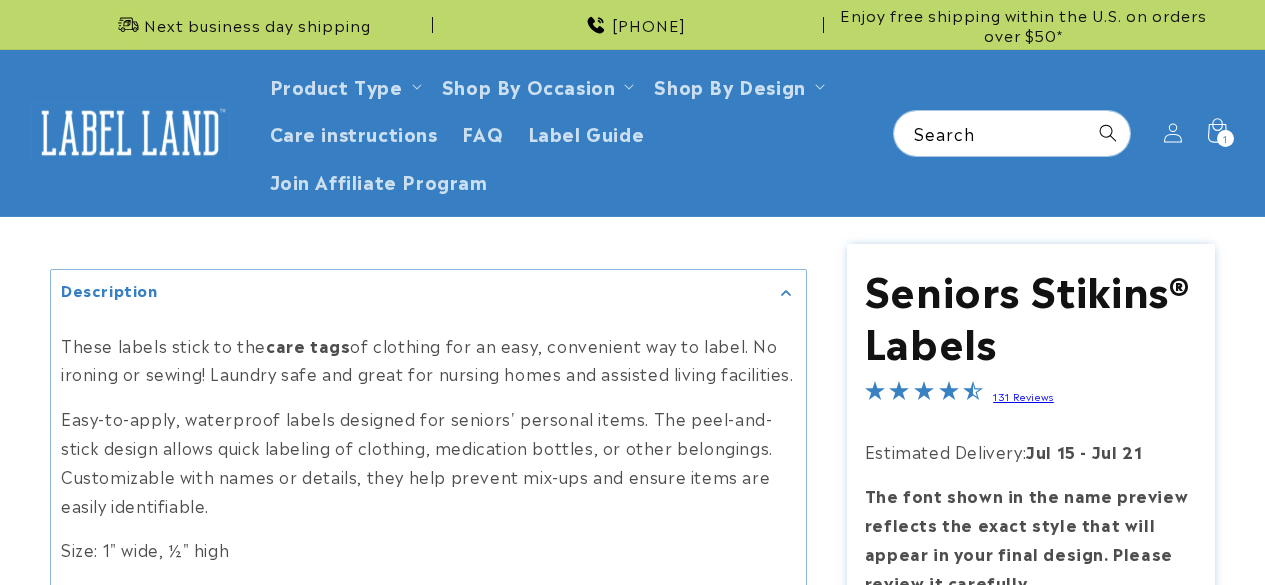 scroll, scrollTop: 0, scrollLeft: 0, axis: both 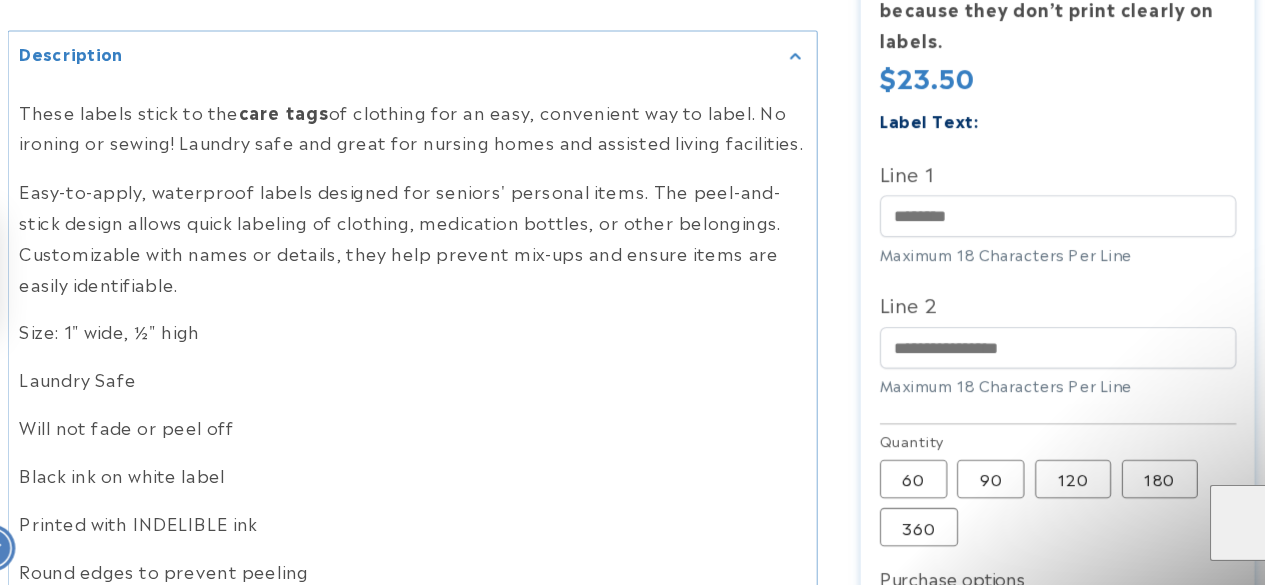 click on "What size are the labels?" at bounding box center [1202, 620] 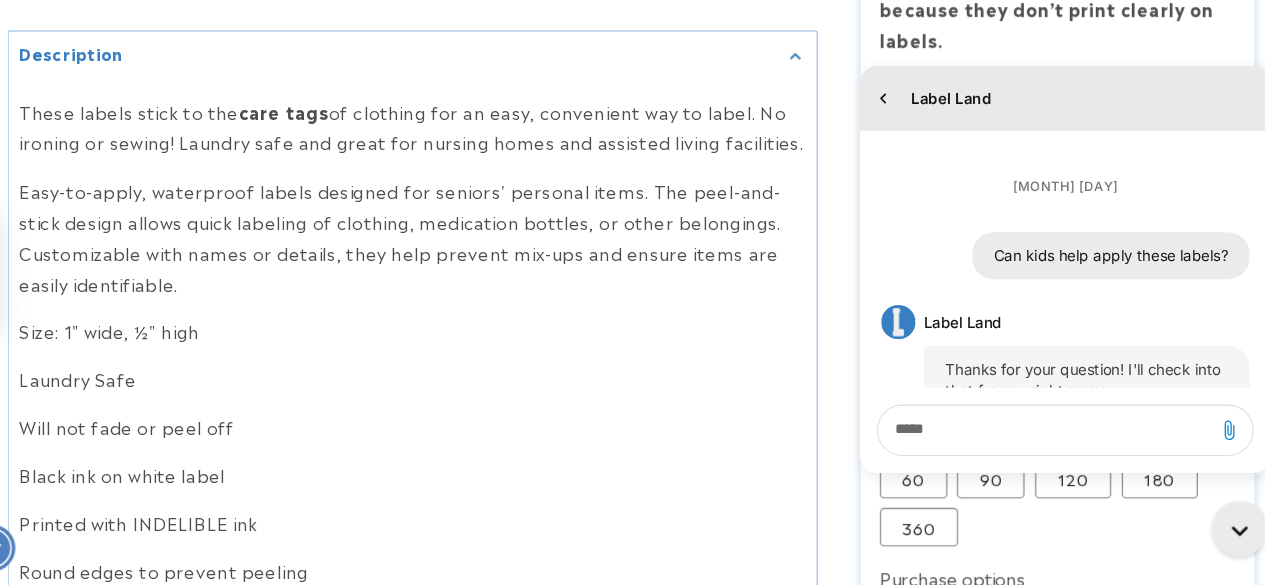 scroll, scrollTop: 0, scrollLeft: 0, axis: both 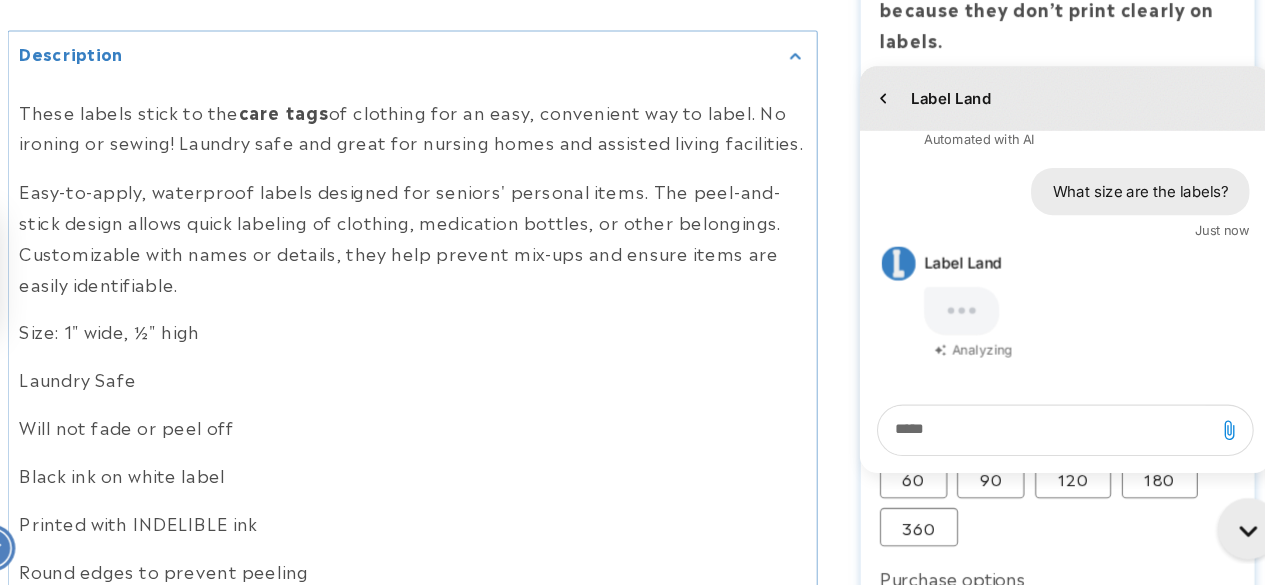 click 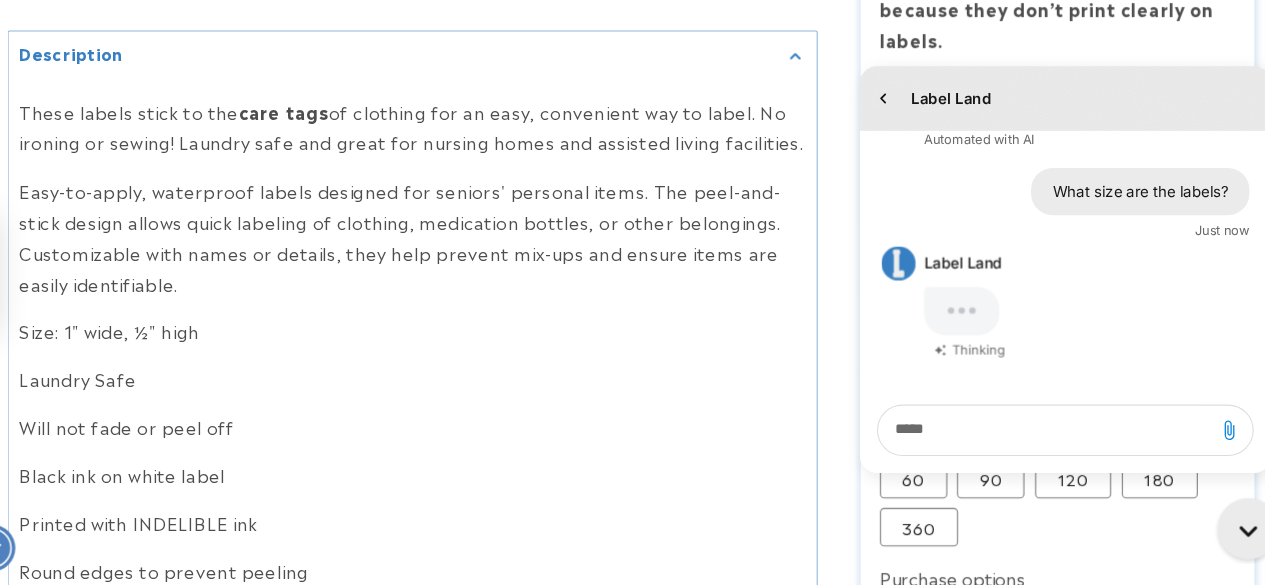 click 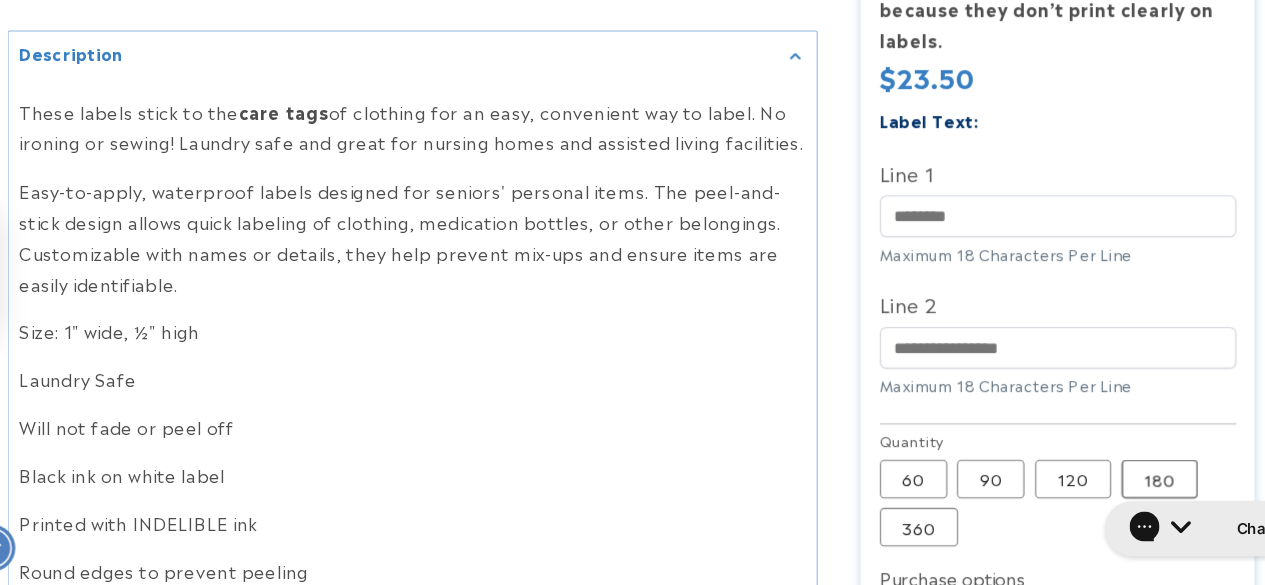 click on "180 Variant sold out or unavailable" at bounding box center (1126, 486) 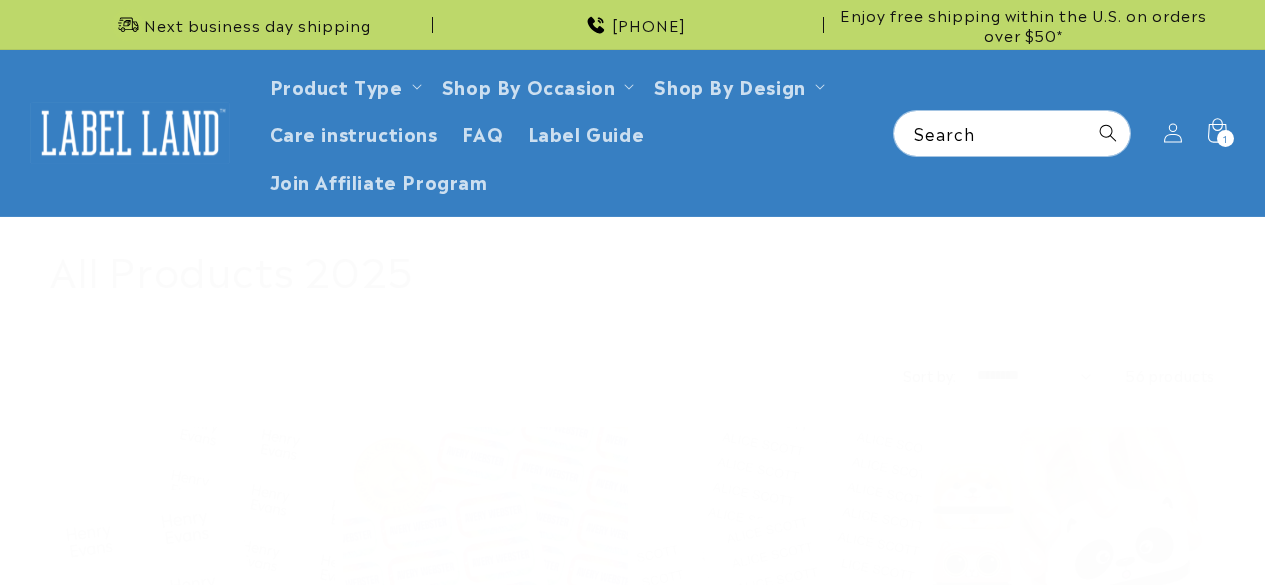 scroll, scrollTop: 991, scrollLeft: 0, axis: vertical 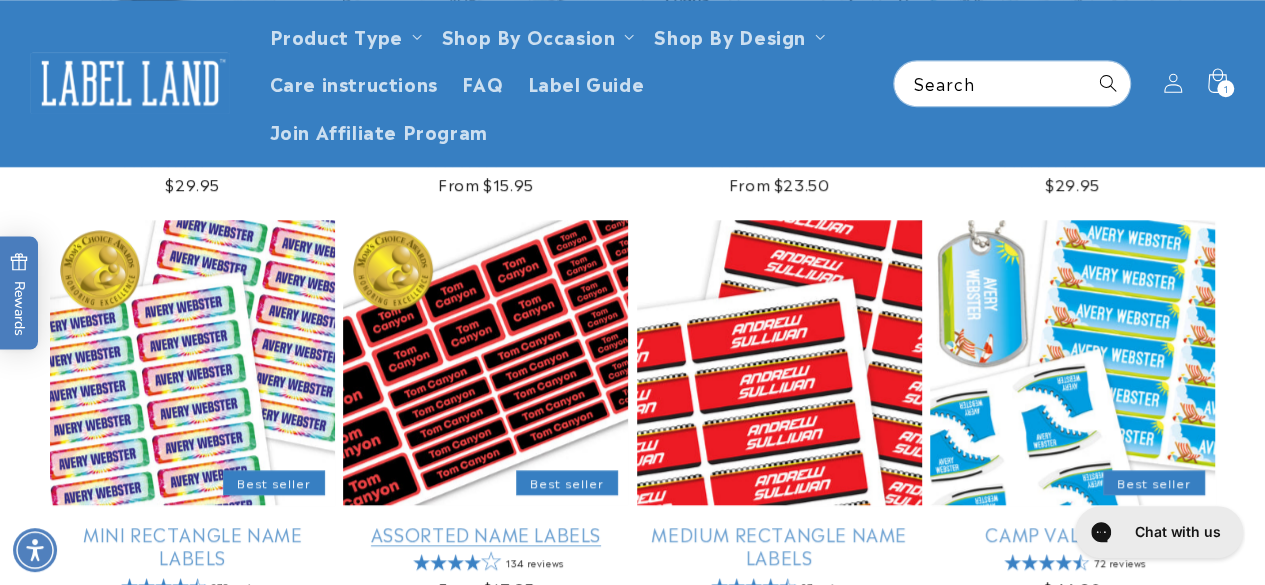click on "Assorted Name Labels" at bounding box center [485, 533] 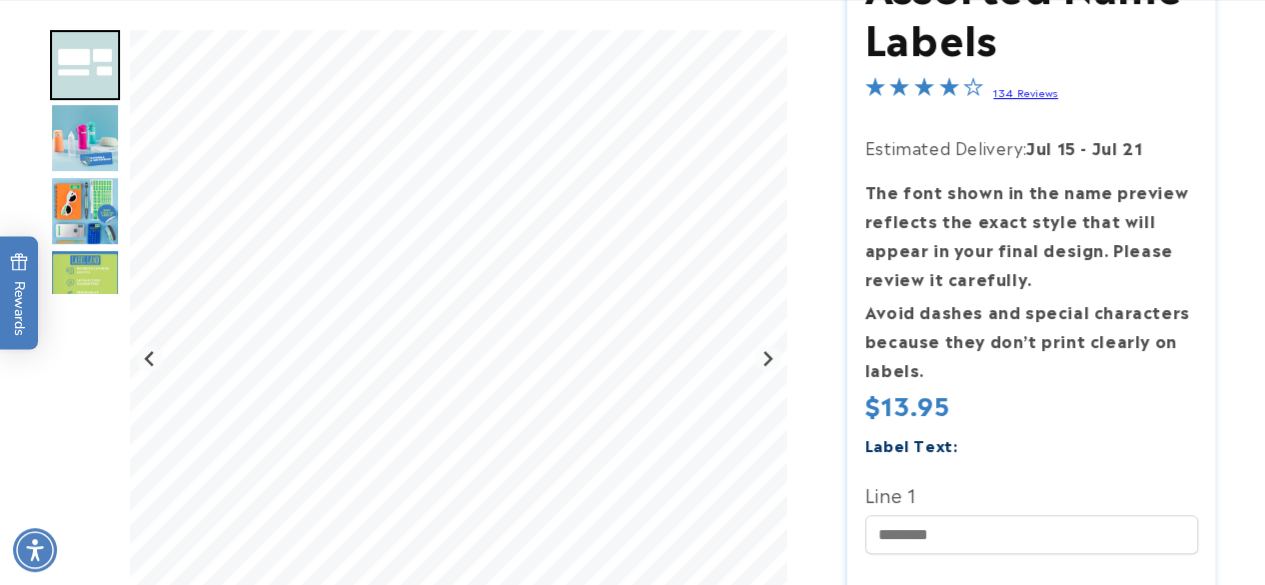 scroll, scrollTop: 764, scrollLeft: 0, axis: vertical 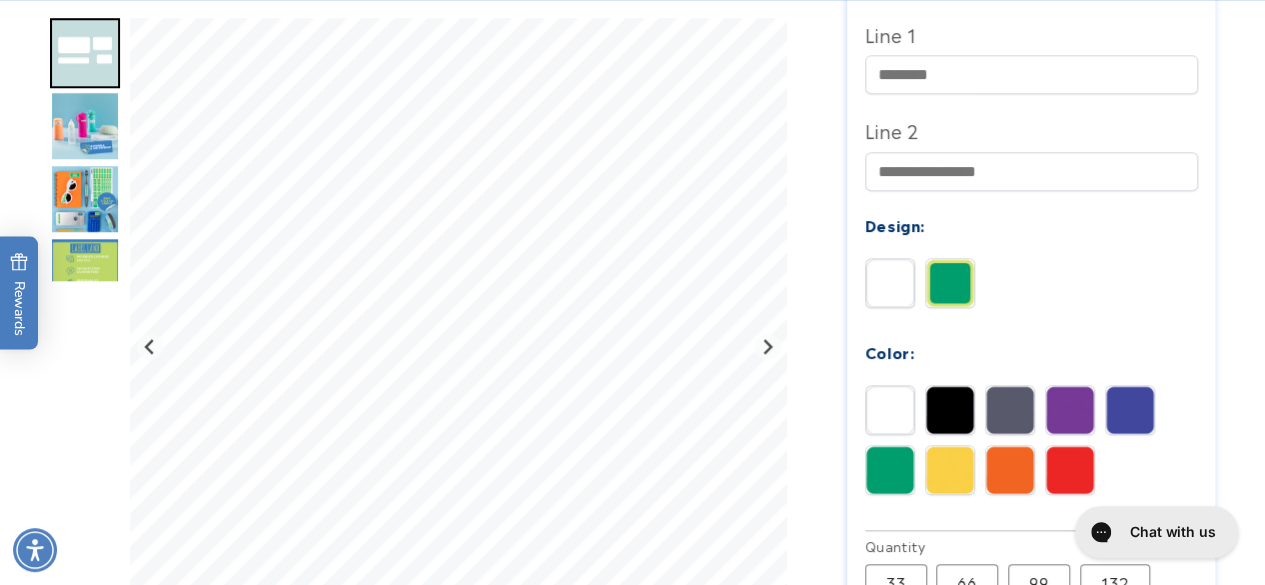click at bounding box center [890, 410] 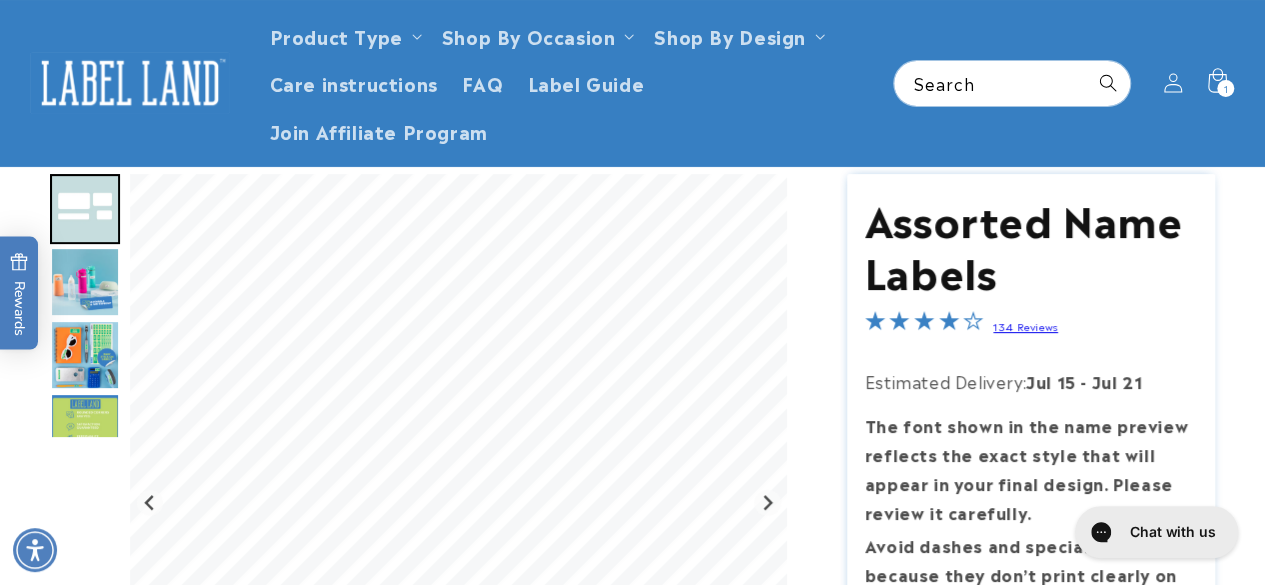 scroll, scrollTop: 0, scrollLeft: 0, axis: both 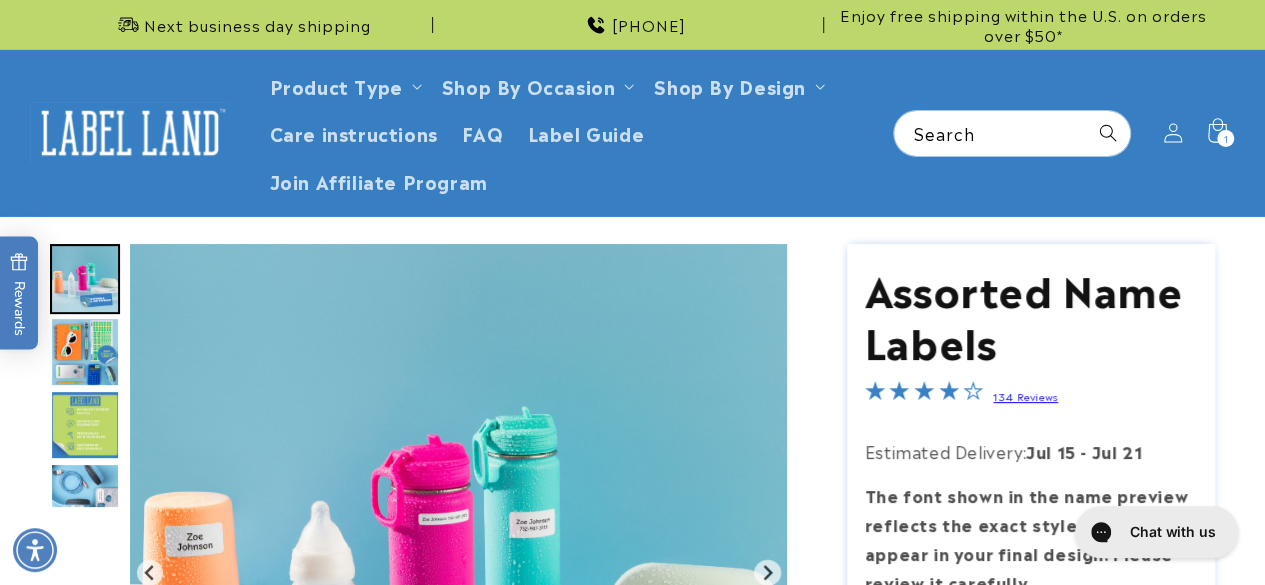 click at bounding box center (85, 352) 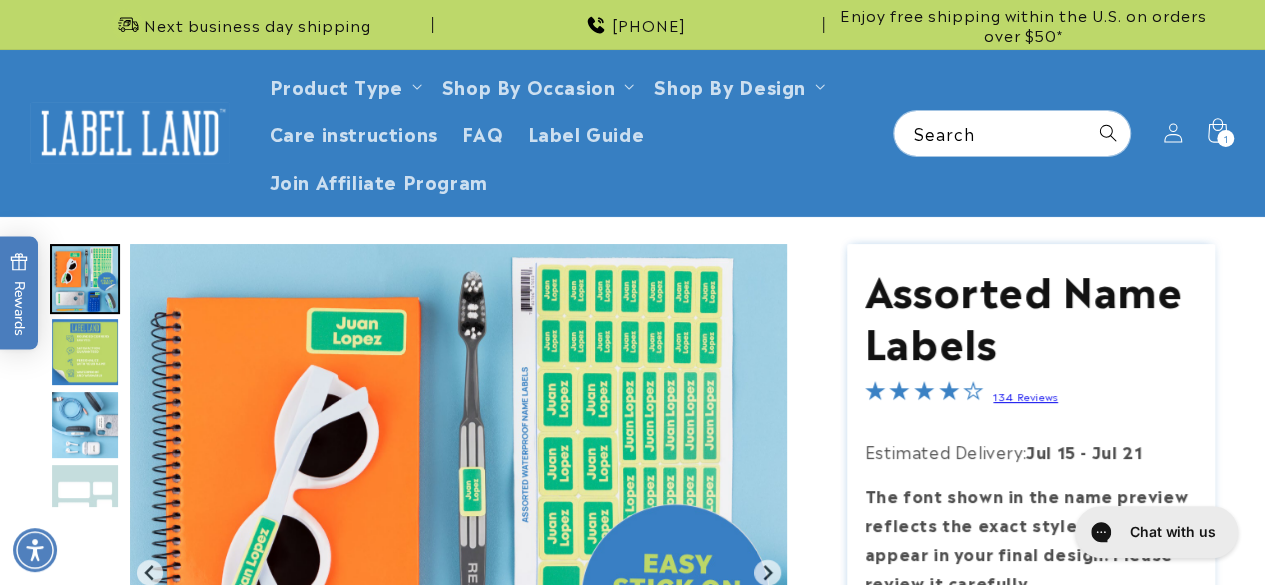 click at bounding box center [85, 352] 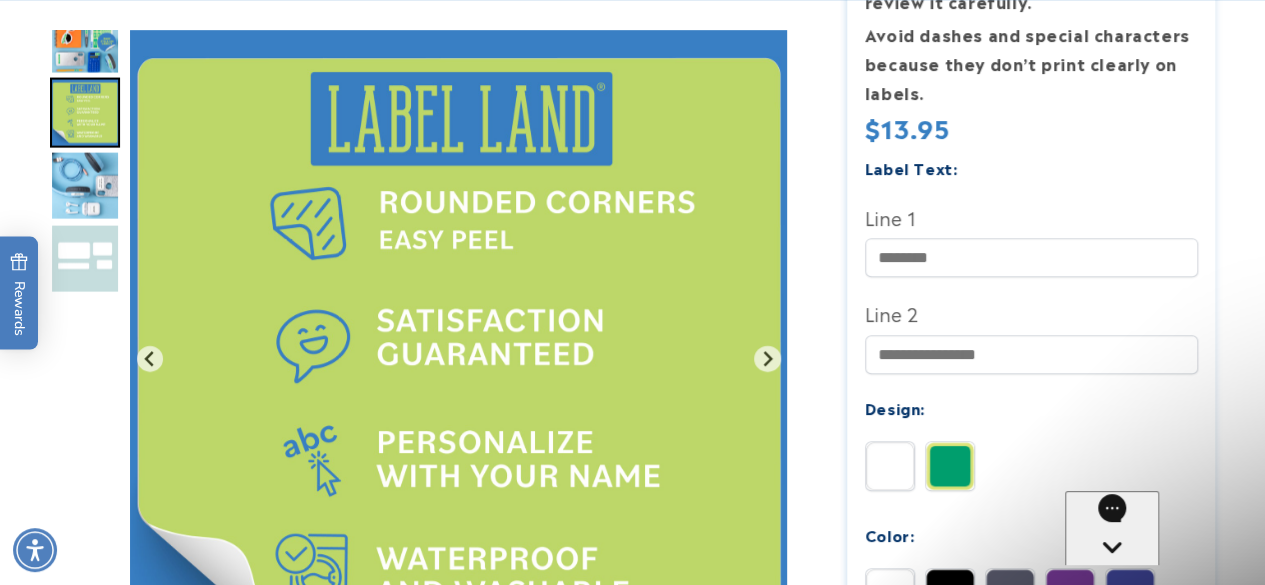 scroll, scrollTop: 0, scrollLeft: 0, axis: both 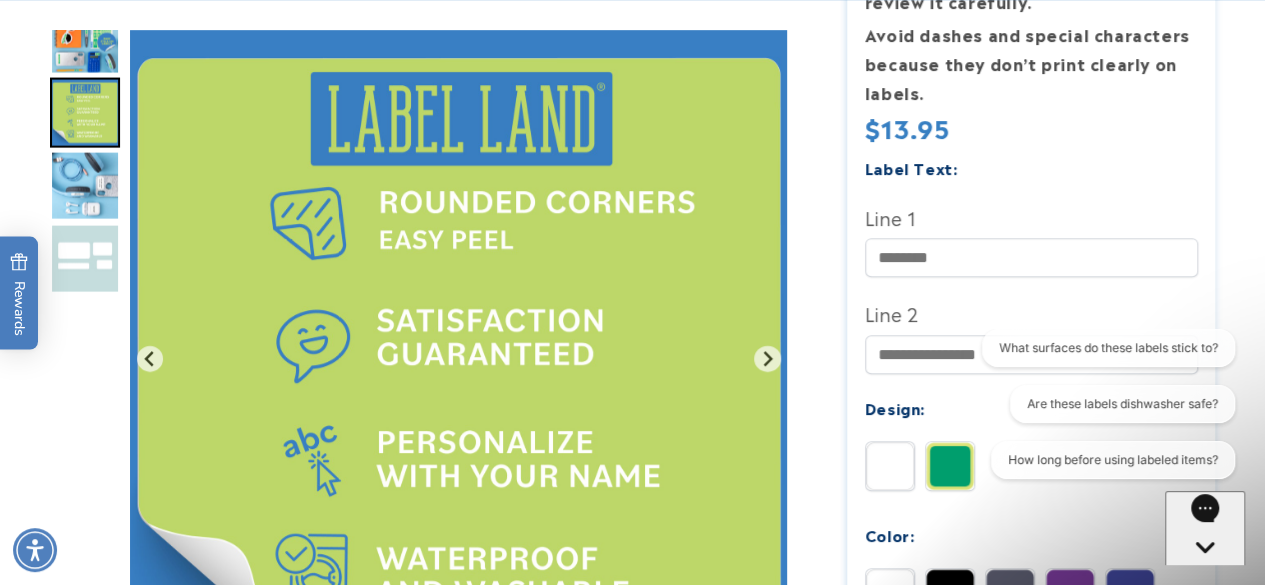 click at bounding box center [85, 258] 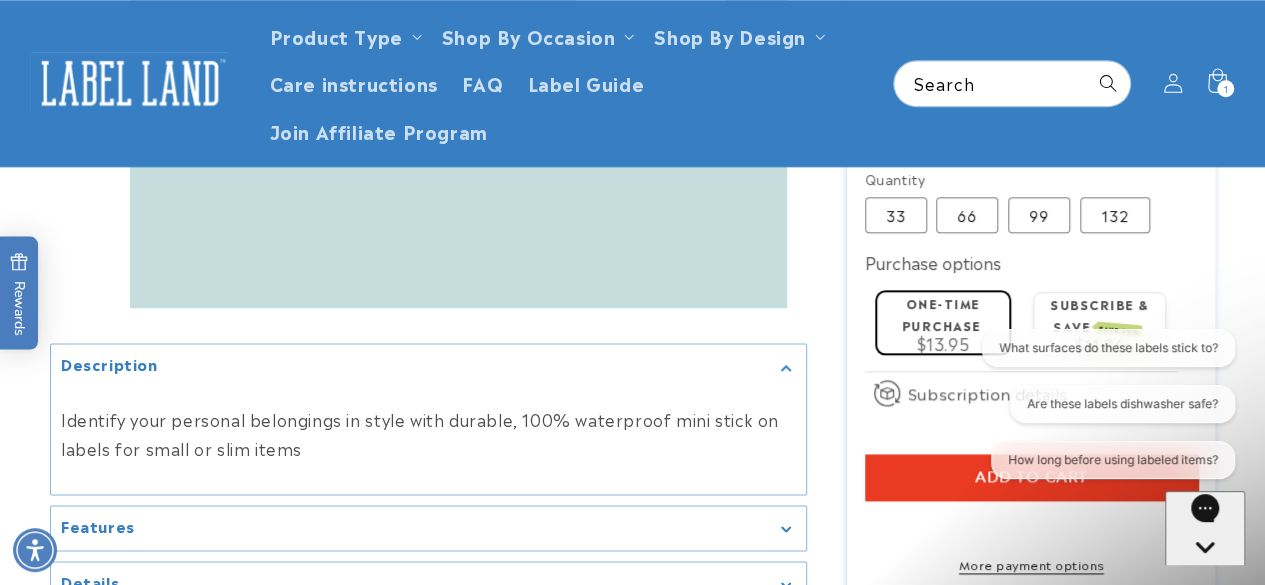 scroll, scrollTop: 1064, scrollLeft: 0, axis: vertical 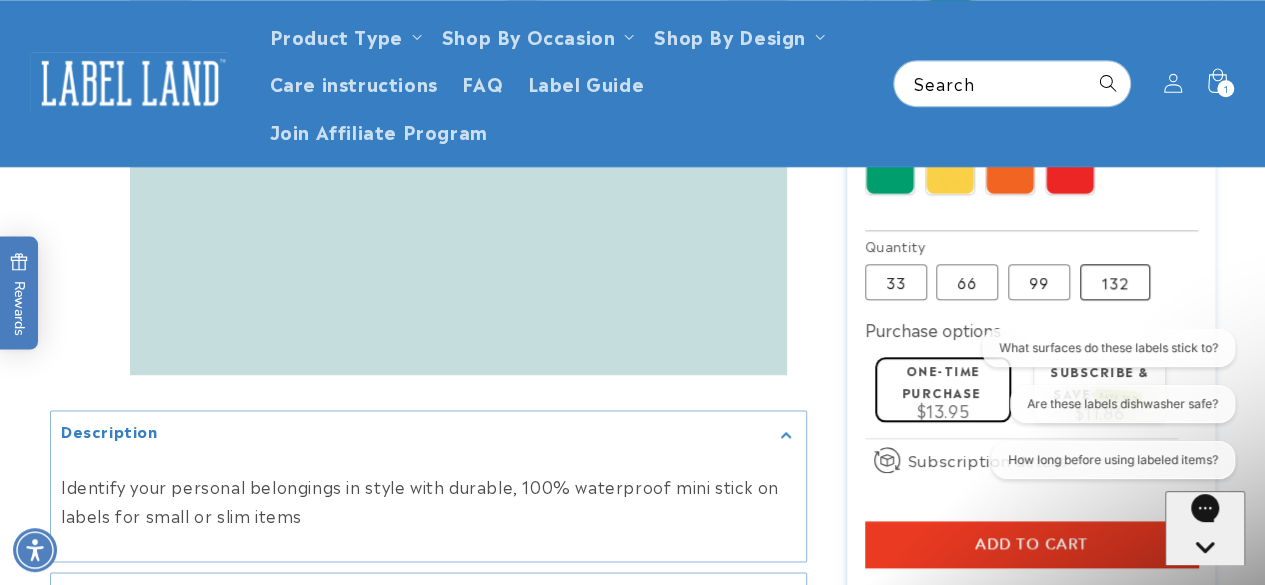 click on "132 Variant sold out or unavailable" at bounding box center (1115, 282) 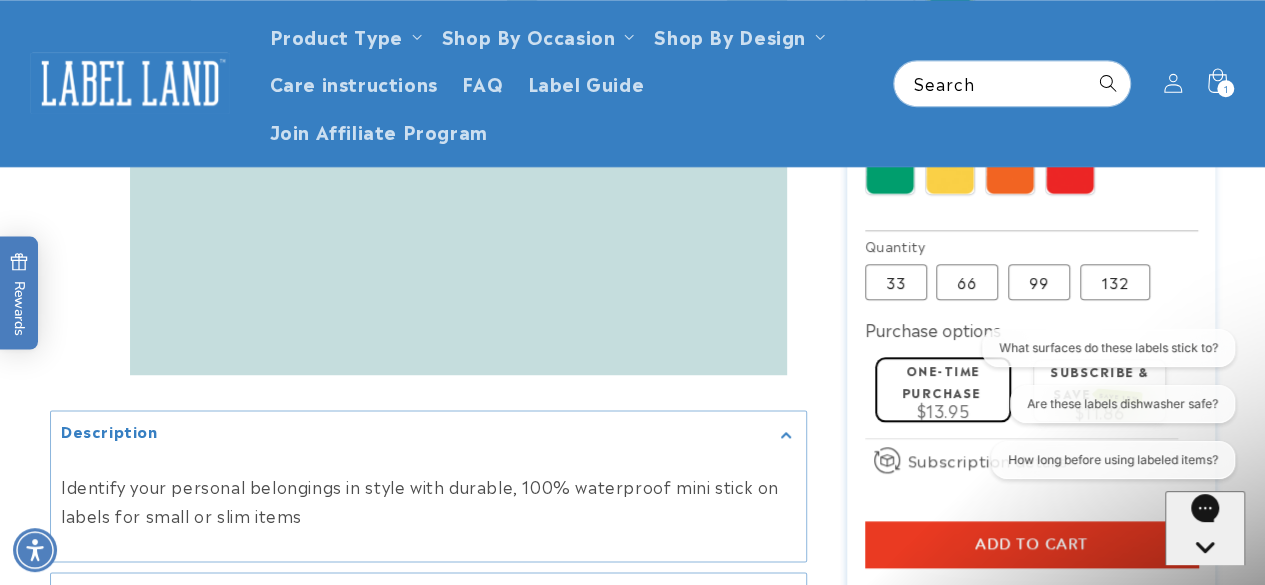 type 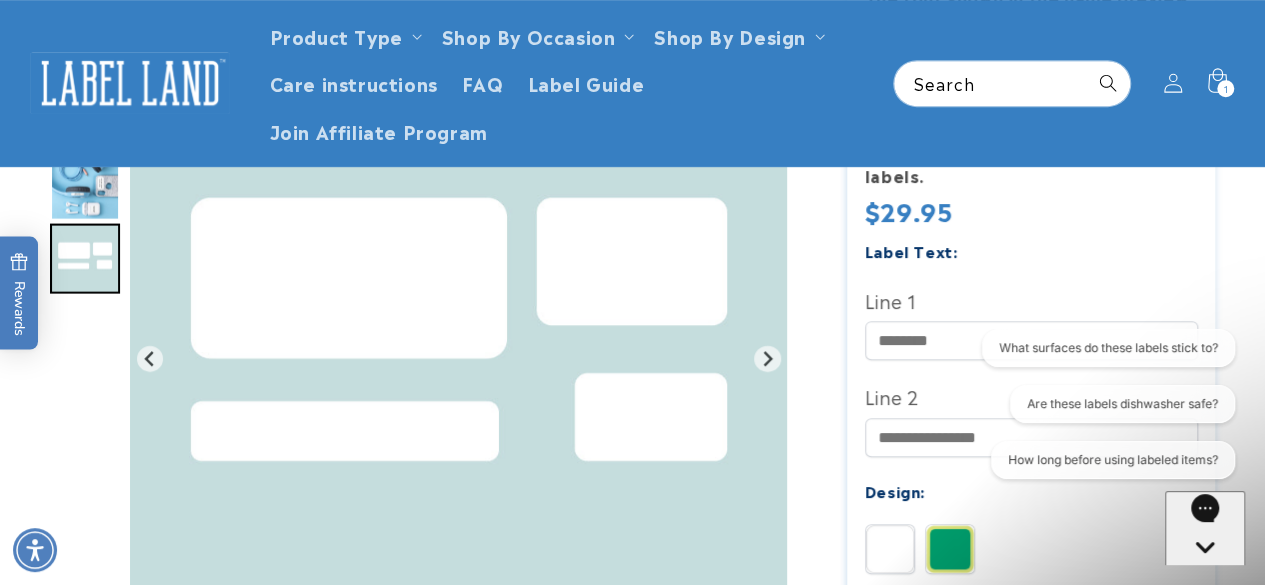 scroll, scrollTop: 492, scrollLeft: 0, axis: vertical 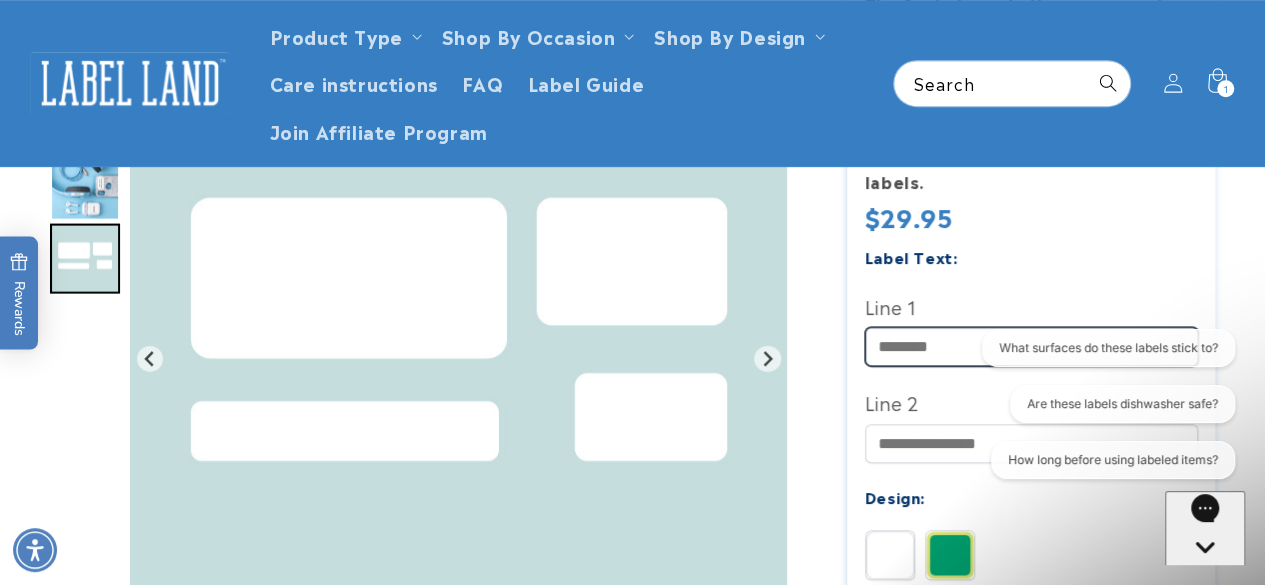 click on "Line 1" at bounding box center (1031, 346) 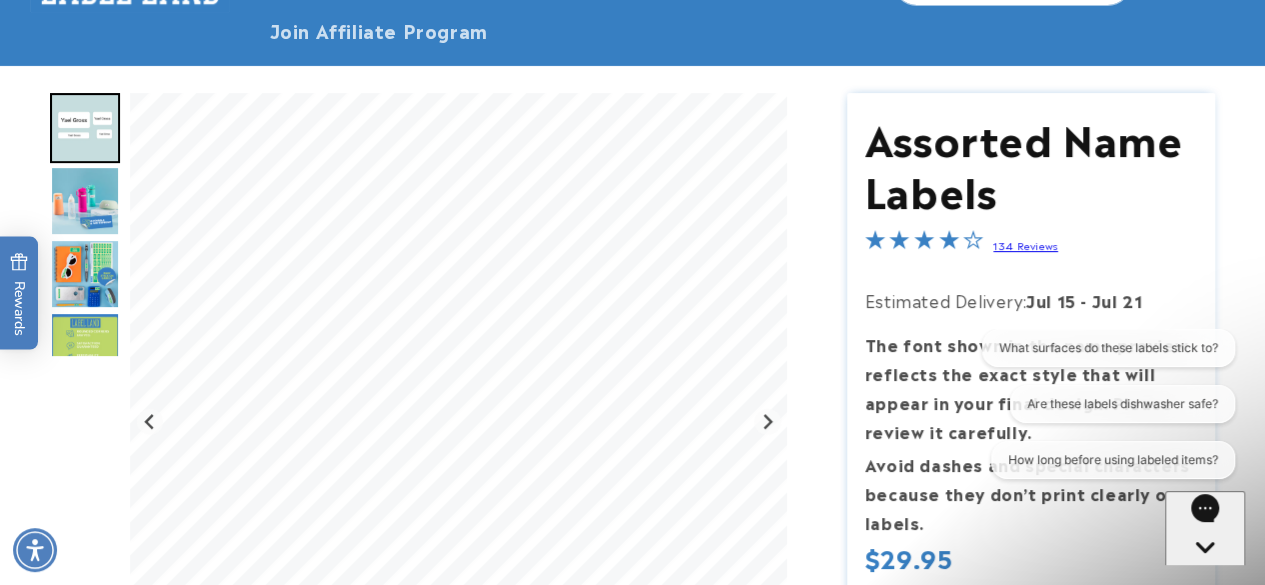 scroll, scrollTop: 177, scrollLeft: 0, axis: vertical 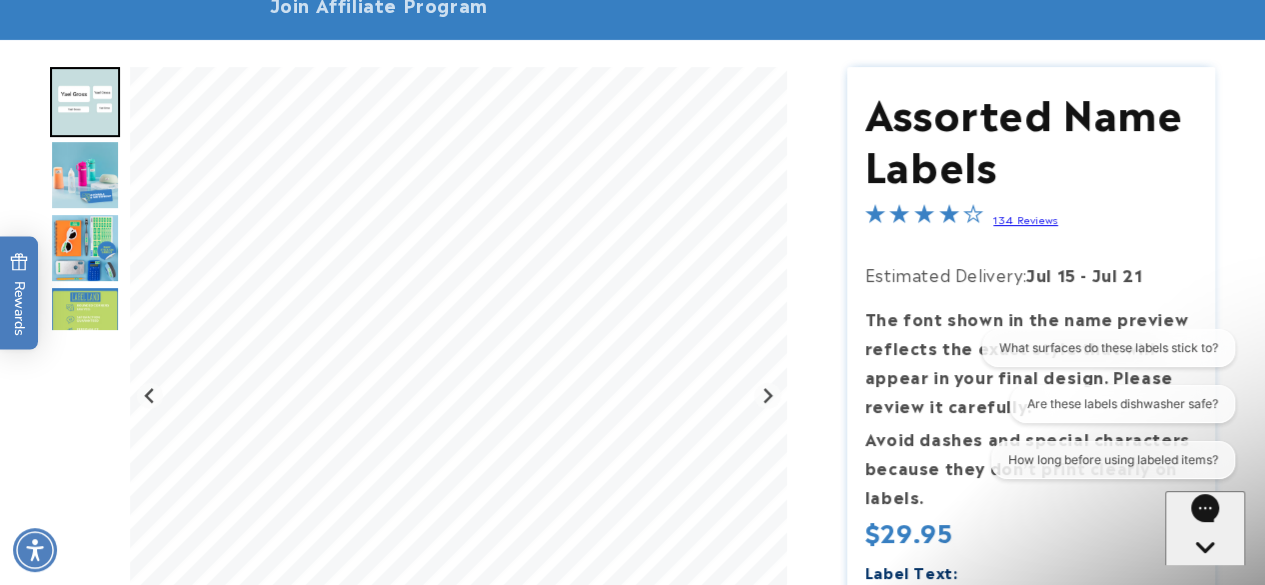 type on "**********" 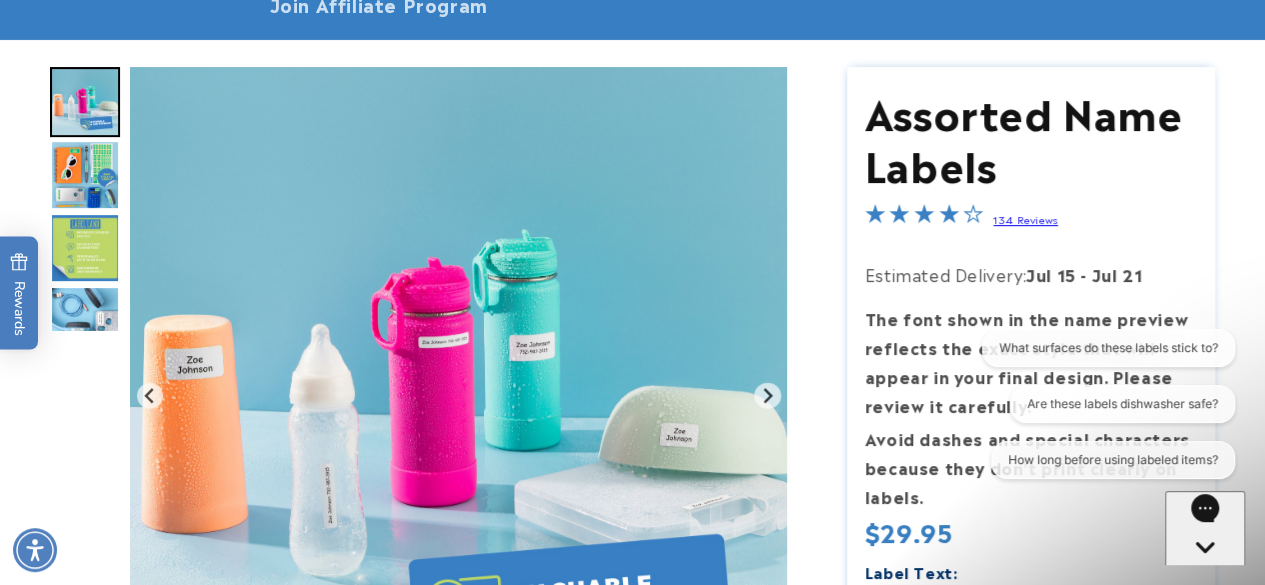 click at bounding box center (85, 248) 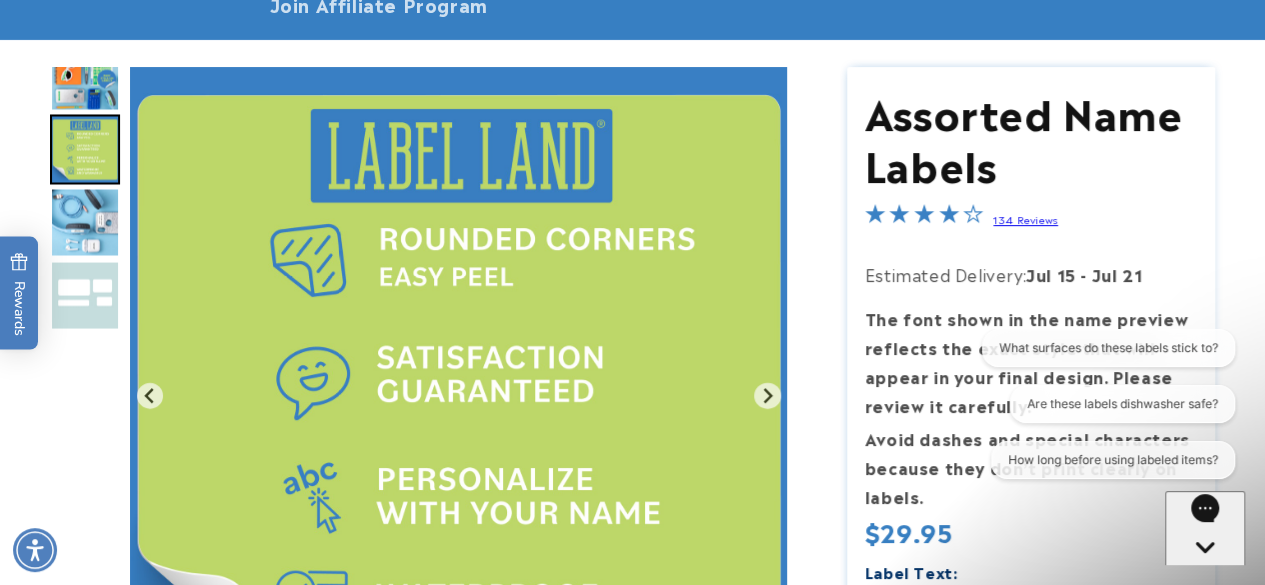 click at bounding box center [85, 296] 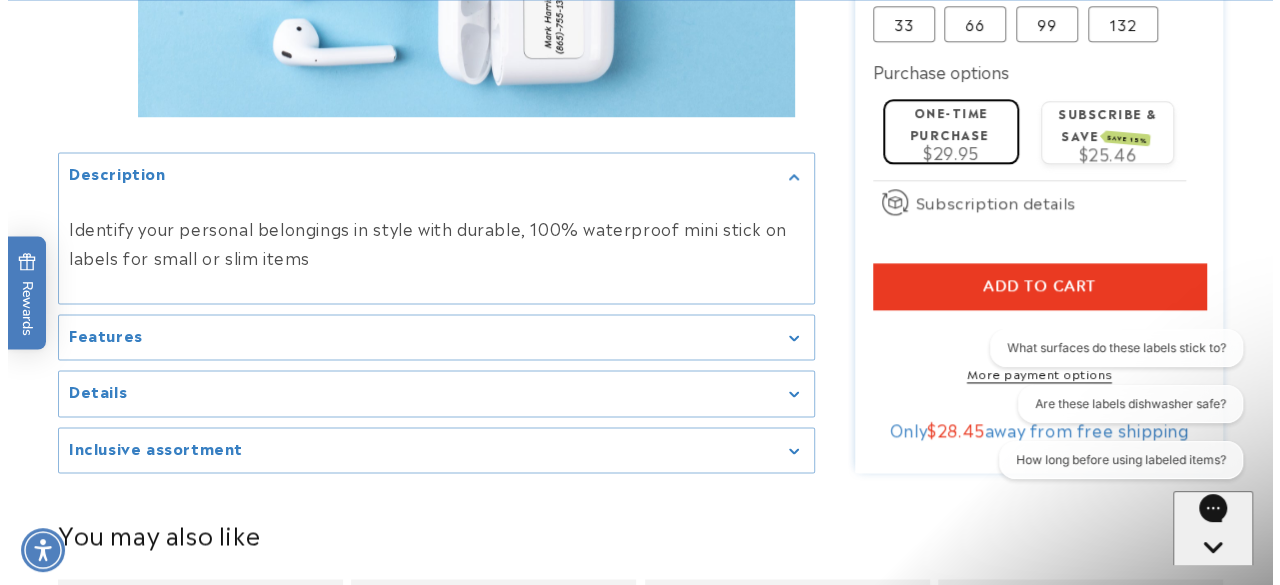 scroll, scrollTop: 1337, scrollLeft: 0, axis: vertical 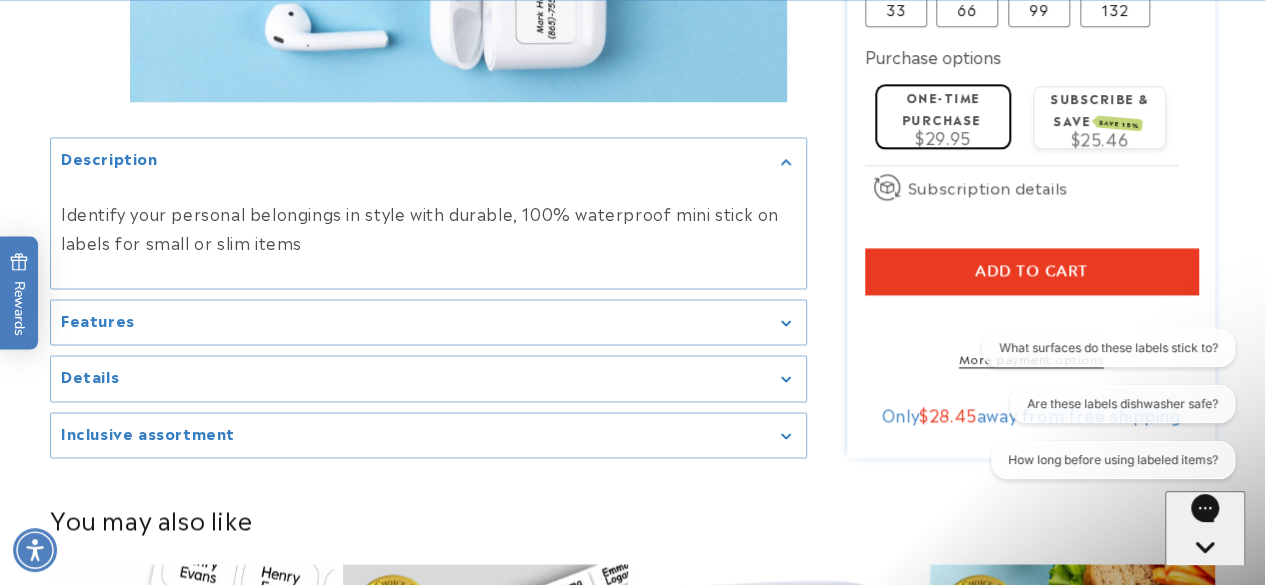 click on "Add to cart" at bounding box center (1031, 271) 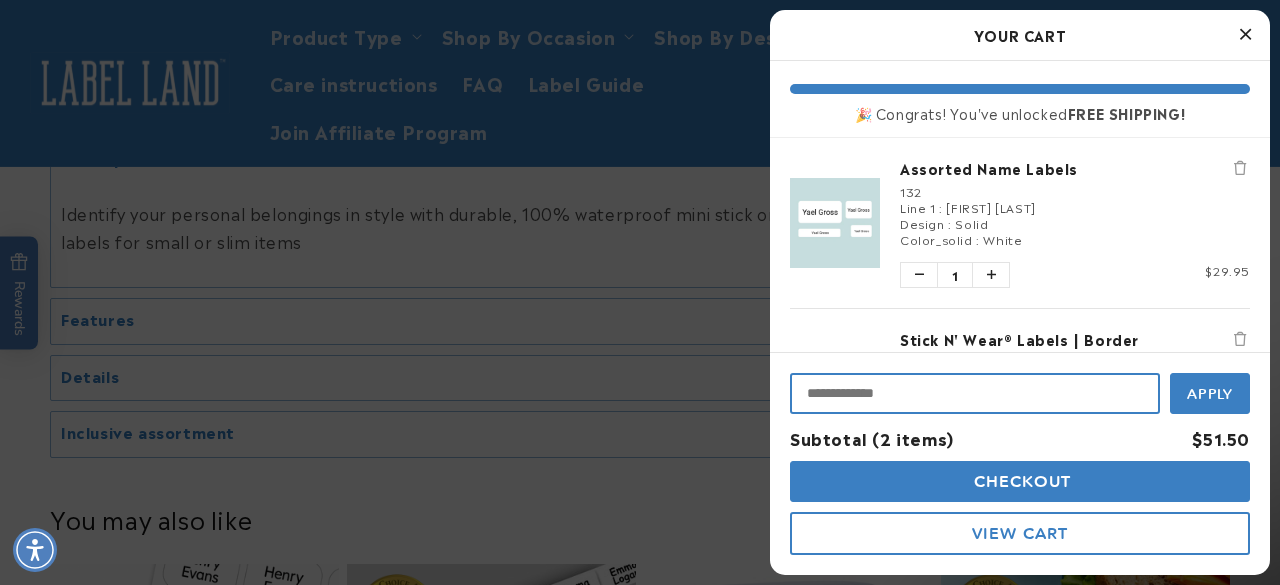 click at bounding box center (975, 393) 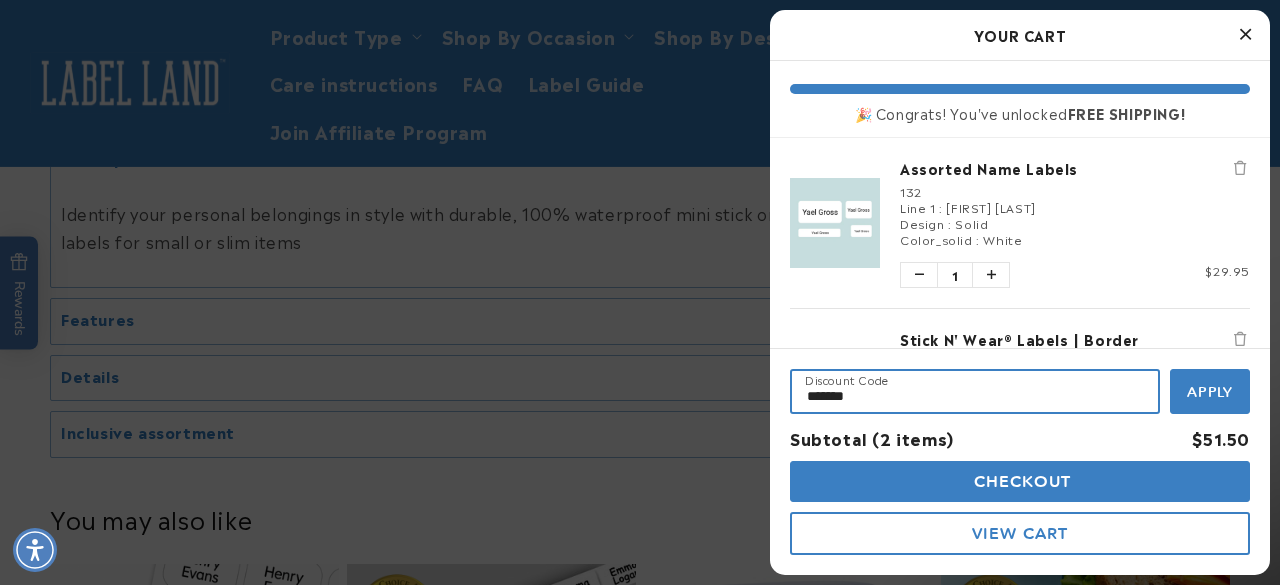 click on "Apply" at bounding box center [1210, 391] 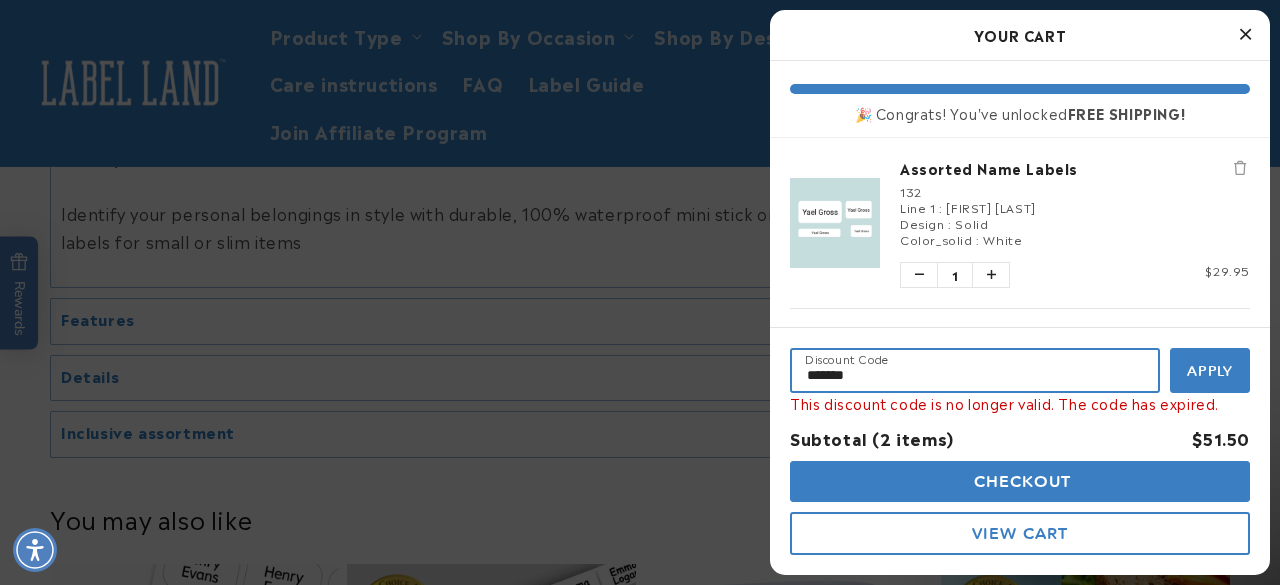 click on "*******" at bounding box center [975, 370] 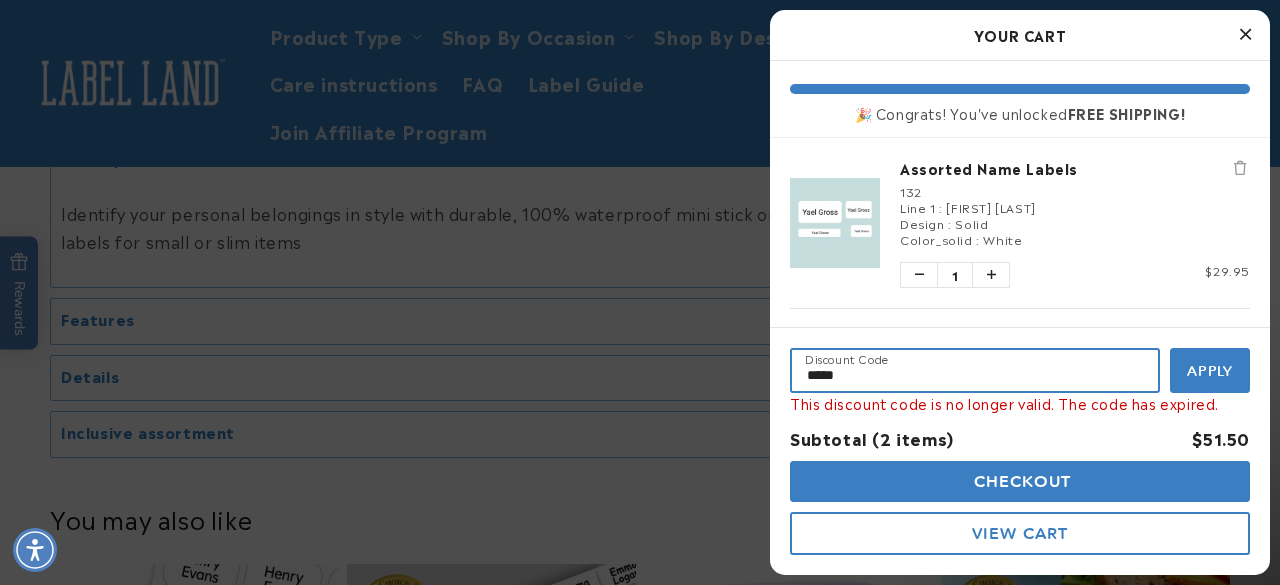 click on "Apply" at bounding box center (1210, 370) 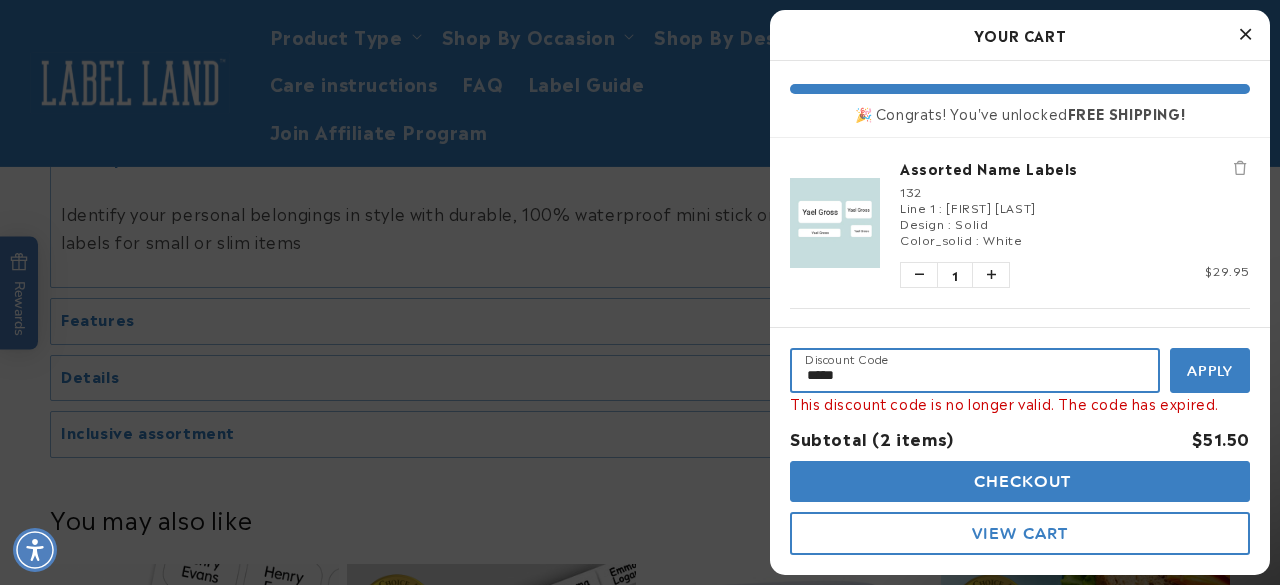 click on "*****" at bounding box center (975, 370) 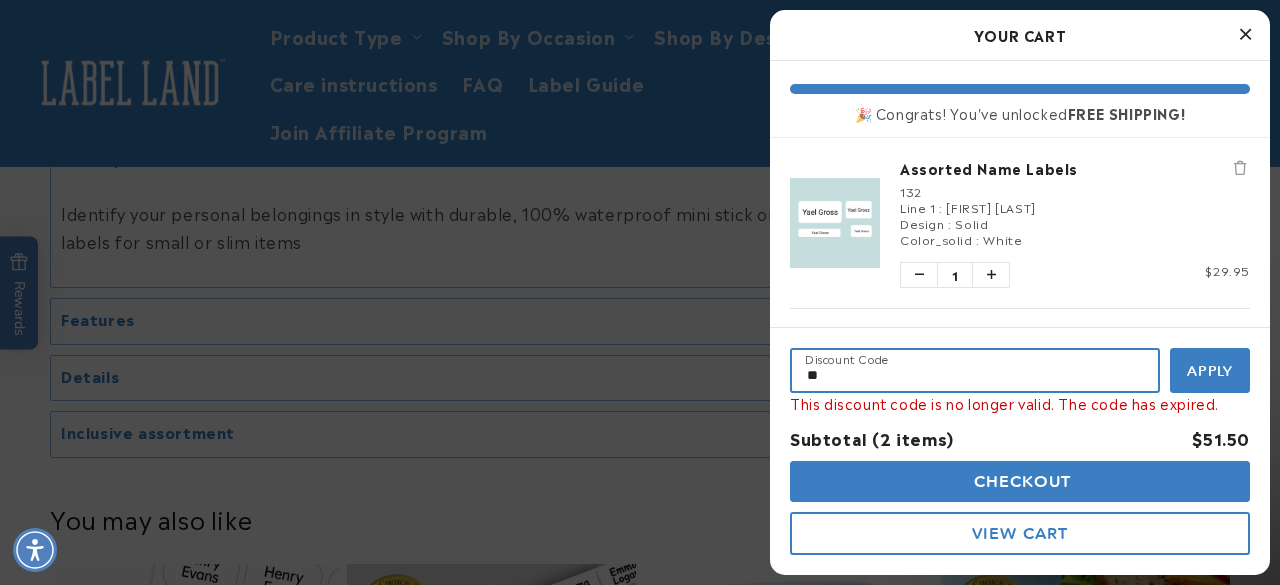 type on "*" 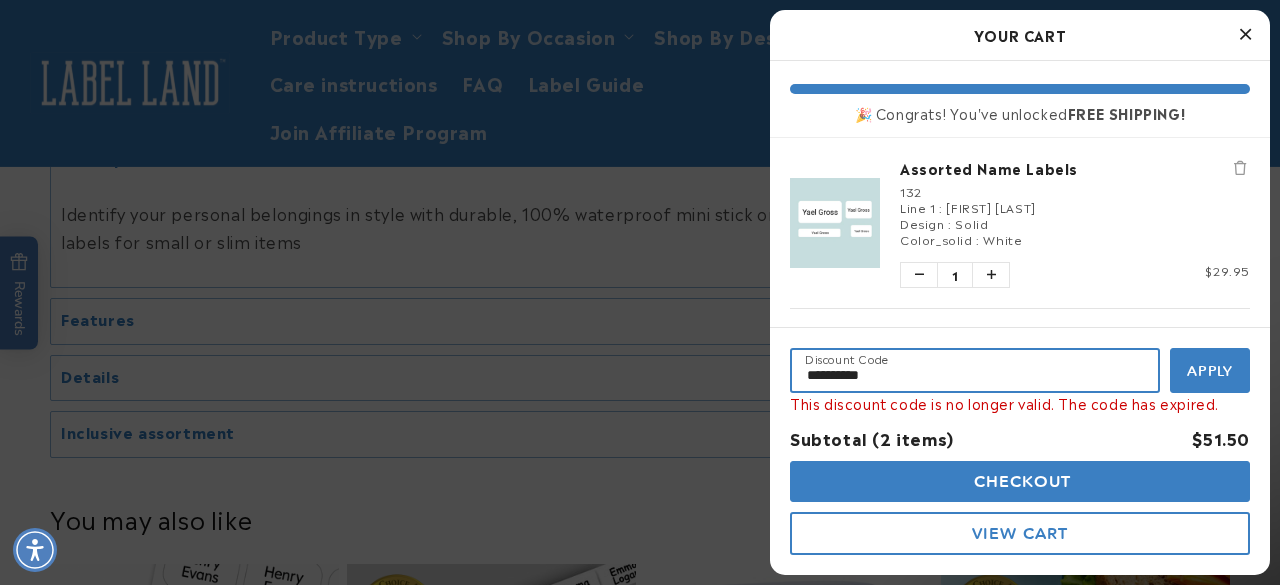 click on "Apply" at bounding box center [1210, 370] 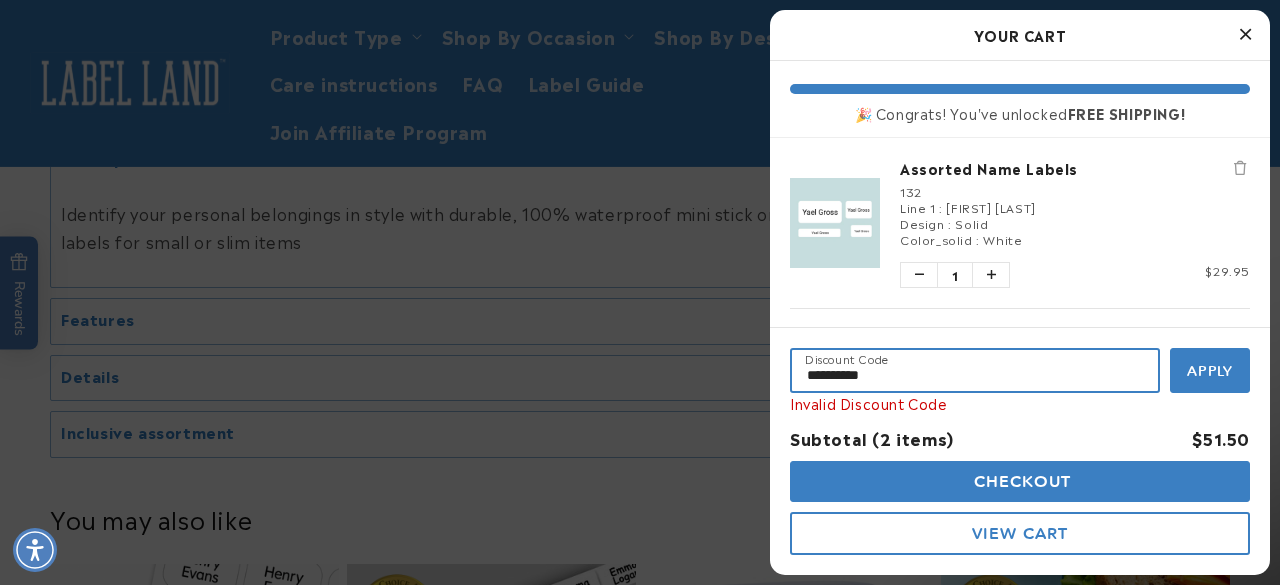 click on "**********" at bounding box center [975, 370] 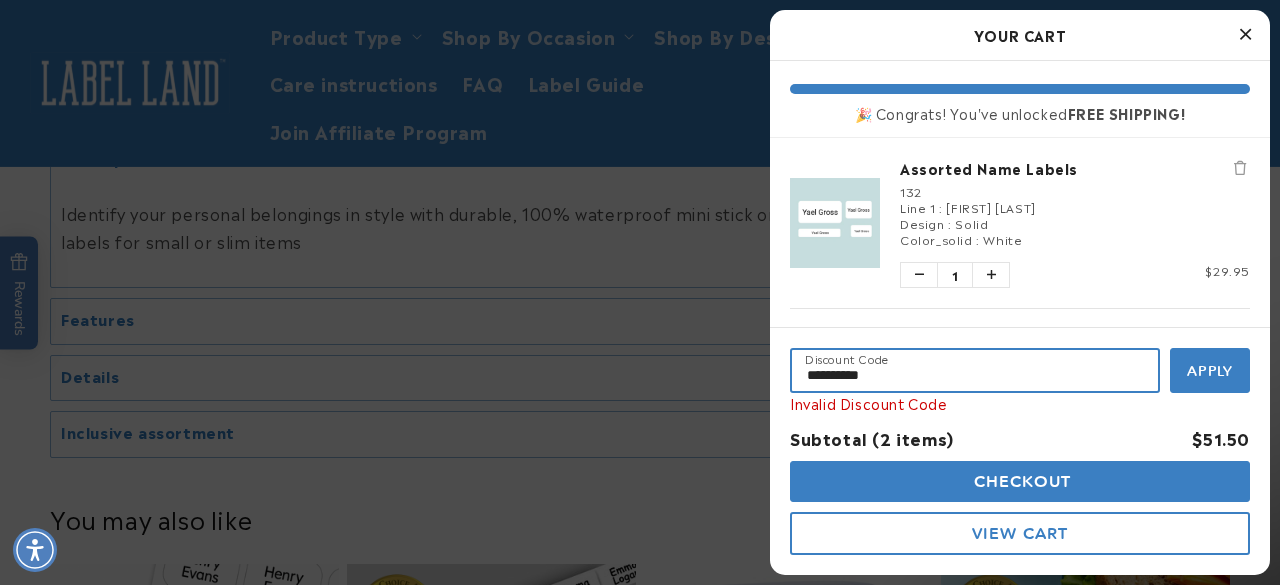 type on "**********" 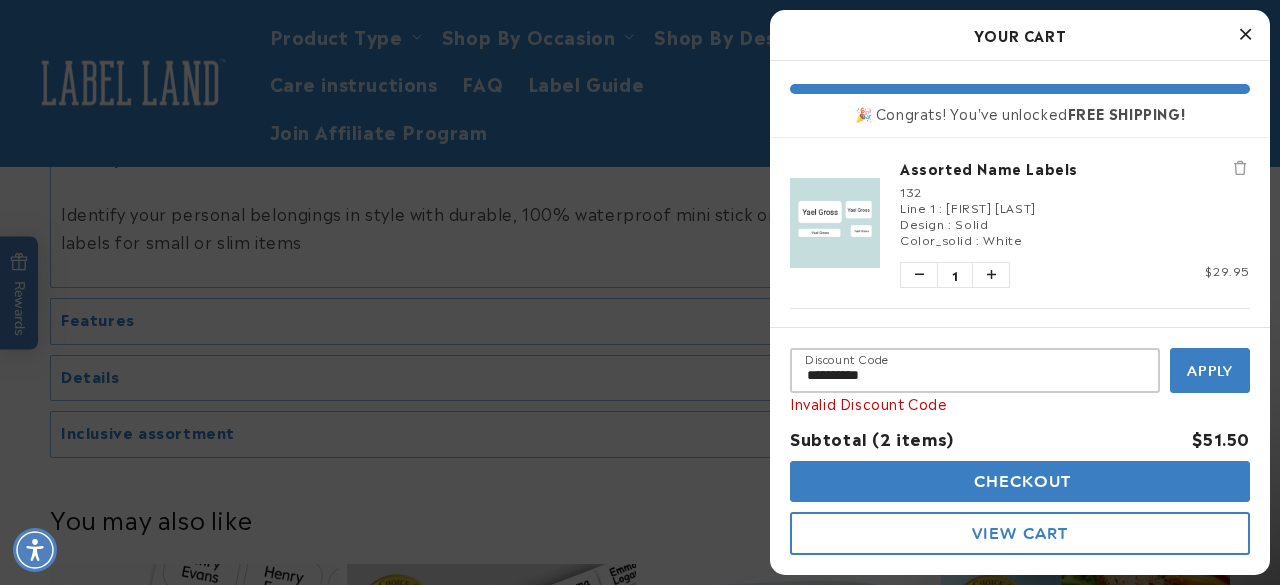 click on "Apply" at bounding box center (1210, 371) 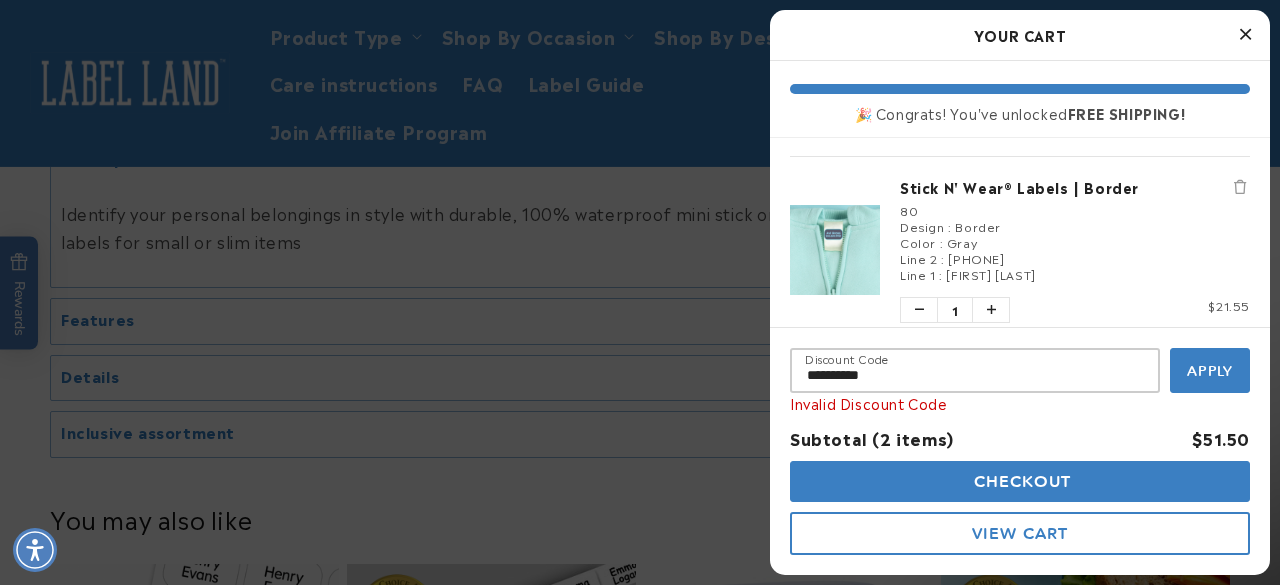 scroll, scrollTop: 149, scrollLeft: 0, axis: vertical 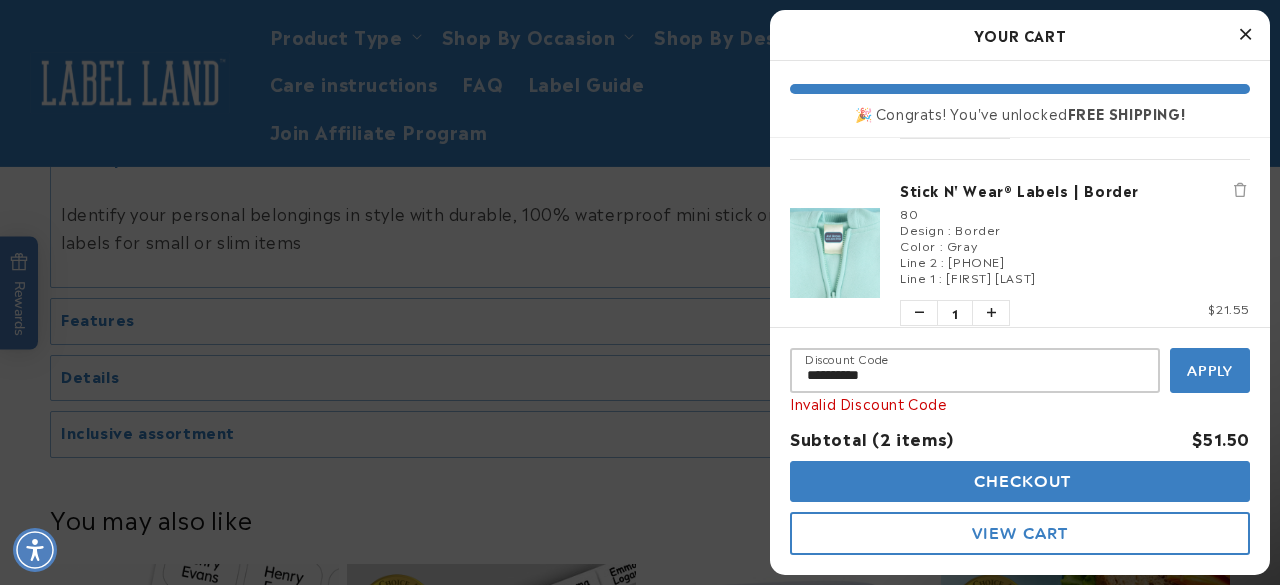 click at bounding box center [1240, 190] 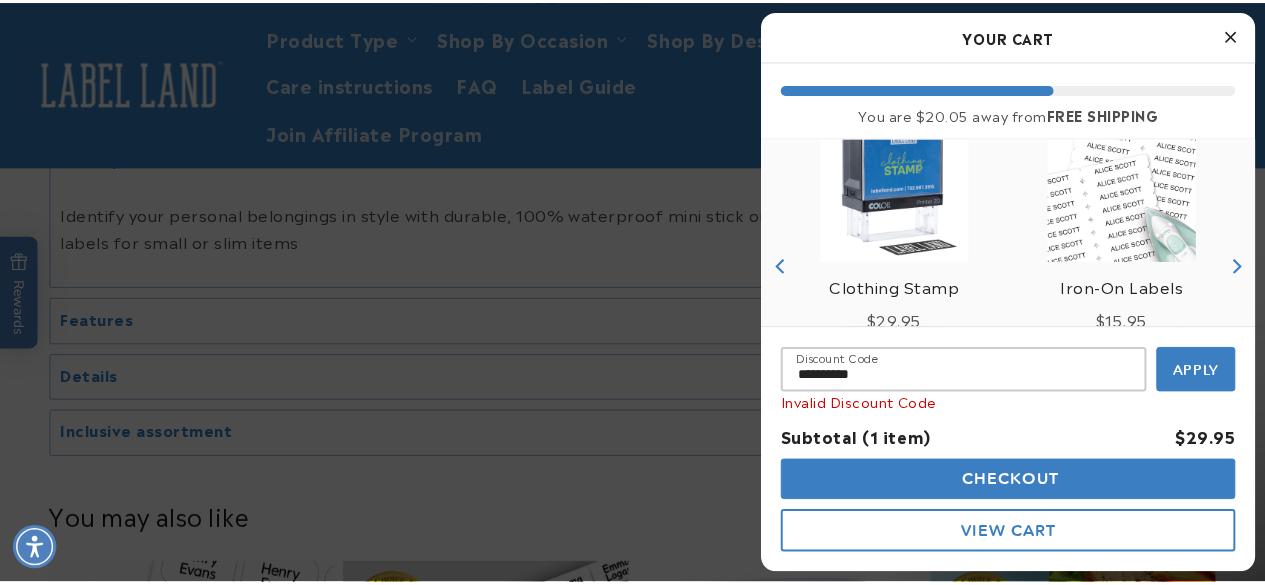 scroll, scrollTop: 308, scrollLeft: 0, axis: vertical 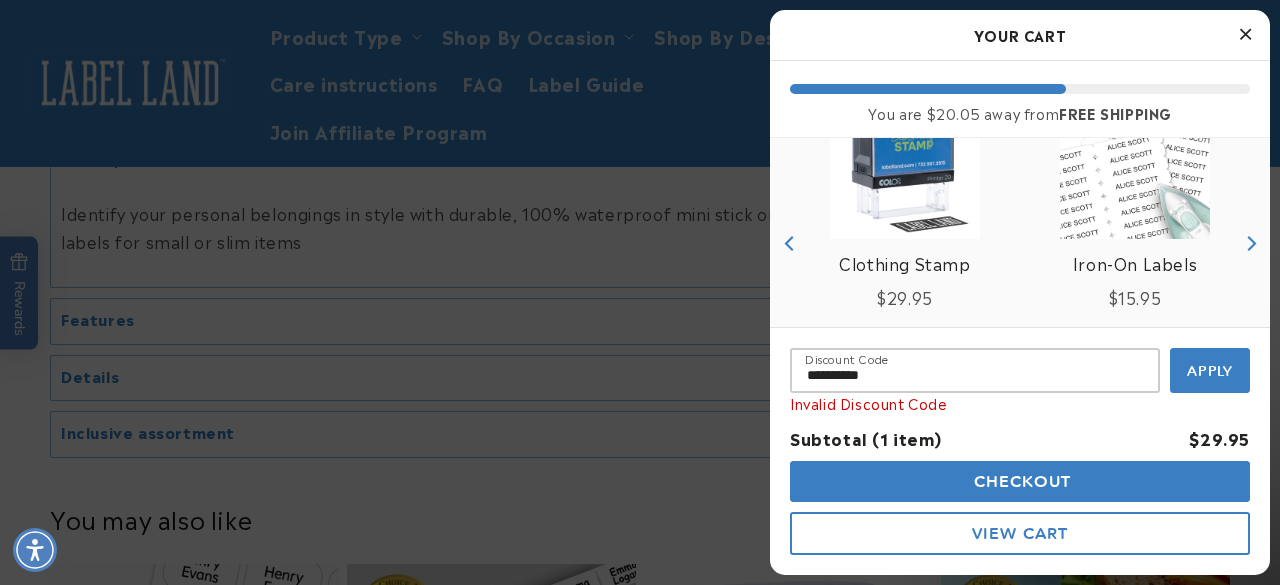 click at bounding box center (640, 292) 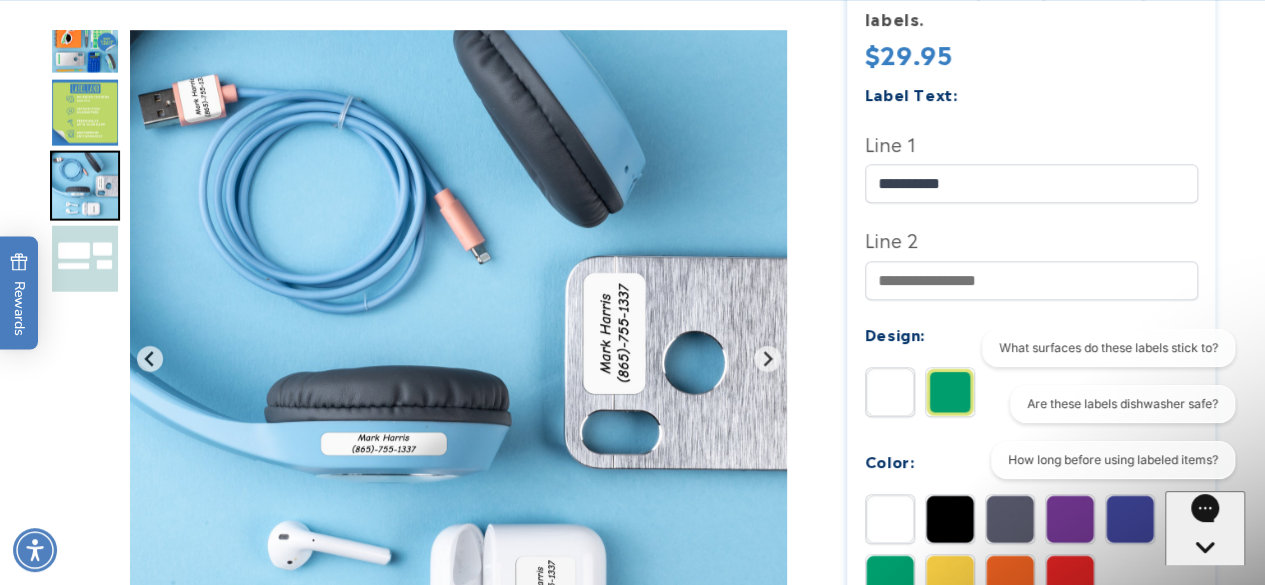 scroll, scrollTop: 656, scrollLeft: 0, axis: vertical 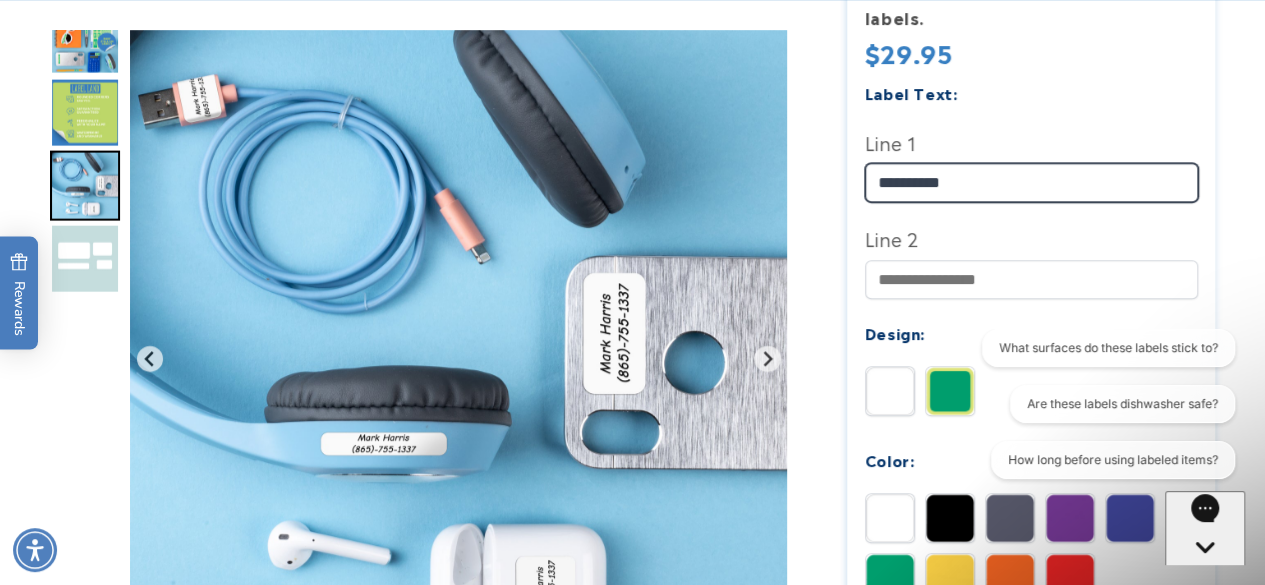 click on "**********" at bounding box center [1031, 182] 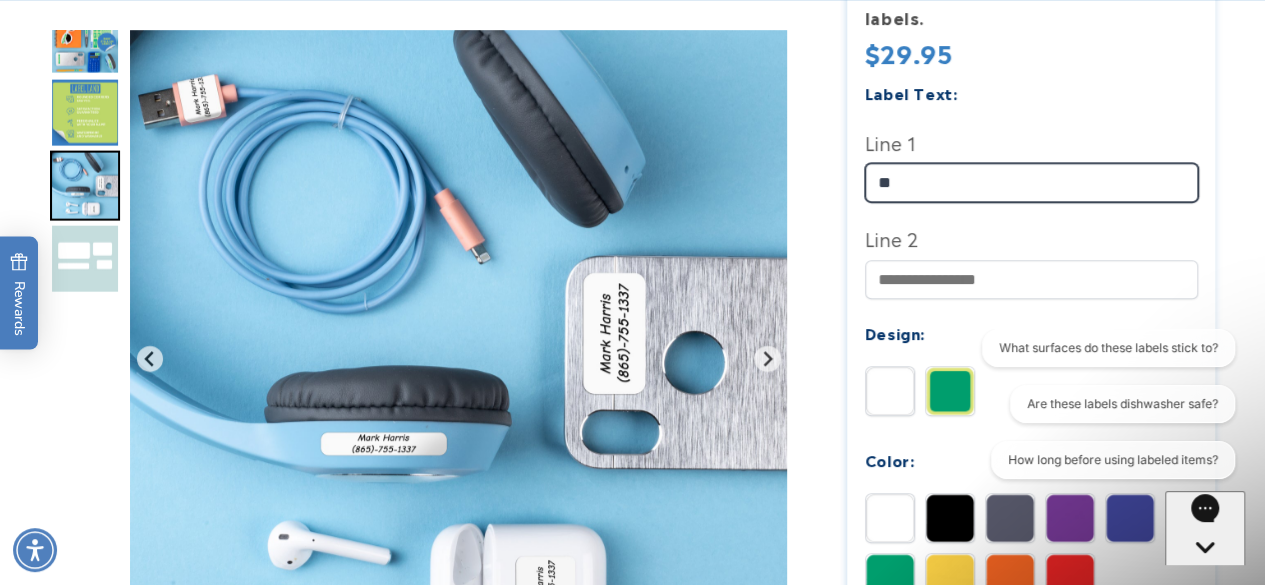 type on "*" 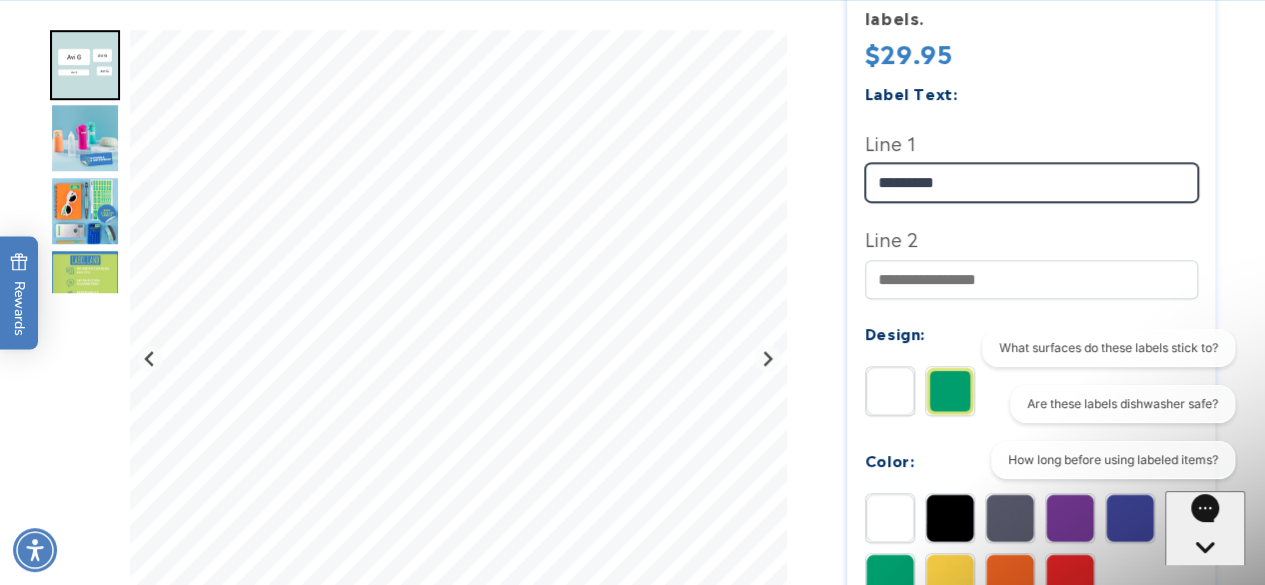 type on "*********" 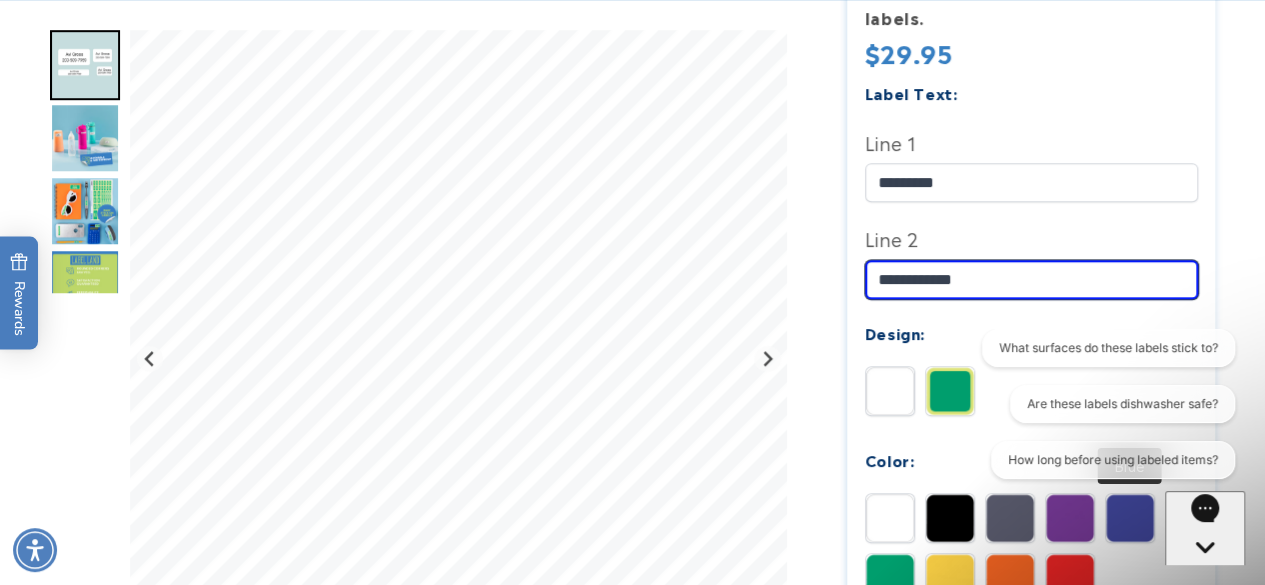 type on "**********" 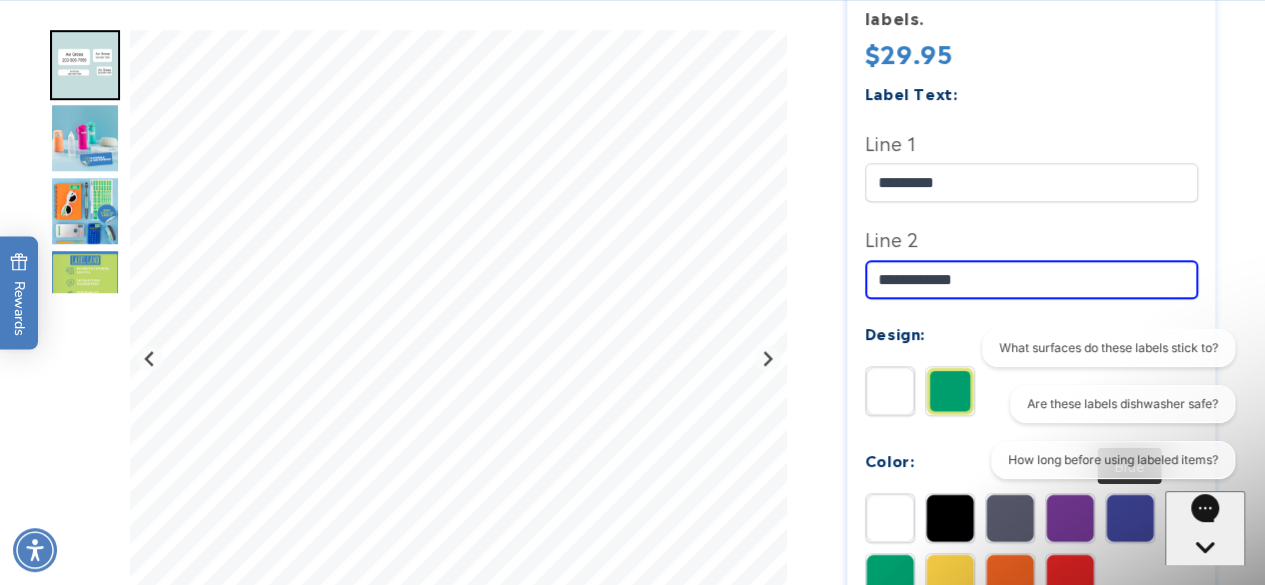 click at bounding box center (1130, 518) 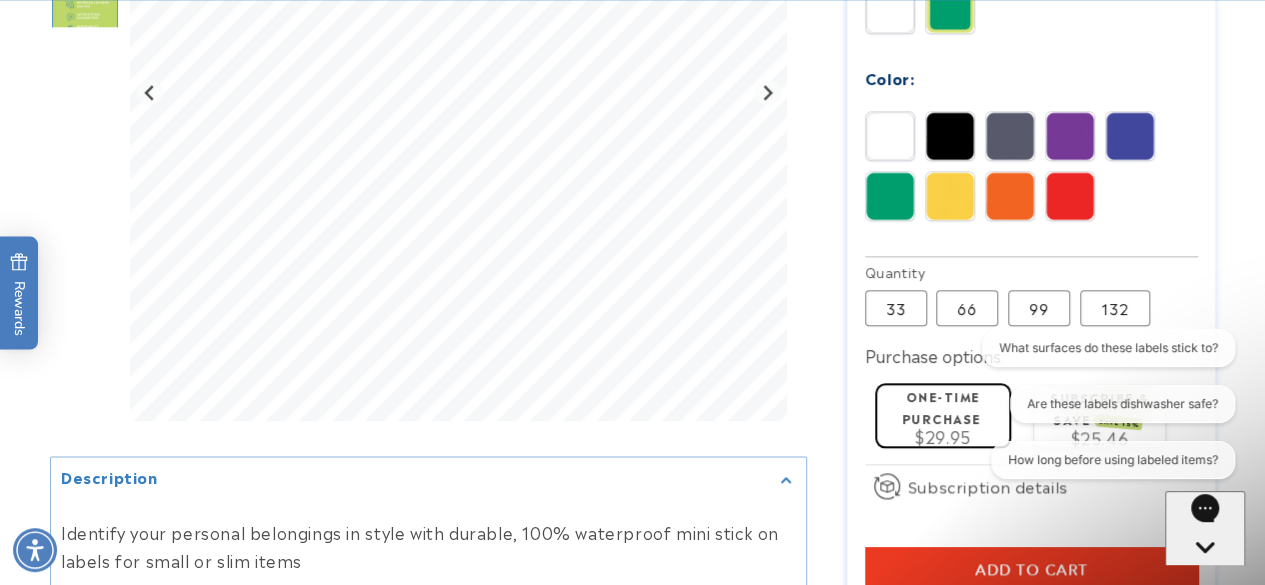 scroll, scrollTop: 1048, scrollLeft: 0, axis: vertical 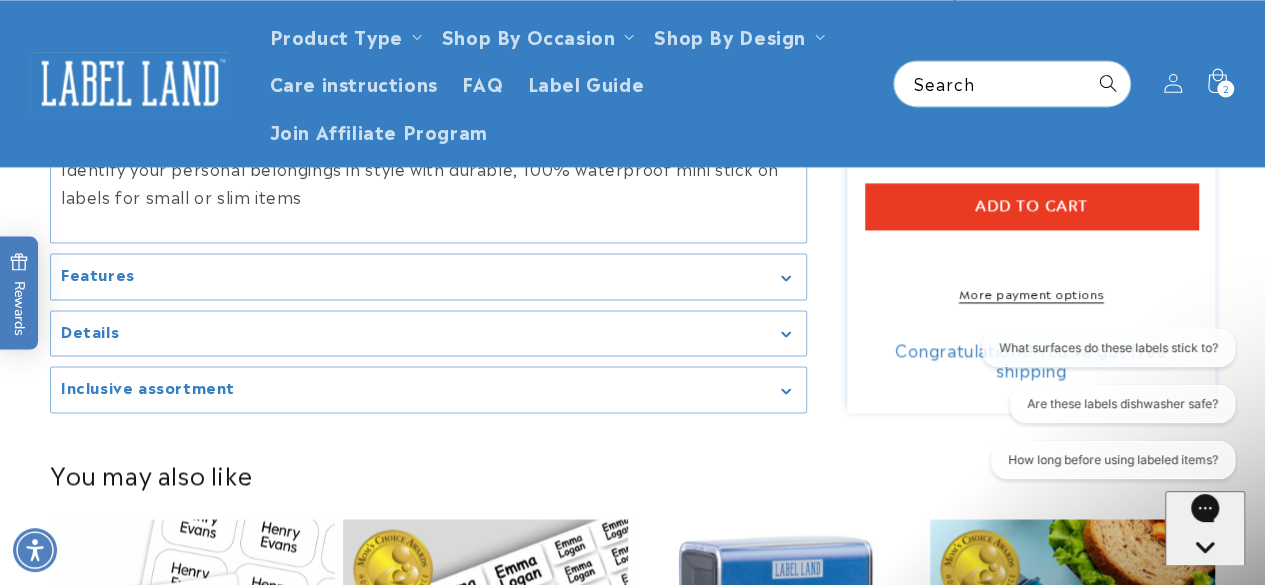 click on "Add to cart" at bounding box center (1031, 206) 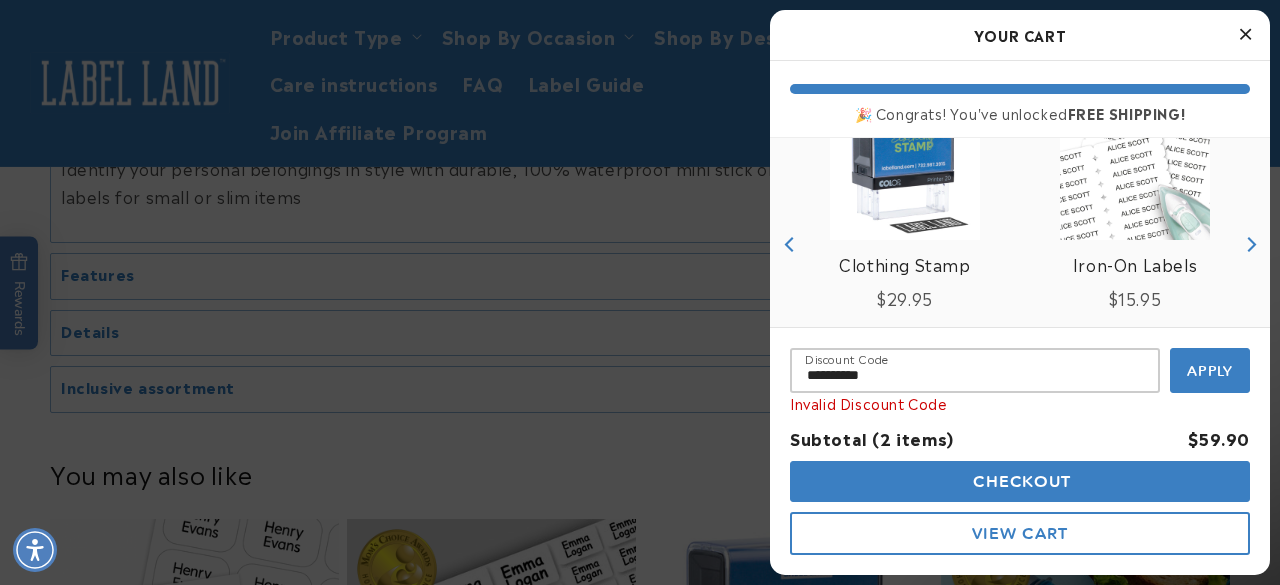 scroll, scrollTop: 253, scrollLeft: 0, axis: vertical 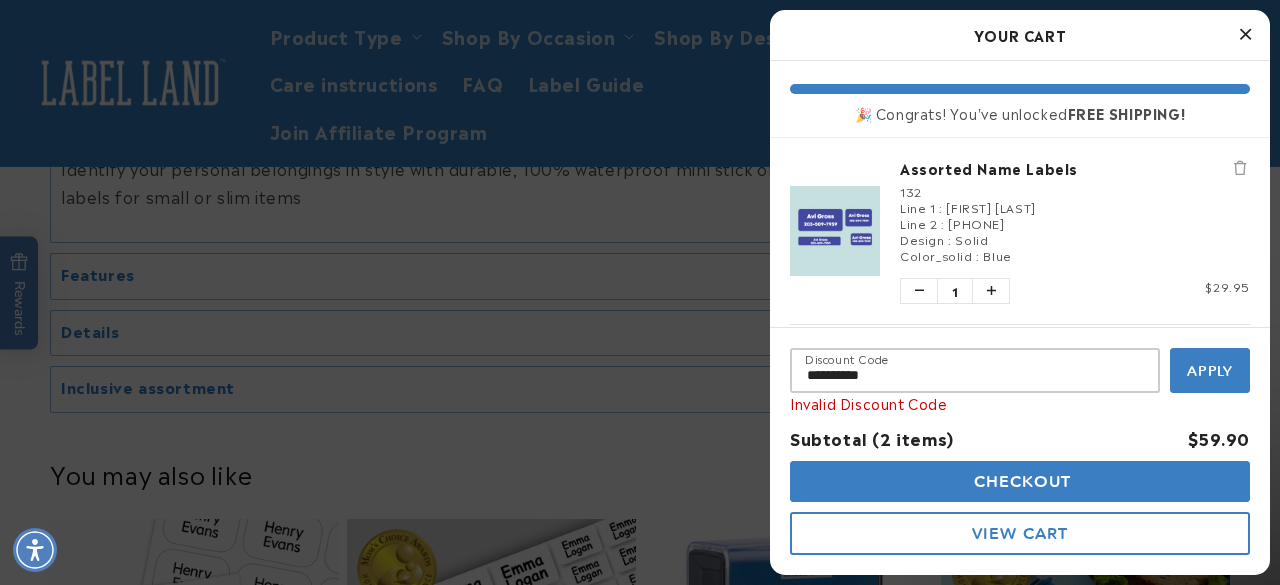 click on "203-509-7959" at bounding box center (976, 223) 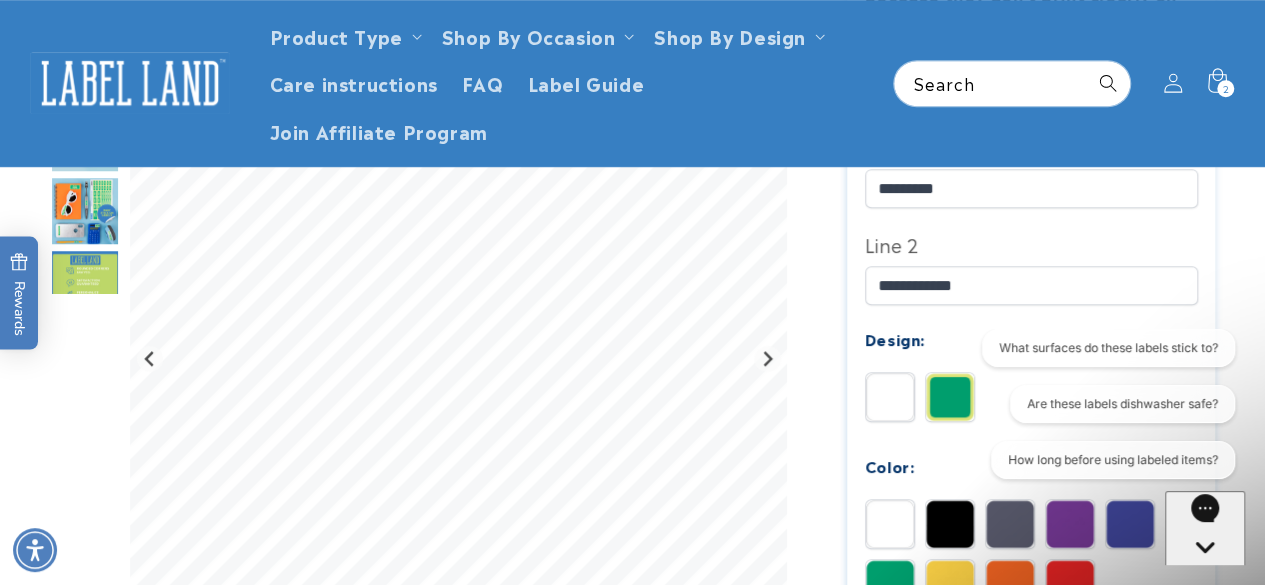 scroll, scrollTop: 645, scrollLeft: 0, axis: vertical 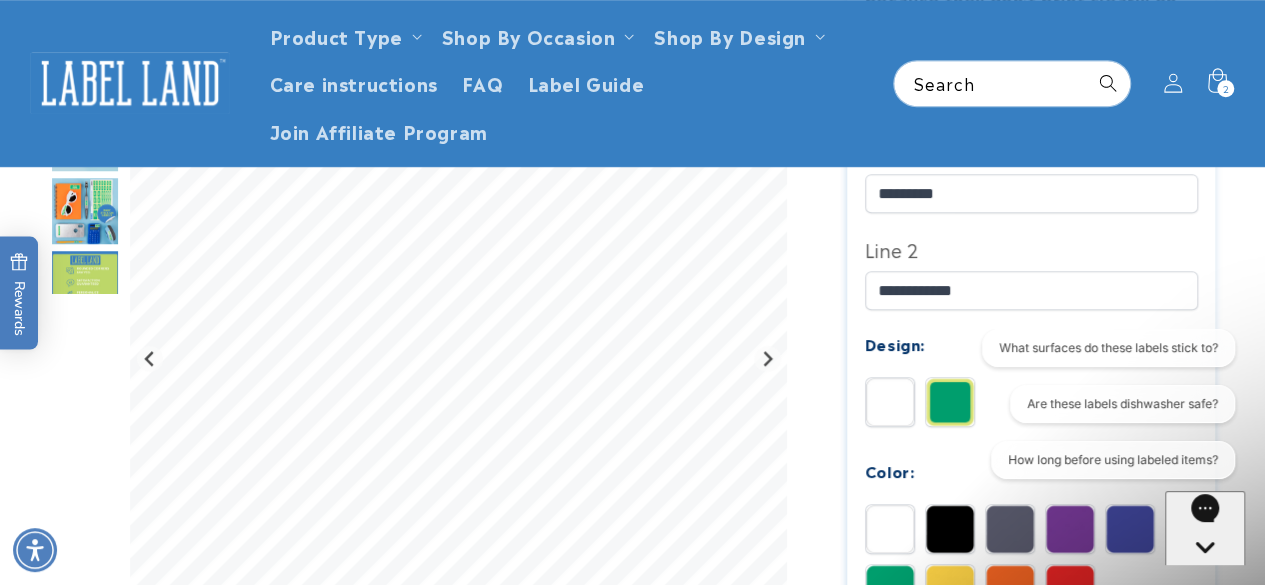 click at bounding box center (890, 402) 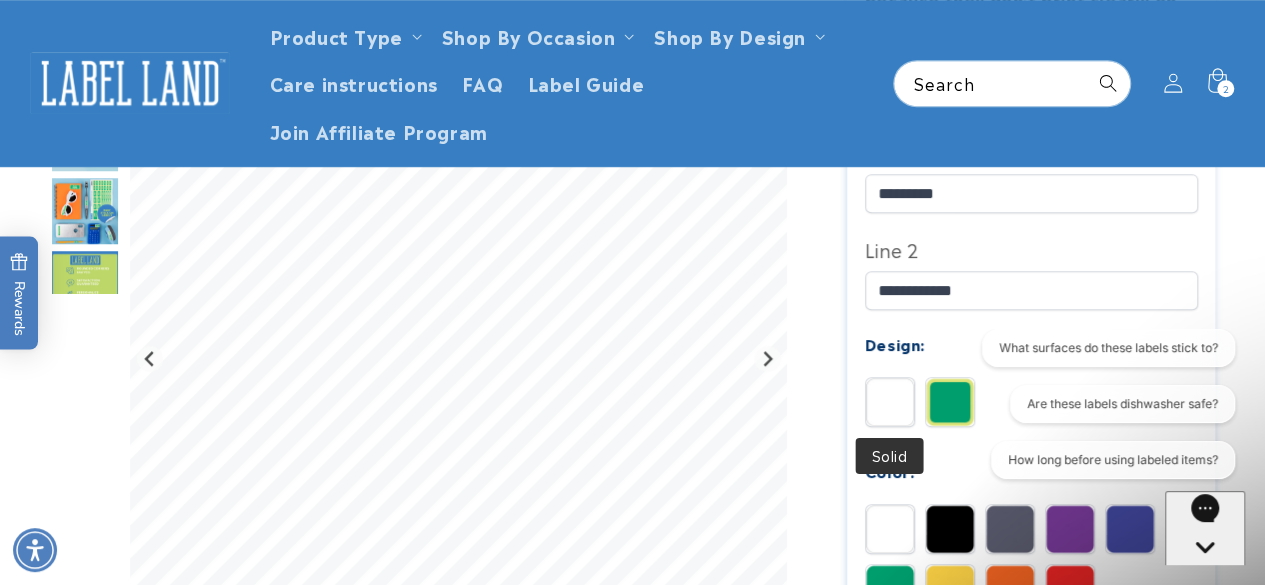 click at bounding box center [890, 402] 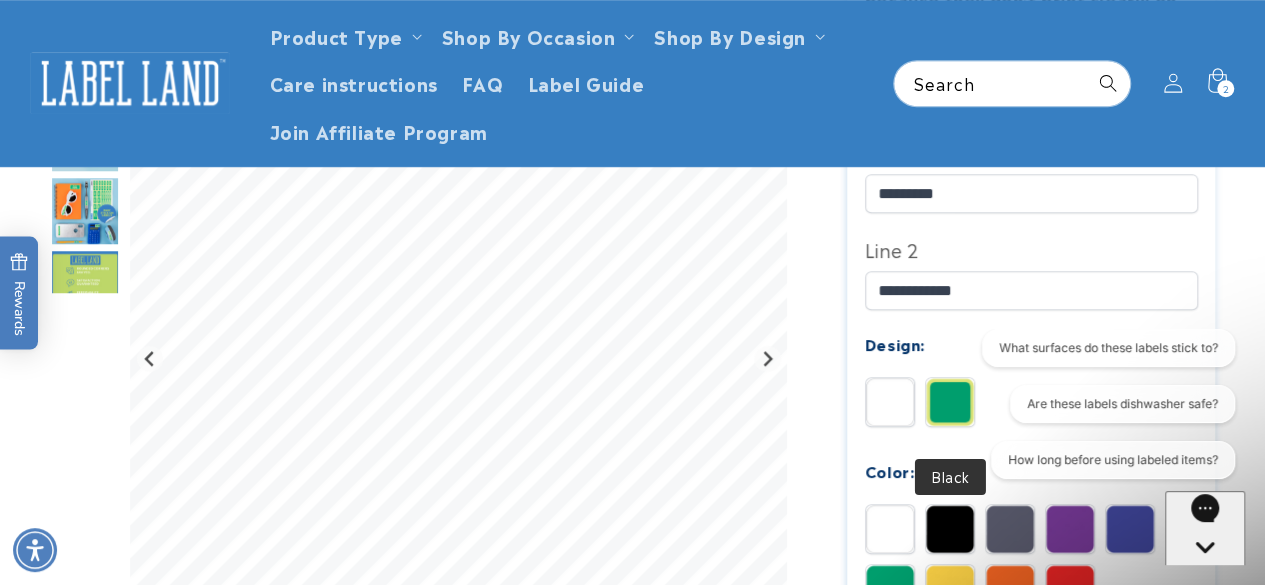 click at bounding box center (890, 402) 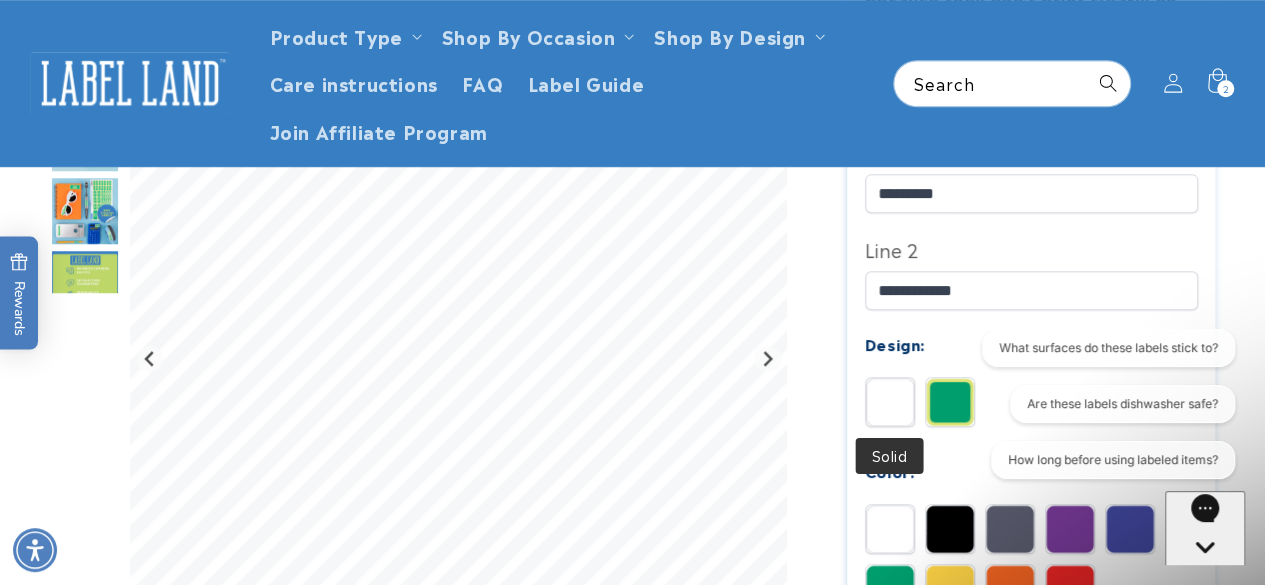 click at bounding box center [890, 402] 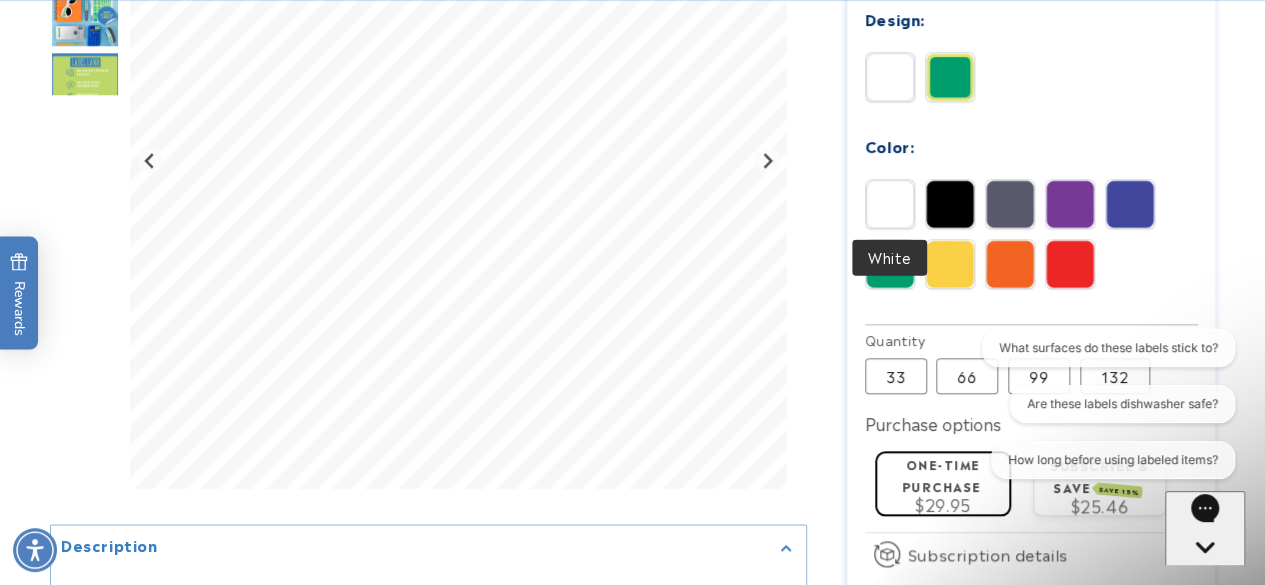 scroll, scrollTop: 973, scrollLeft: 0, axis: vertical 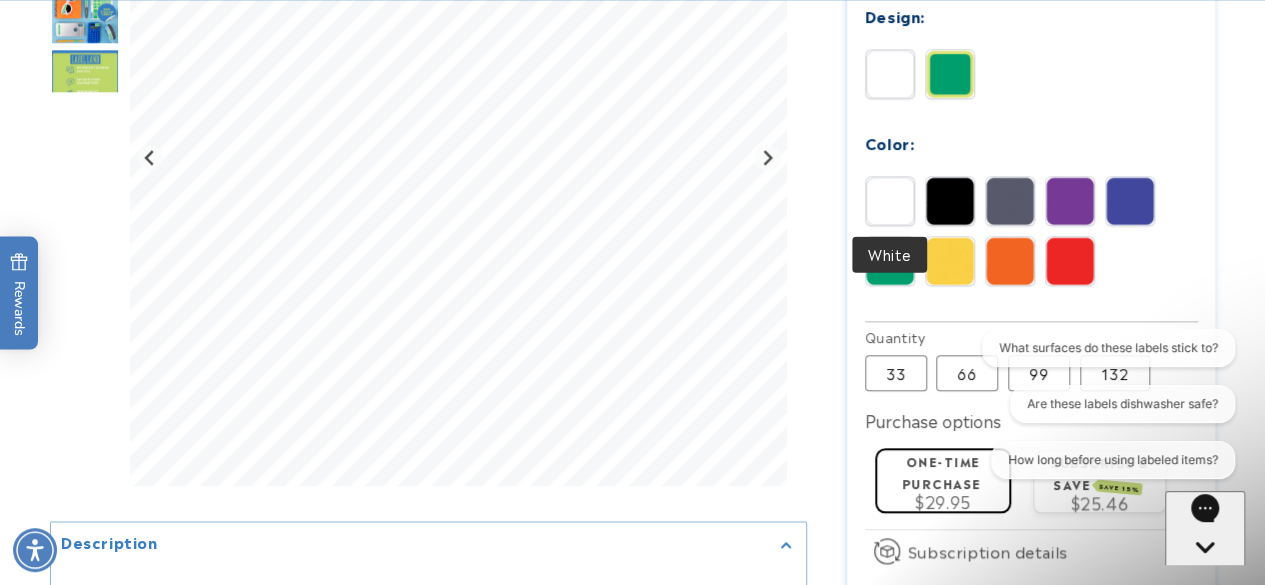 click at bounding box center [1010, 201] 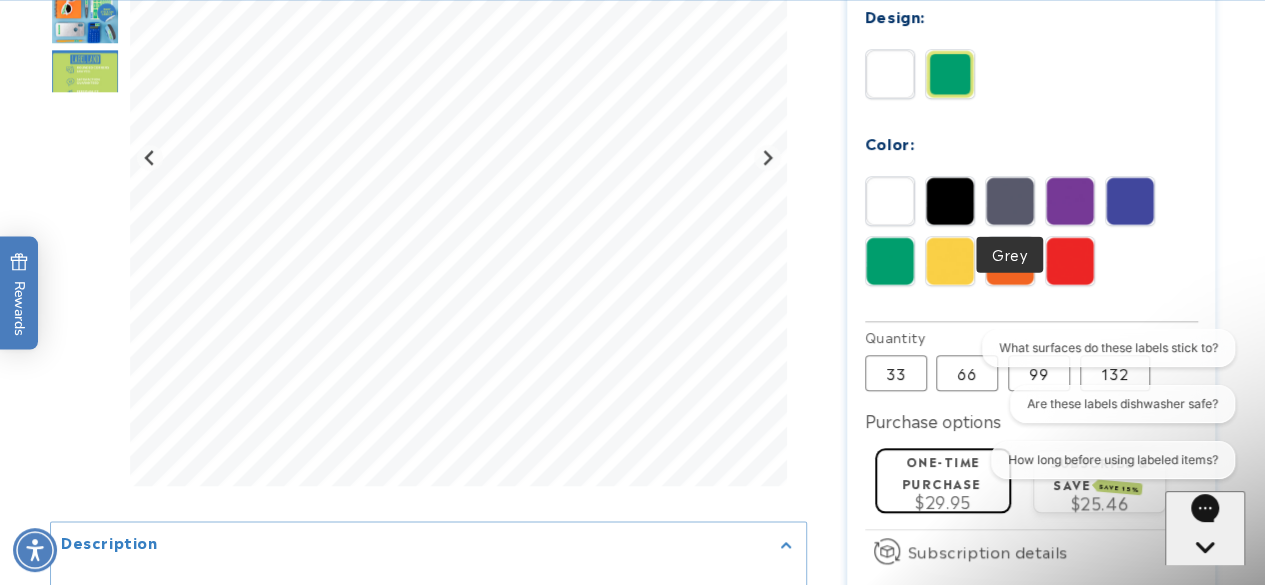 click at bounding box center (890, 261) 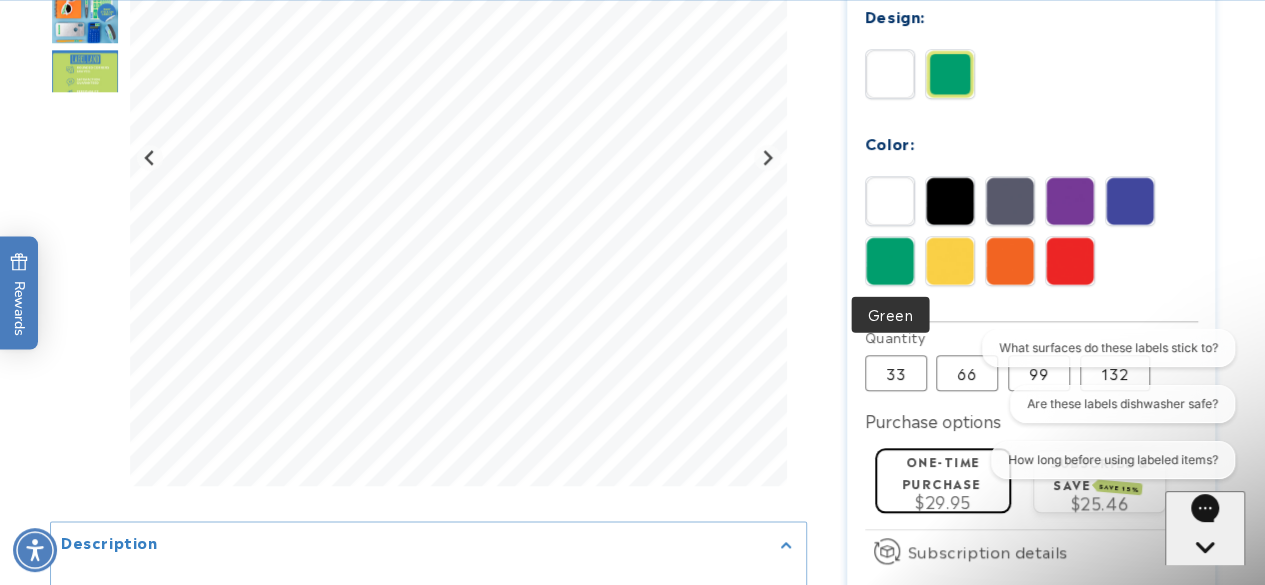 click at bounding box center (1010, 201) 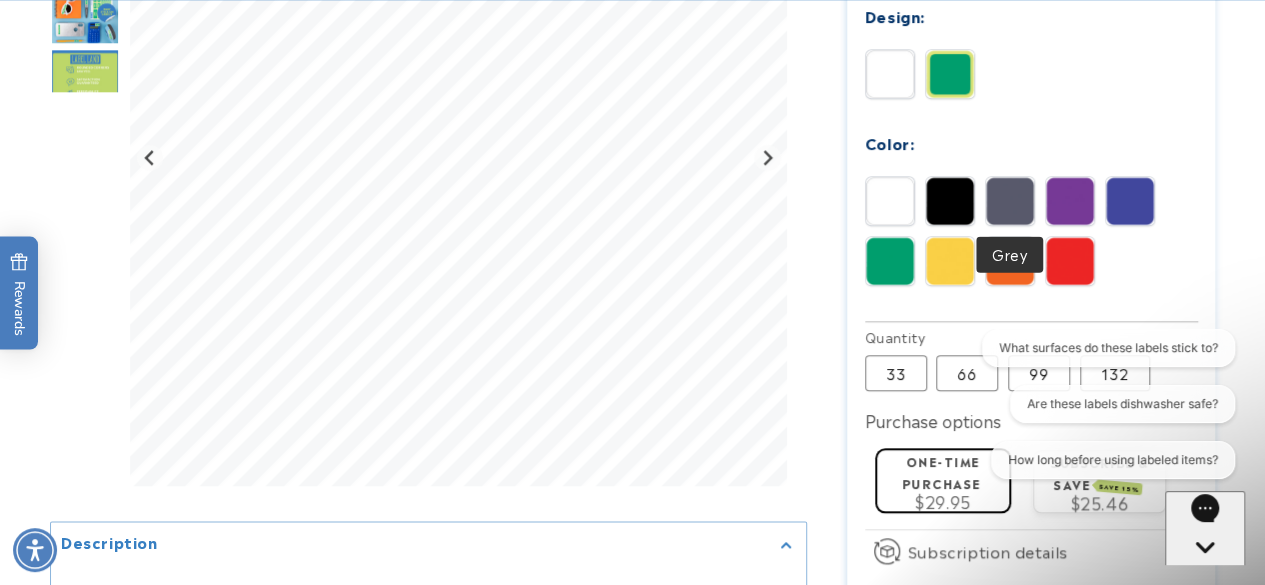 click at bounding box center [1130, 201] 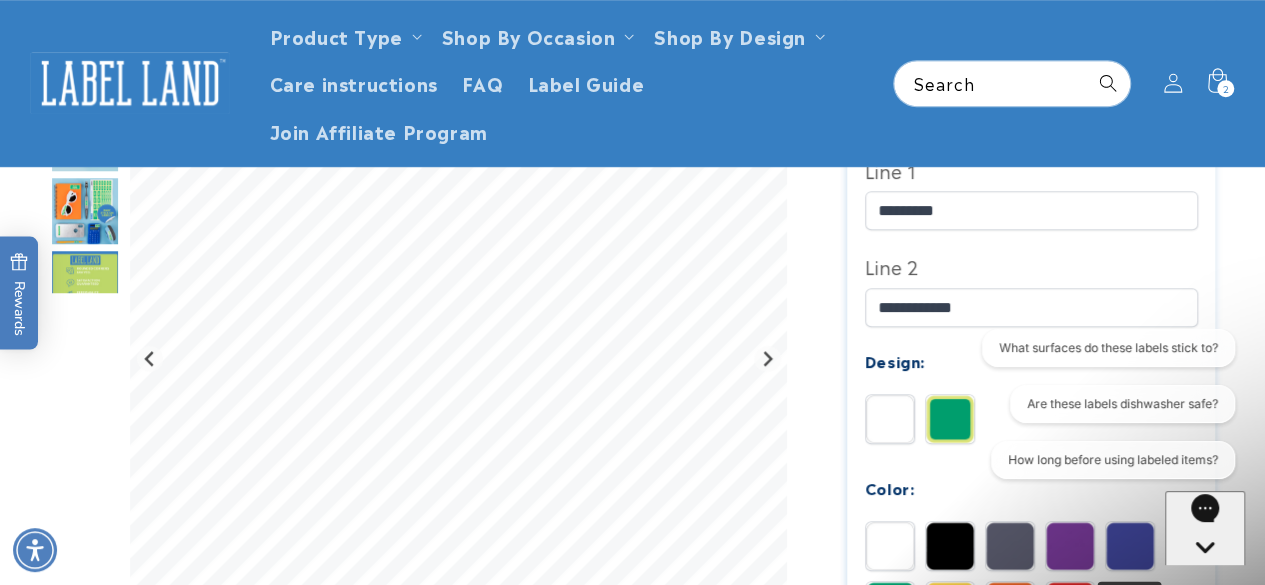 scroll, scrollTop: 608, scrollLeft: 0, axis: vertical 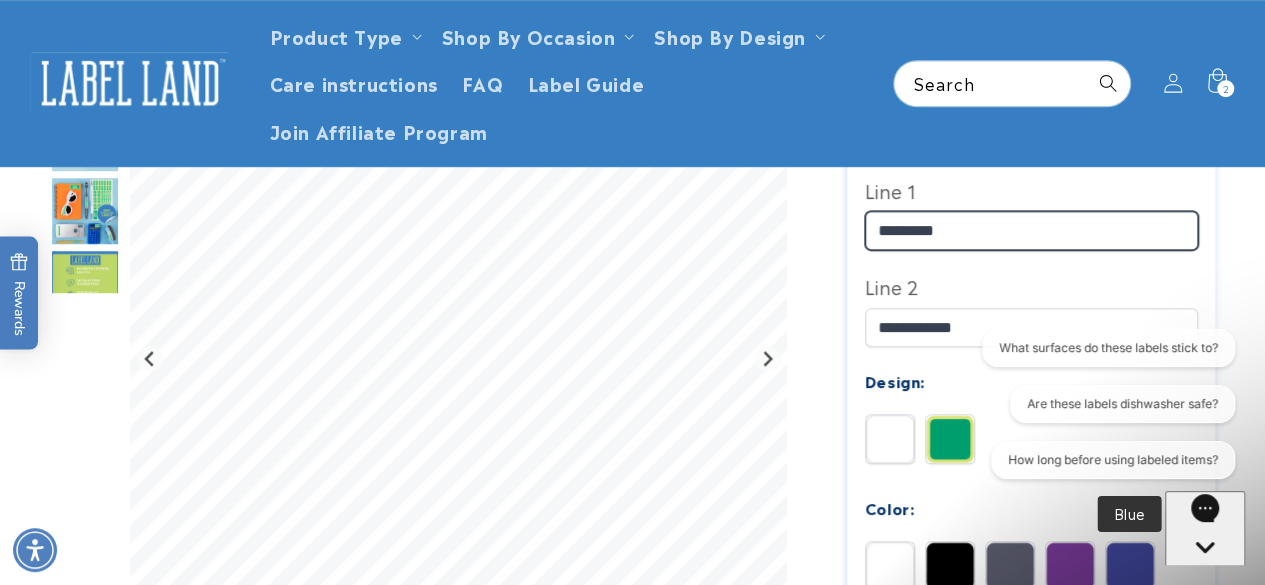 click on "*********" at bounding box center [1031, 230] 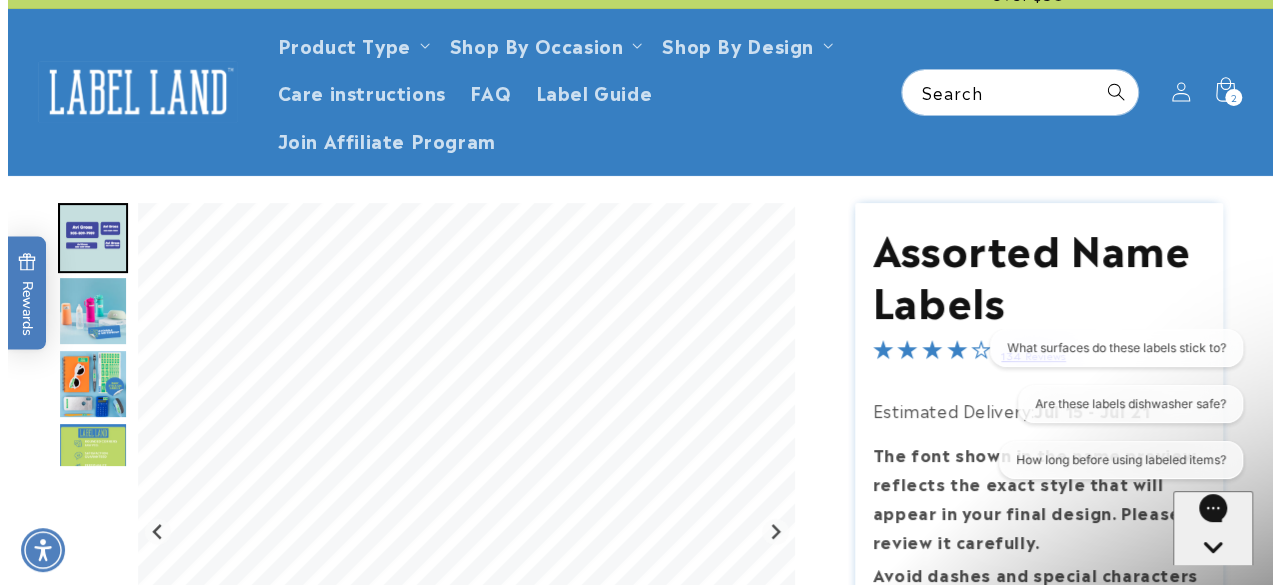 scroll, scrollTop: 0, scrollLeft: 0, axis: both 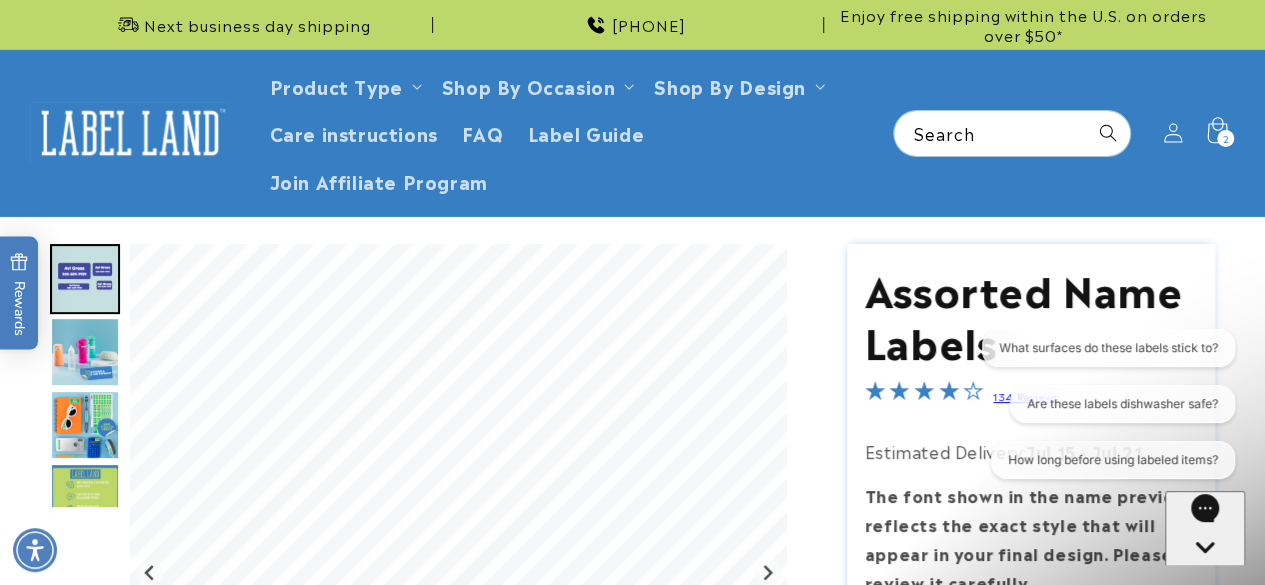 click 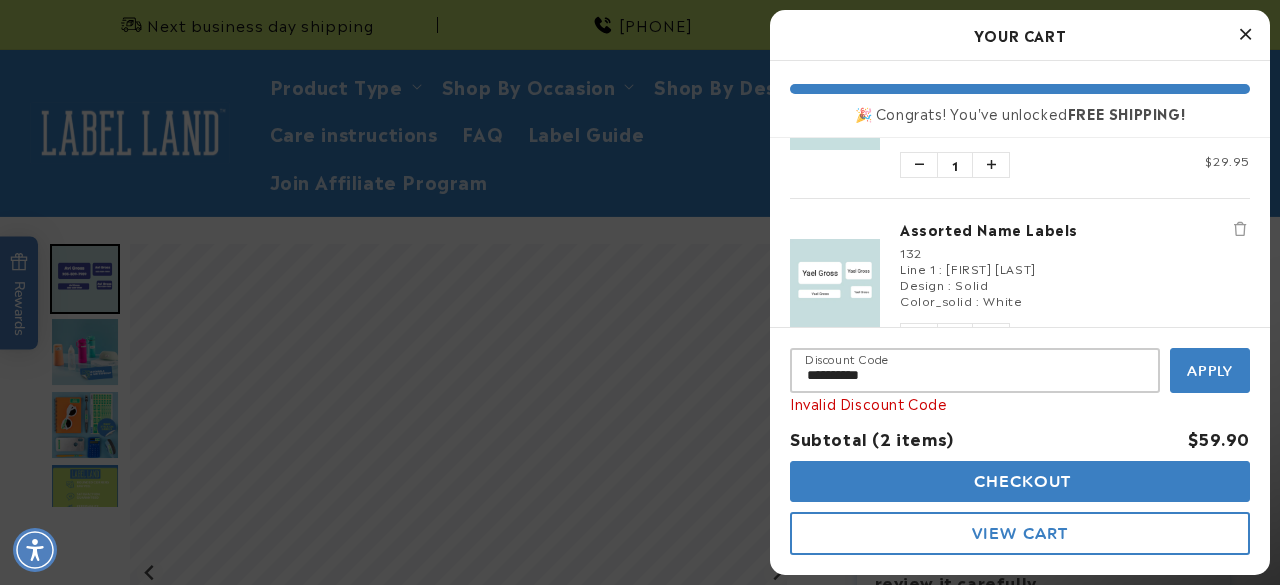 scroll, scrollTop: 224, scrollLeft: 0, axis: vertical 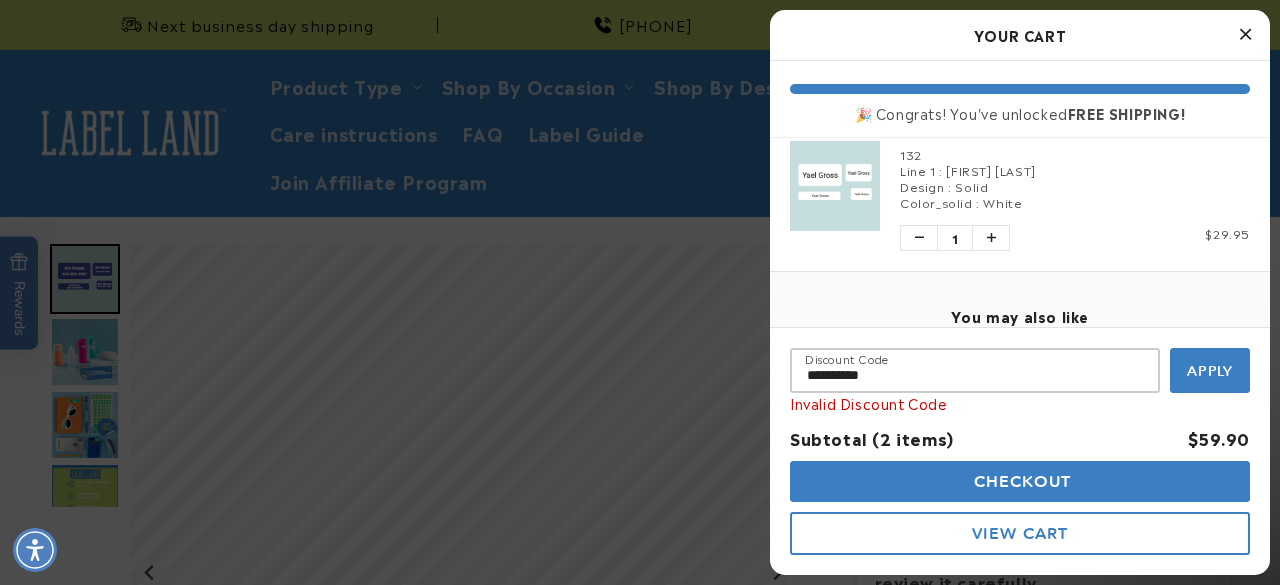 click on "Checkout" at bounding box center (1020, 481) 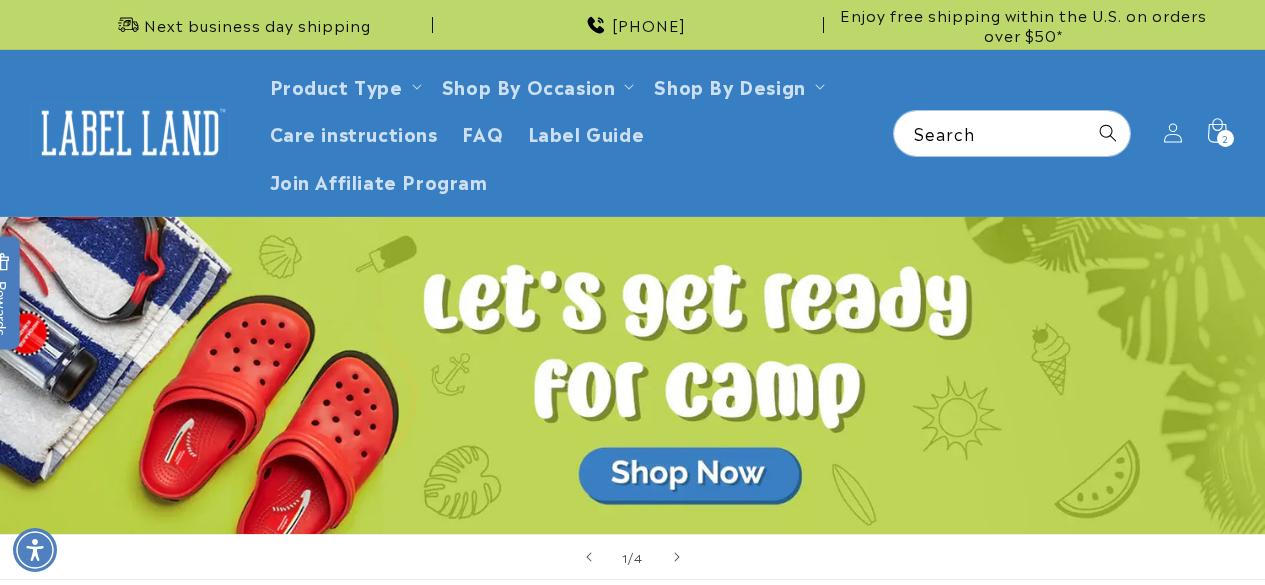 scroll, scrollTop: 0, scrollLeft: 0, axis: both 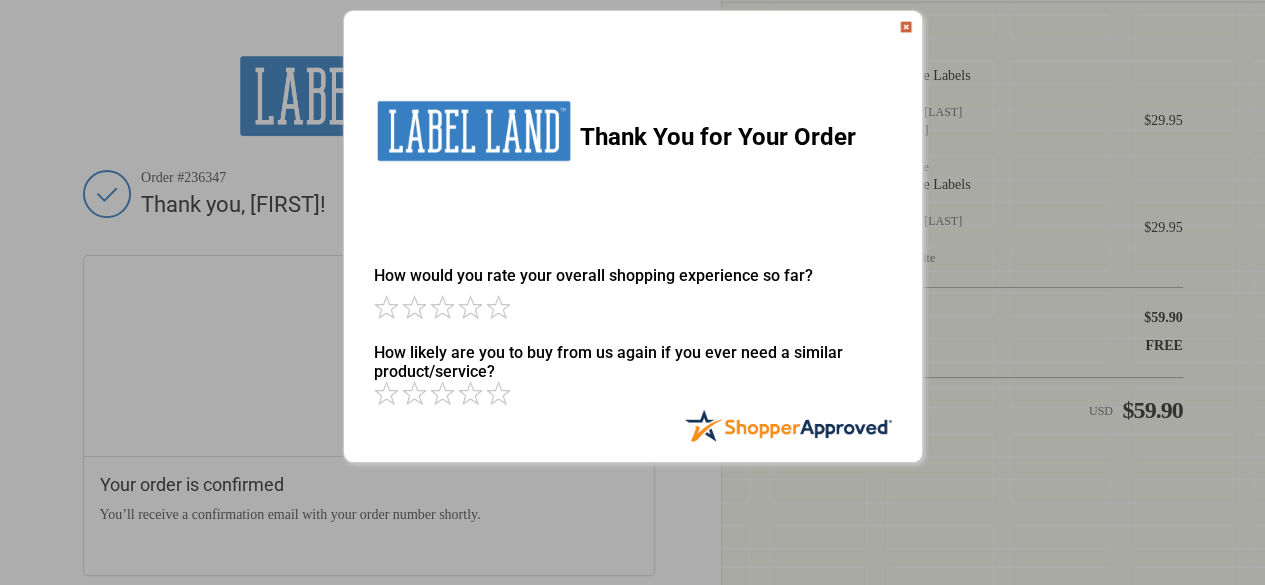 click at bounding box center [906, 27] 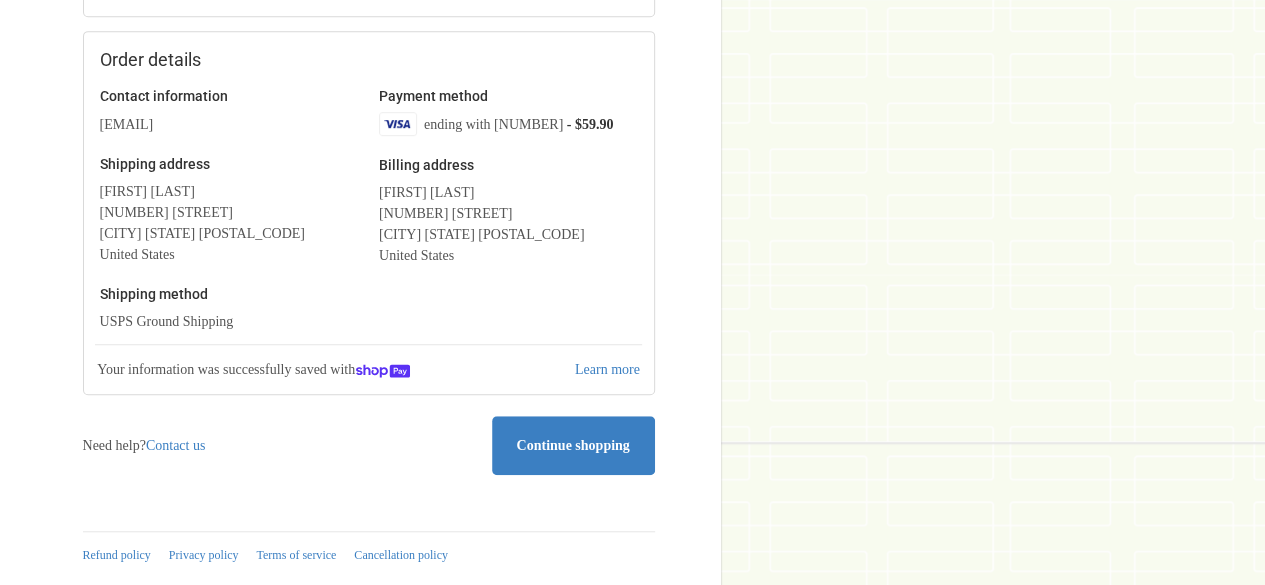 scroll, scrollTop: 724, scrollLeft: 0, axis: vertical 